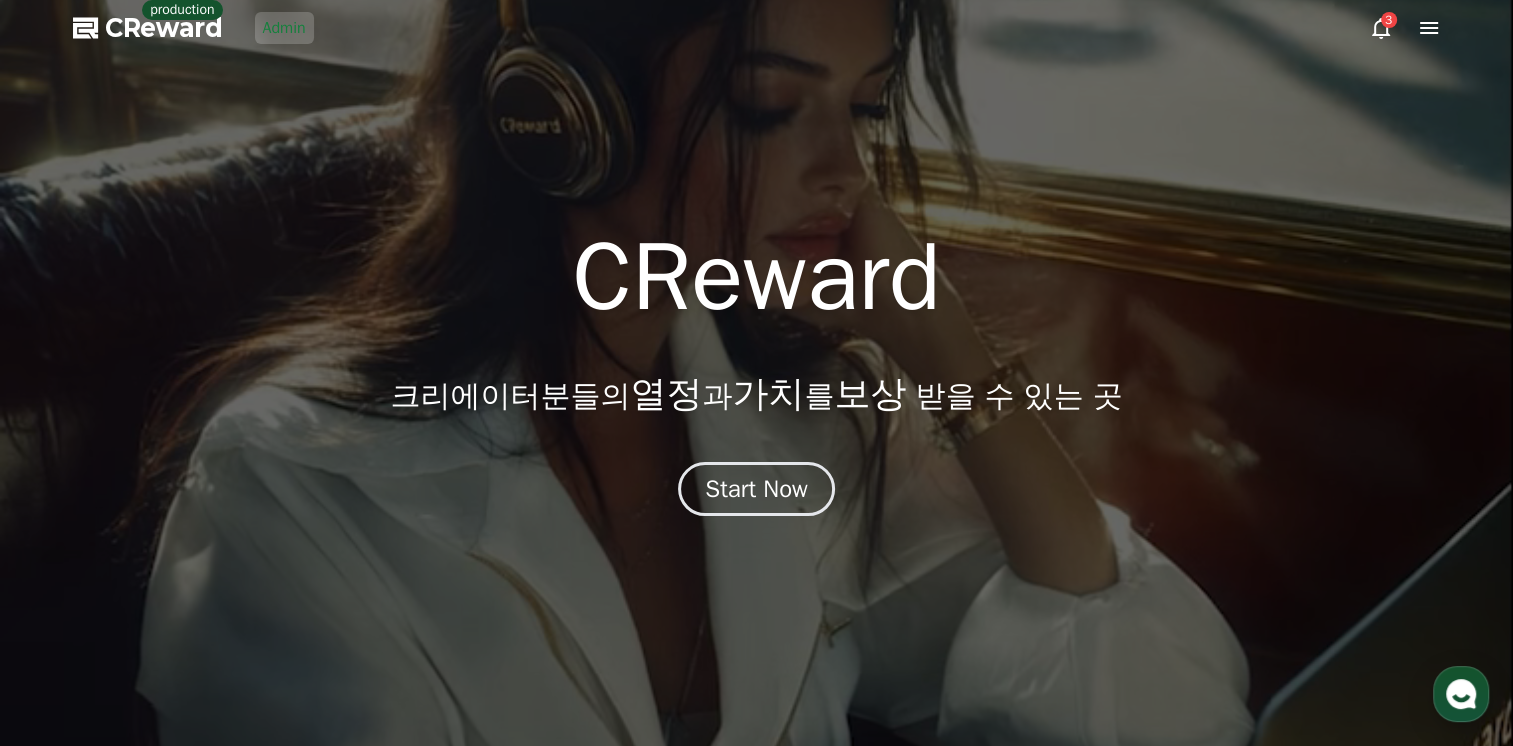 scroll, scrollTop: 0, scrollLeft: 0, axis: both 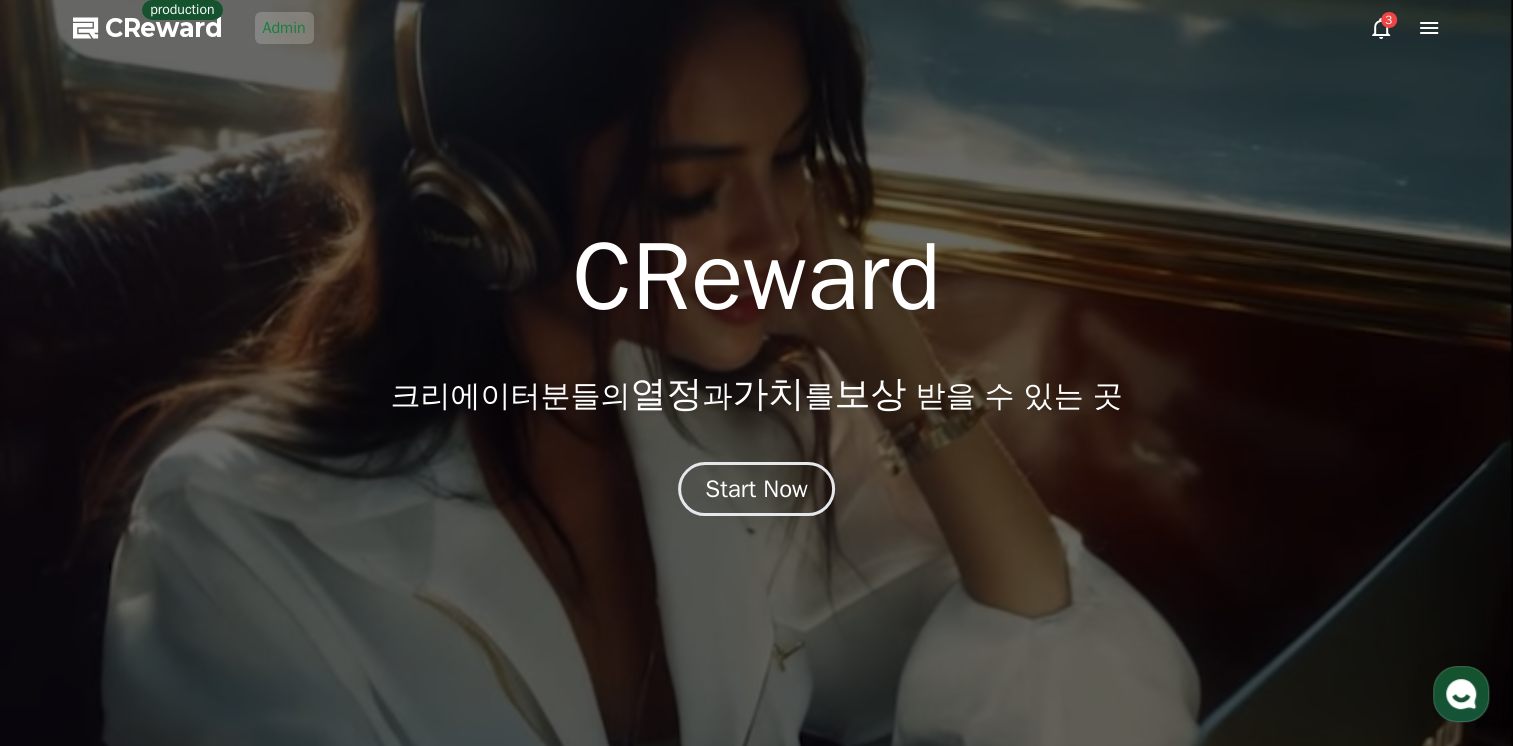 click on "CReward   크리에이터분들의  열정 과  가치 를  보상   받을 수 있는 곳     Start Now" at bounding box center (756, 373) 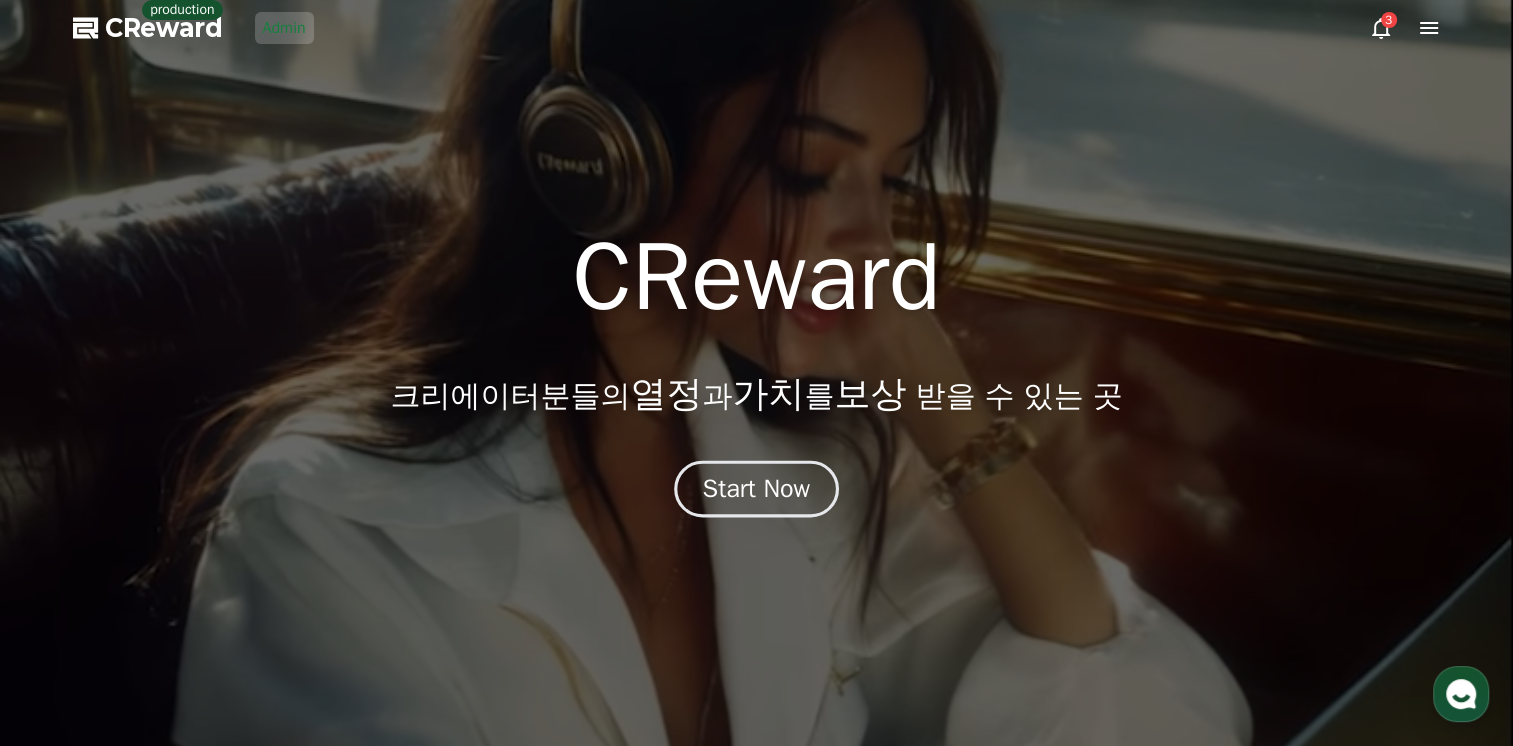 click on "Start Now" at bounding box center (757, 489) 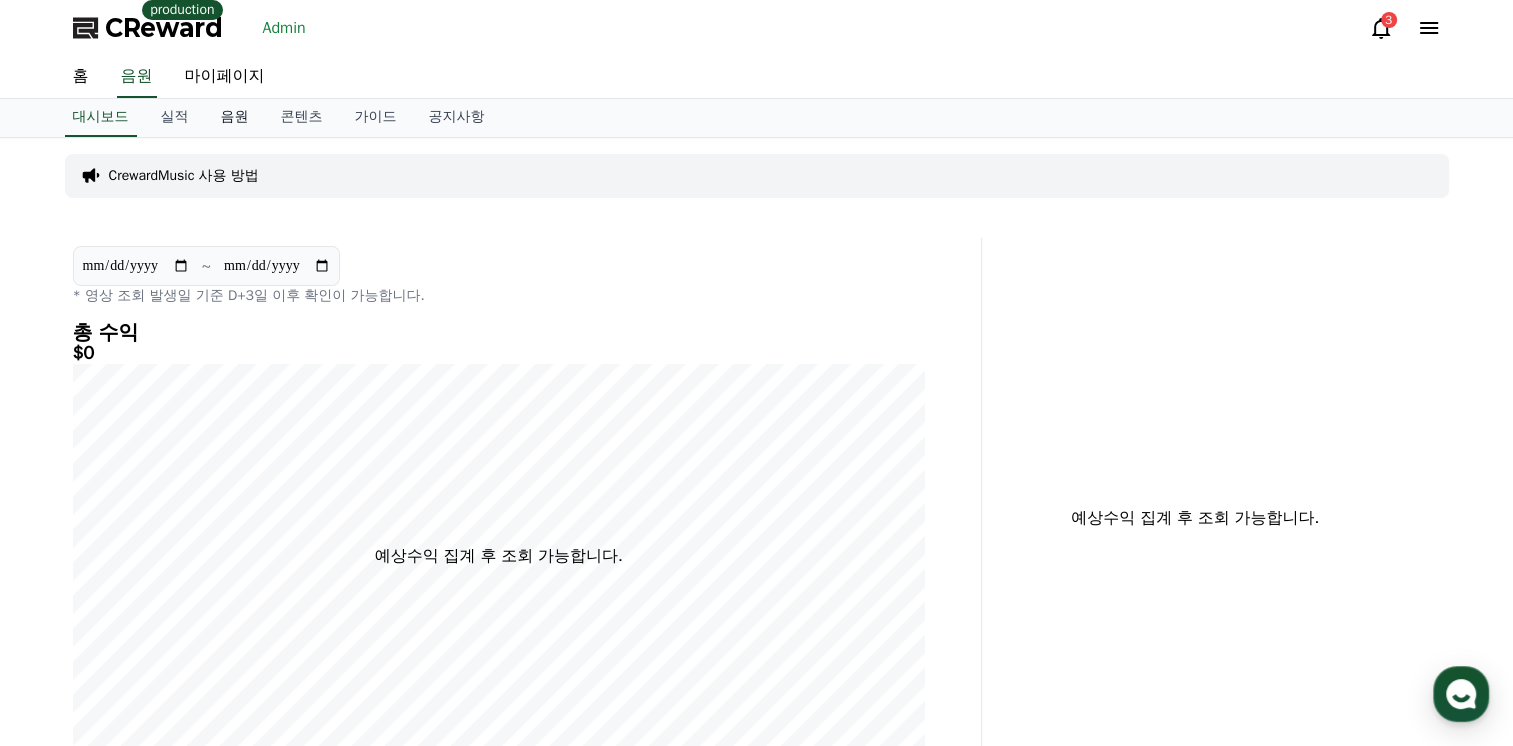 click on "음원" at bounding box center (235, 118) 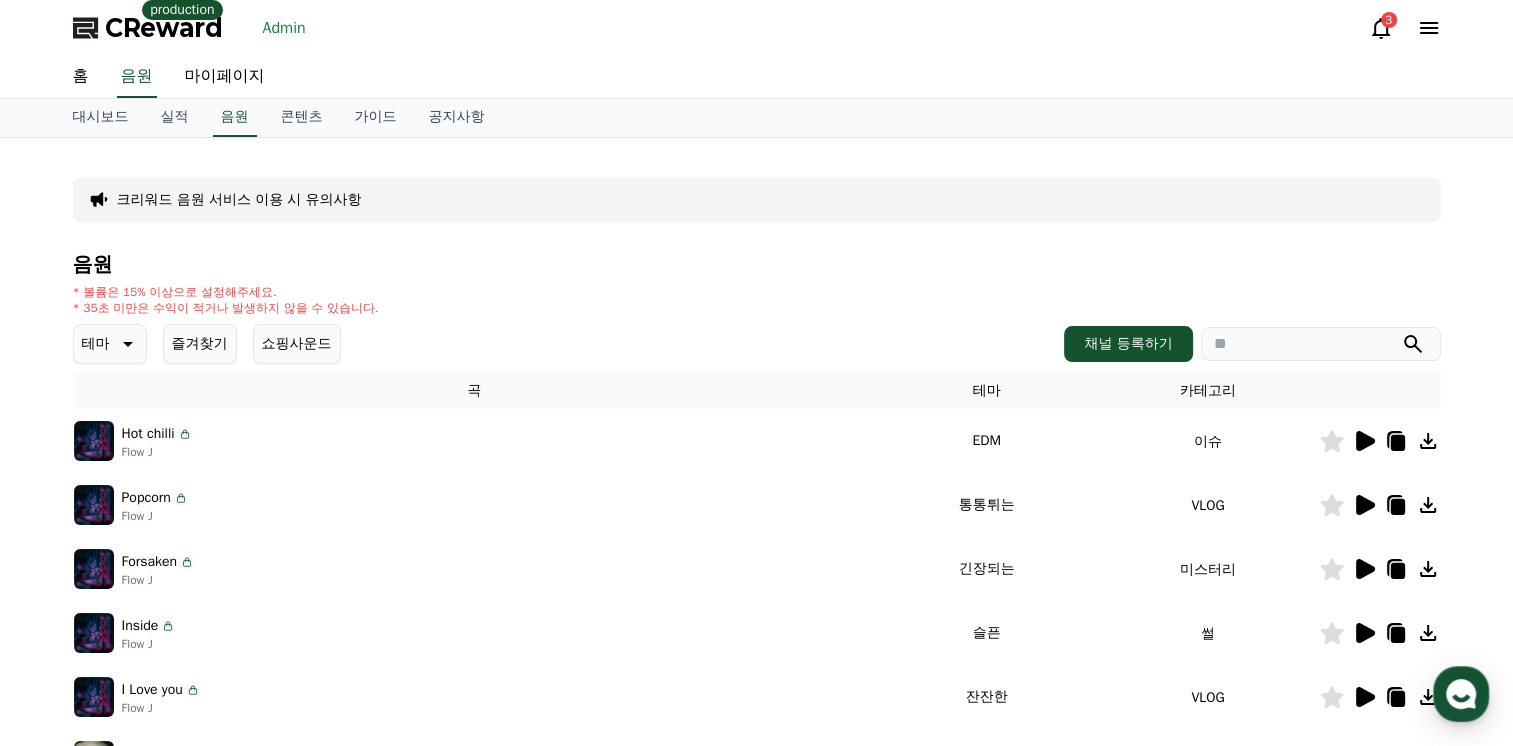 click 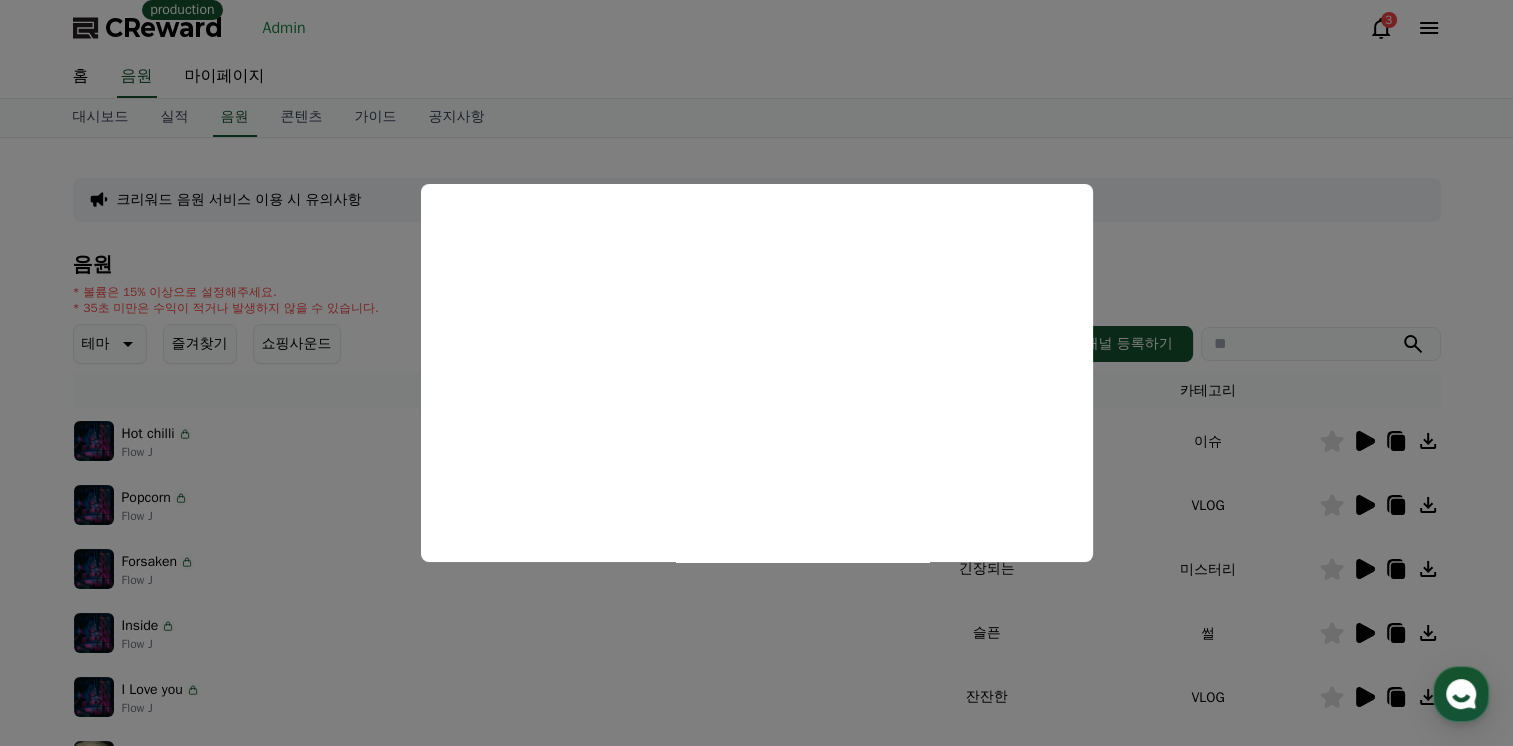 click at bounding box center [756, 373] 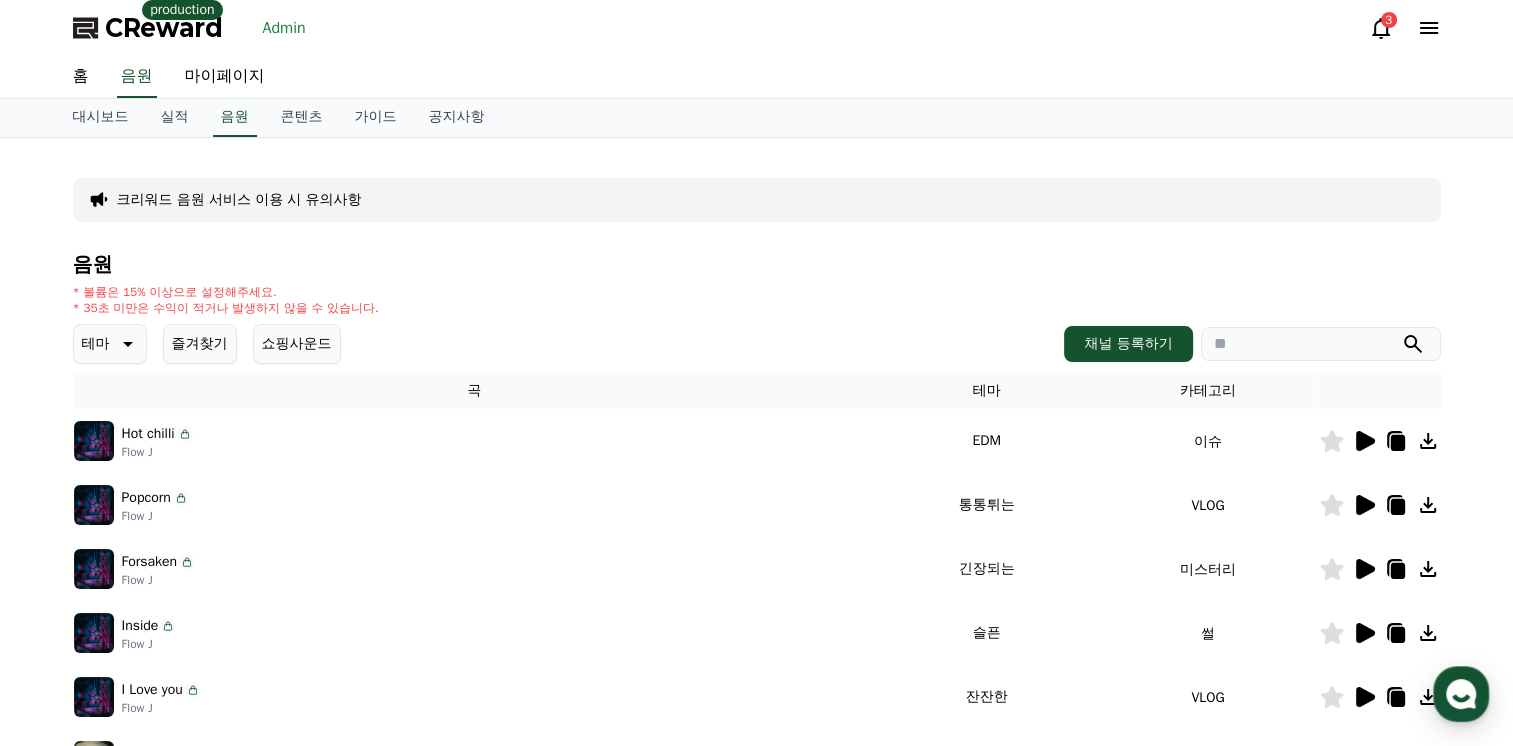 click on "Admin" at bounding box center (284, 28) 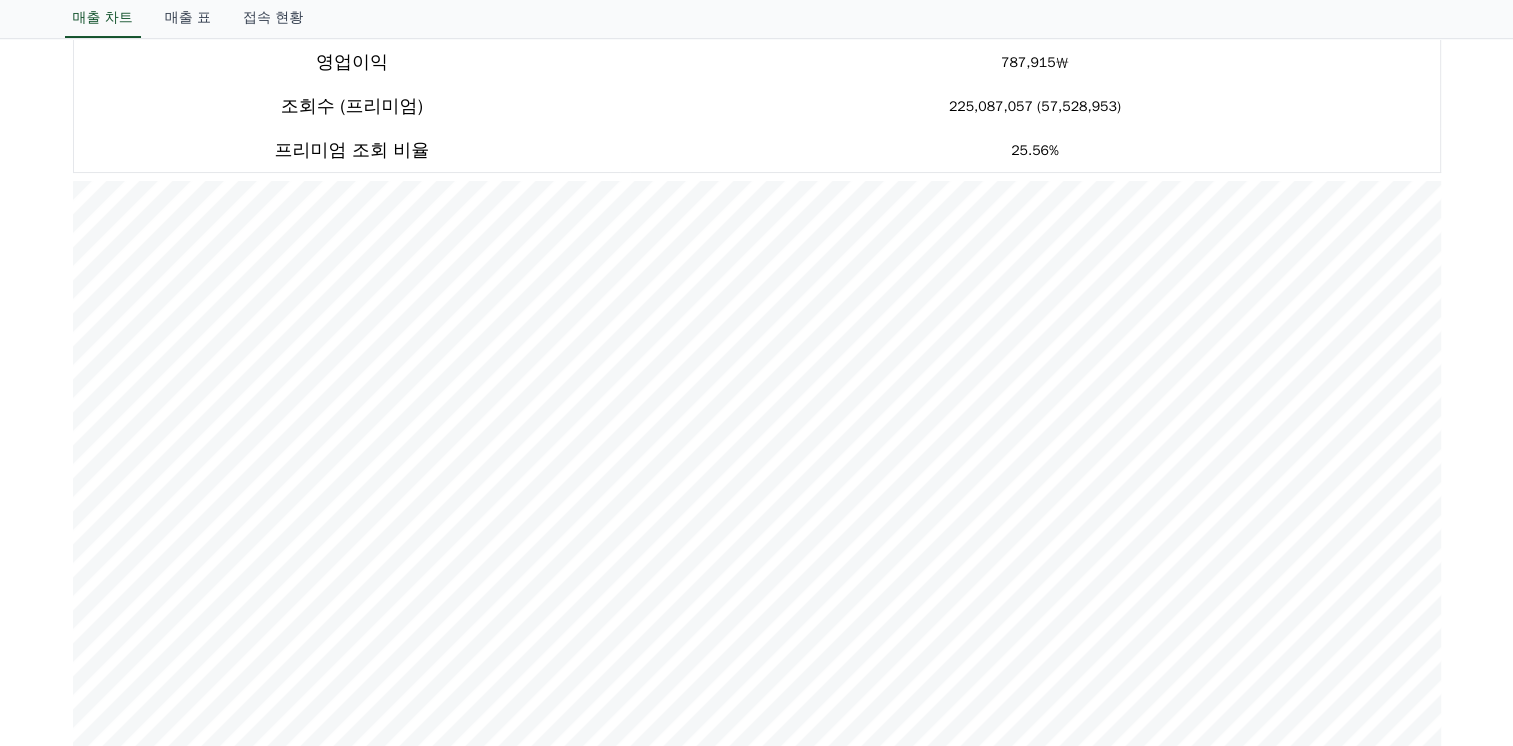 scroll, scrollTop: 100, scrollLeft: 0, axis: vertical 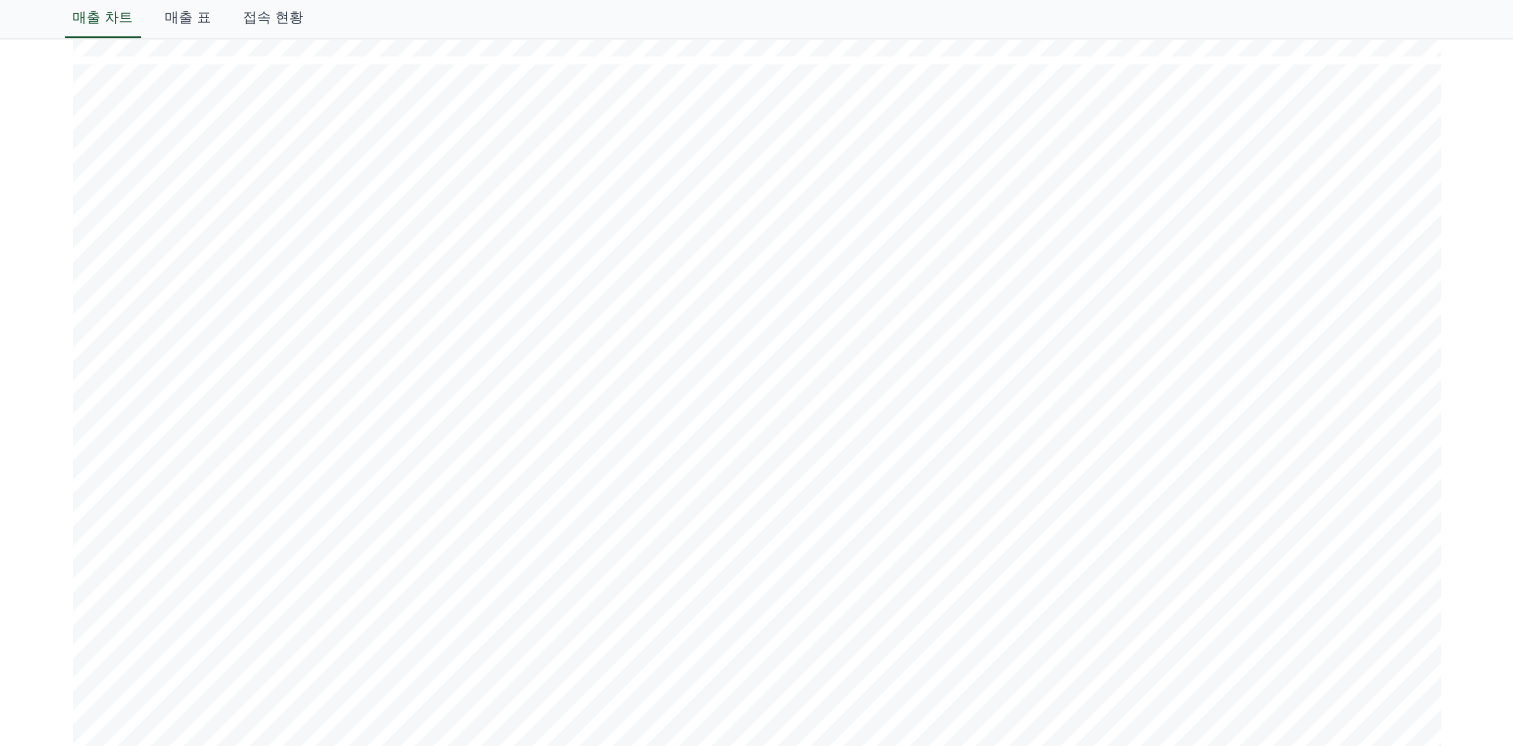 click on "**********" at bounding box center (757, -749) 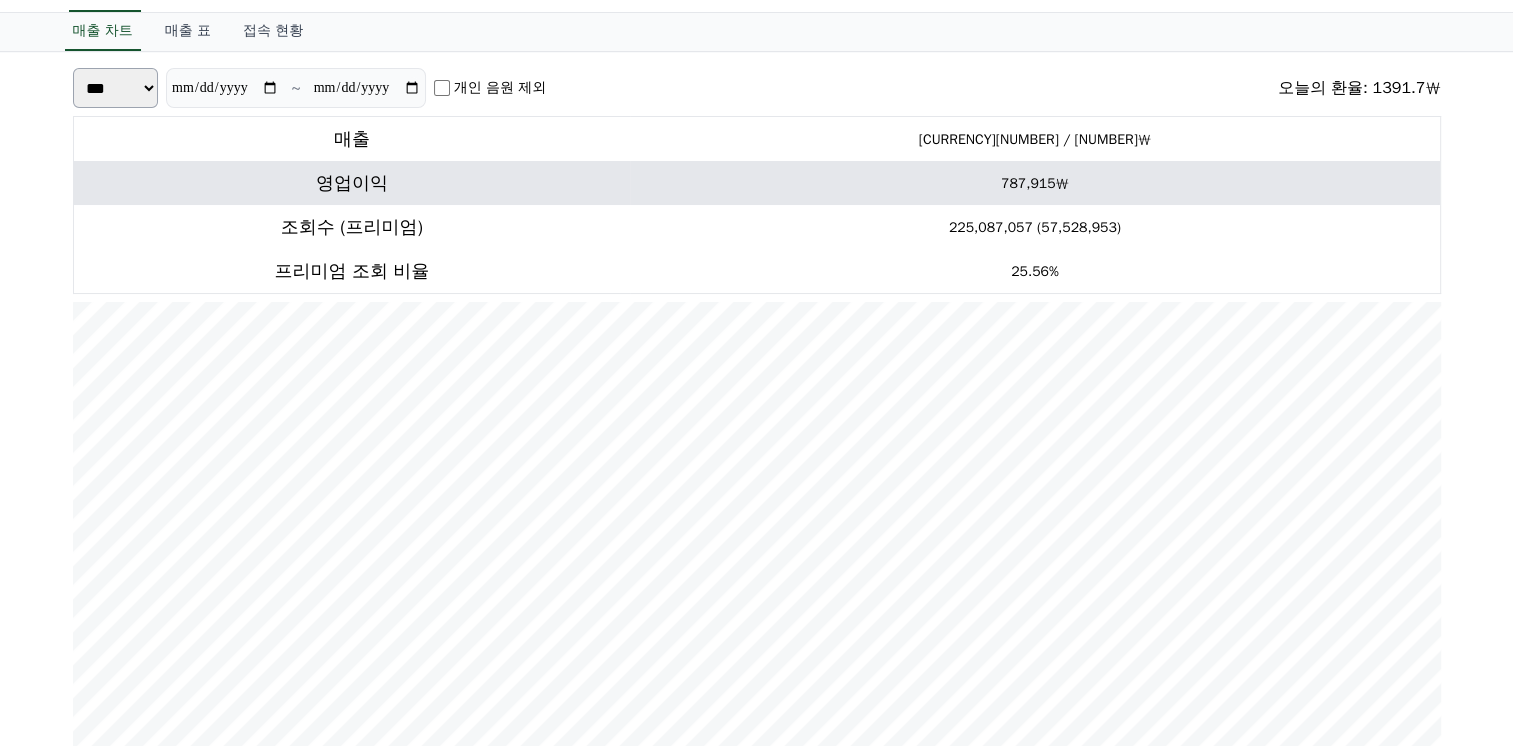 scroll, scrollTop: 0, scrollLeft: 0, axis: both 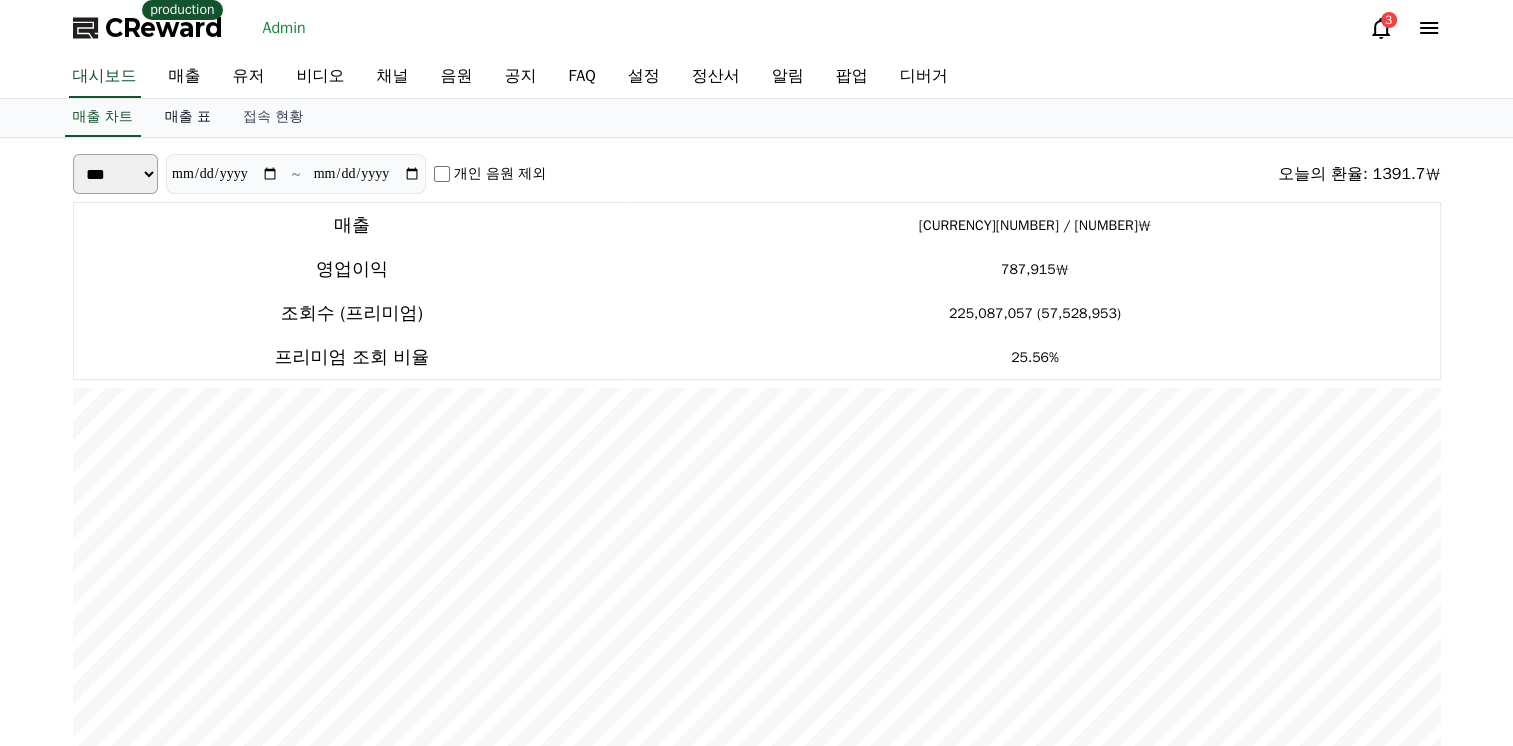 click on "매출 표" at bounding box center [188, 118] 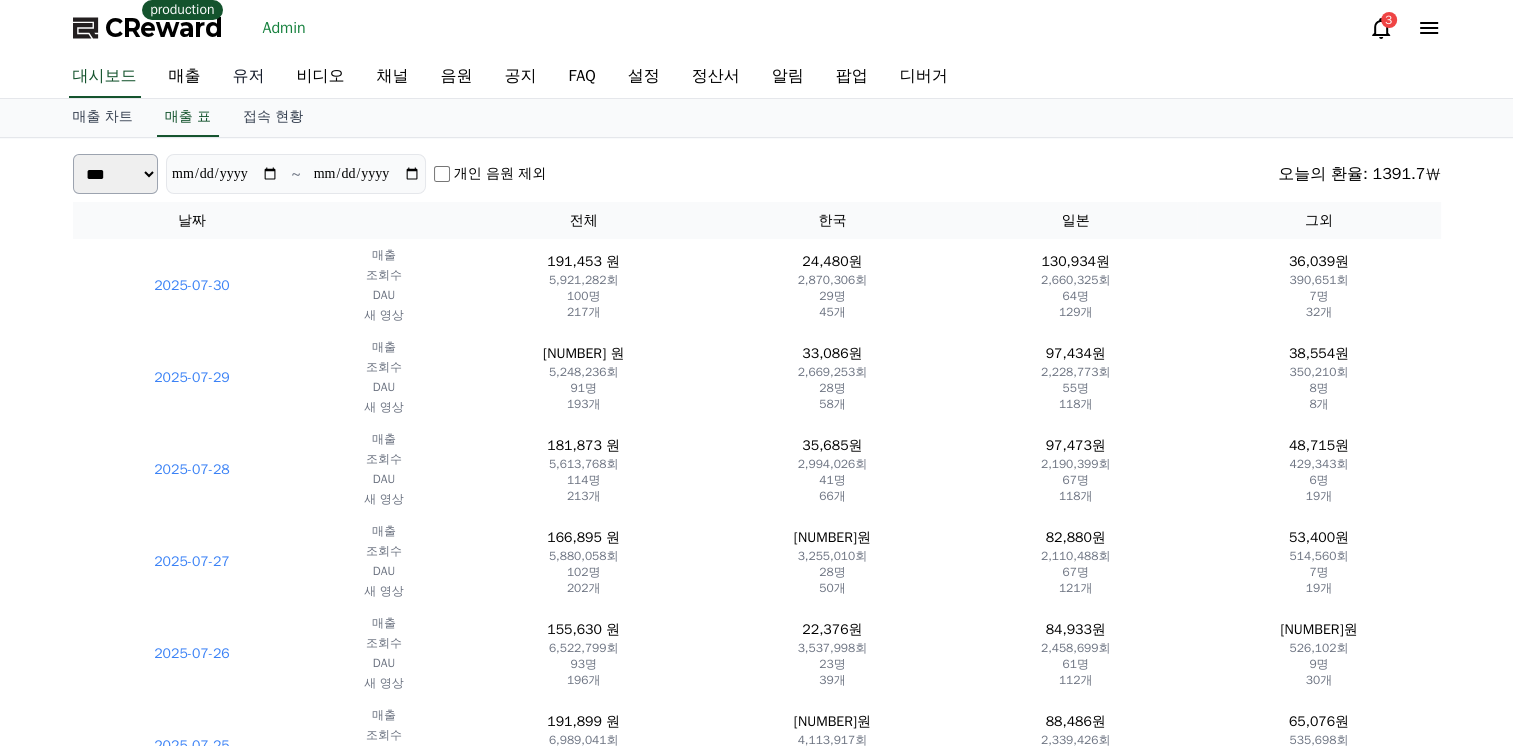 click on "유저" at bounding box center (249, 77) 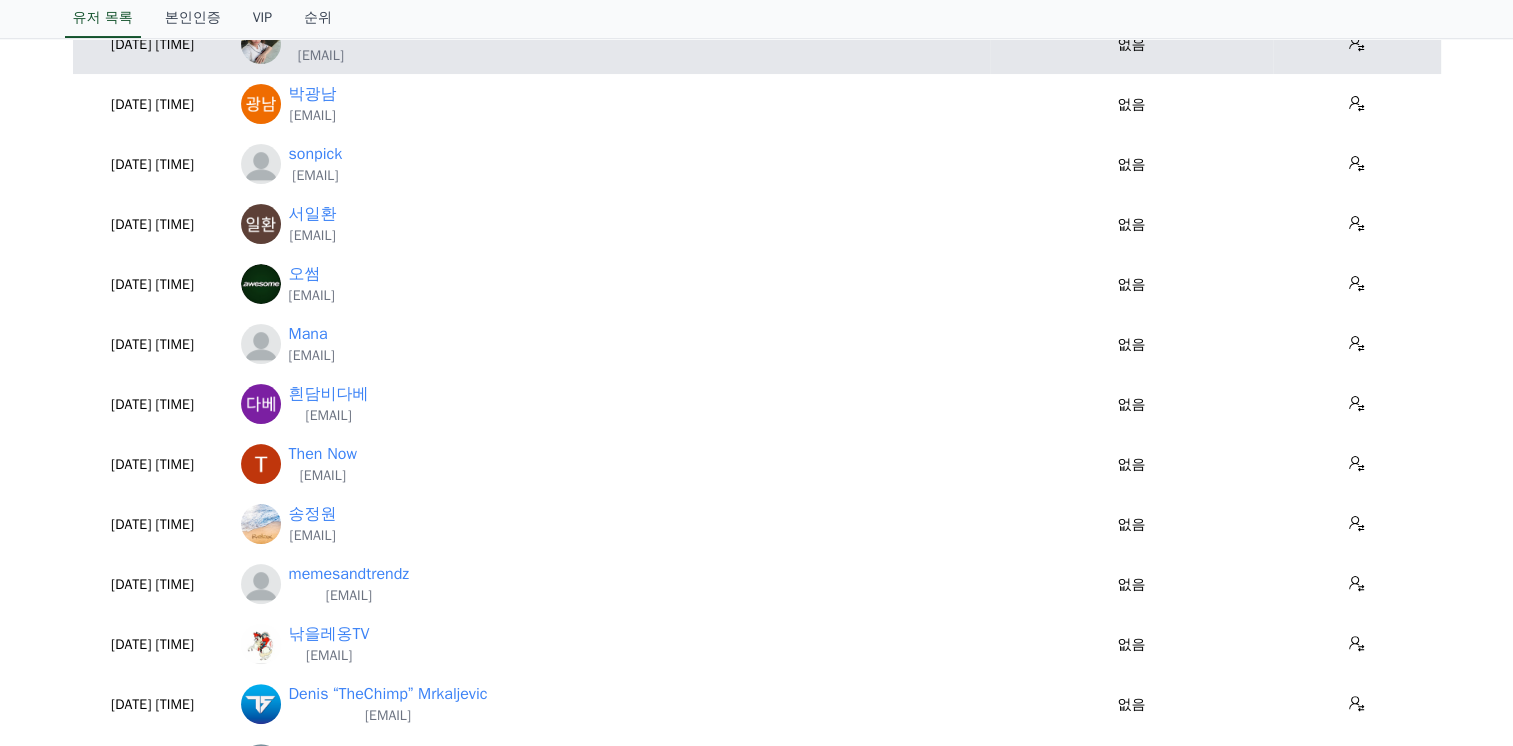 scroll, scrollTop: 400, scrollLeft: 0, axis: vertical 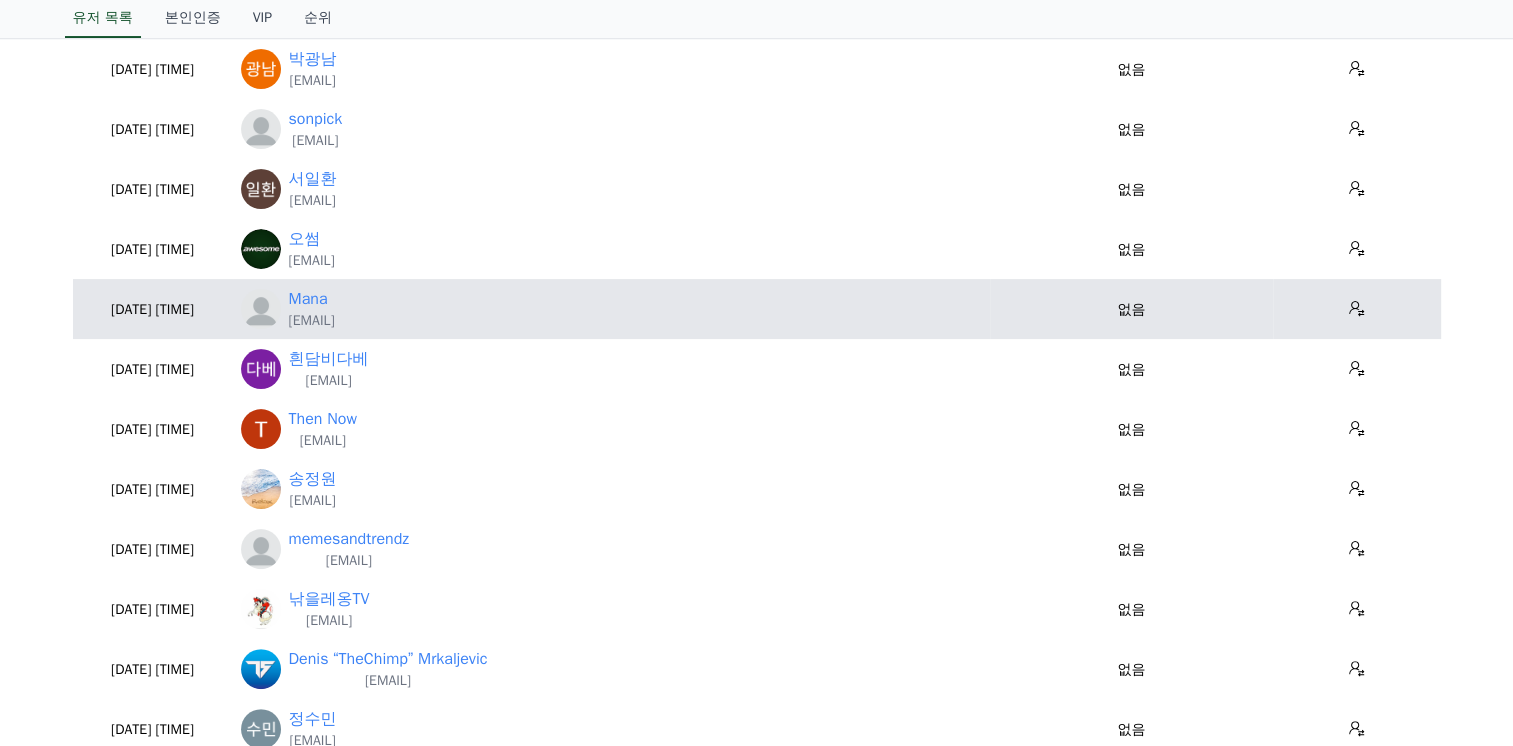 drag, startPoint x: 457, startPoint y: 325, endPoint x: 284, endPoint y: 322, distance: 173.02602 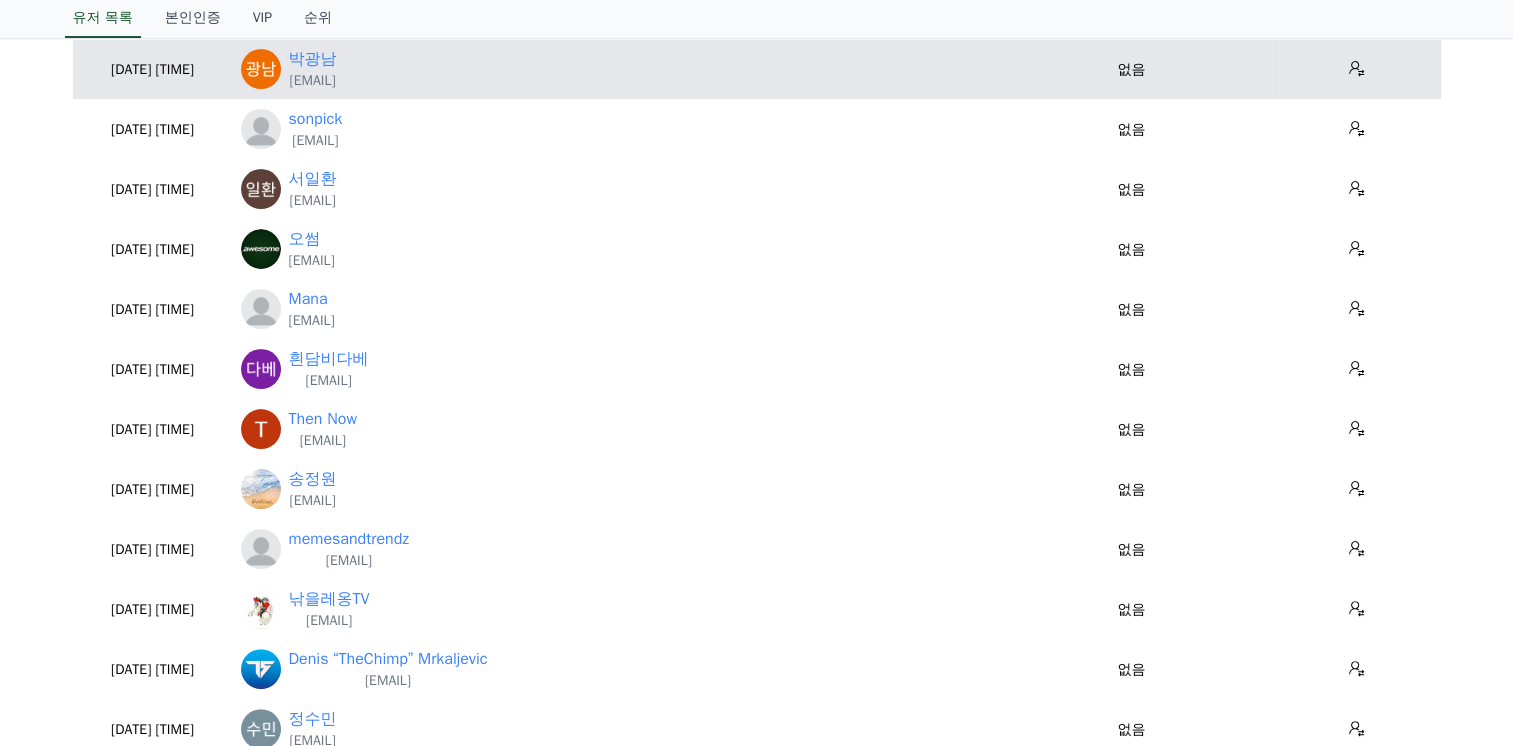 copy on "niccori.san@icloud.com" 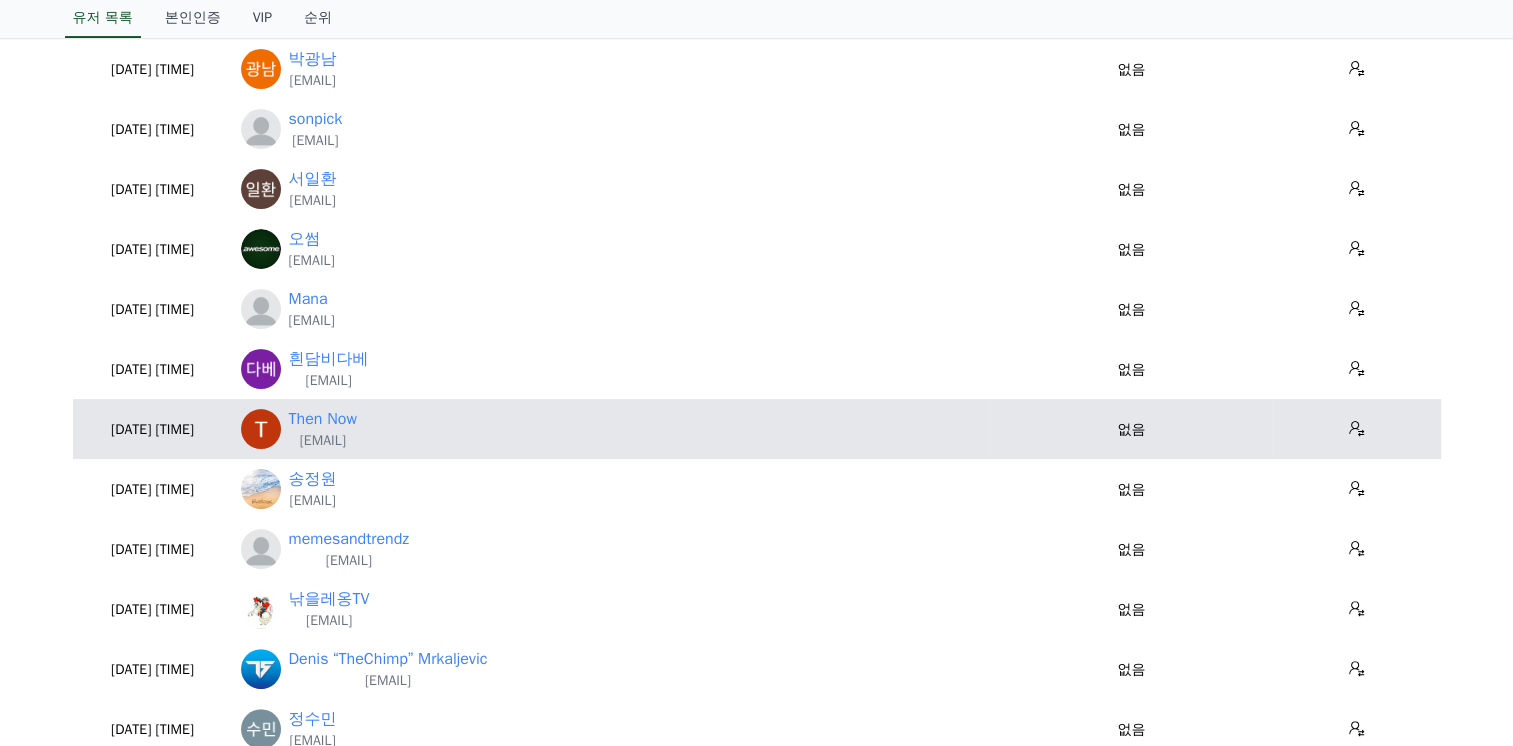 drag, startPoint x: 445, startPoint y: 435, endPoint x: 288, endPoint y: 443, distance: 157.20369 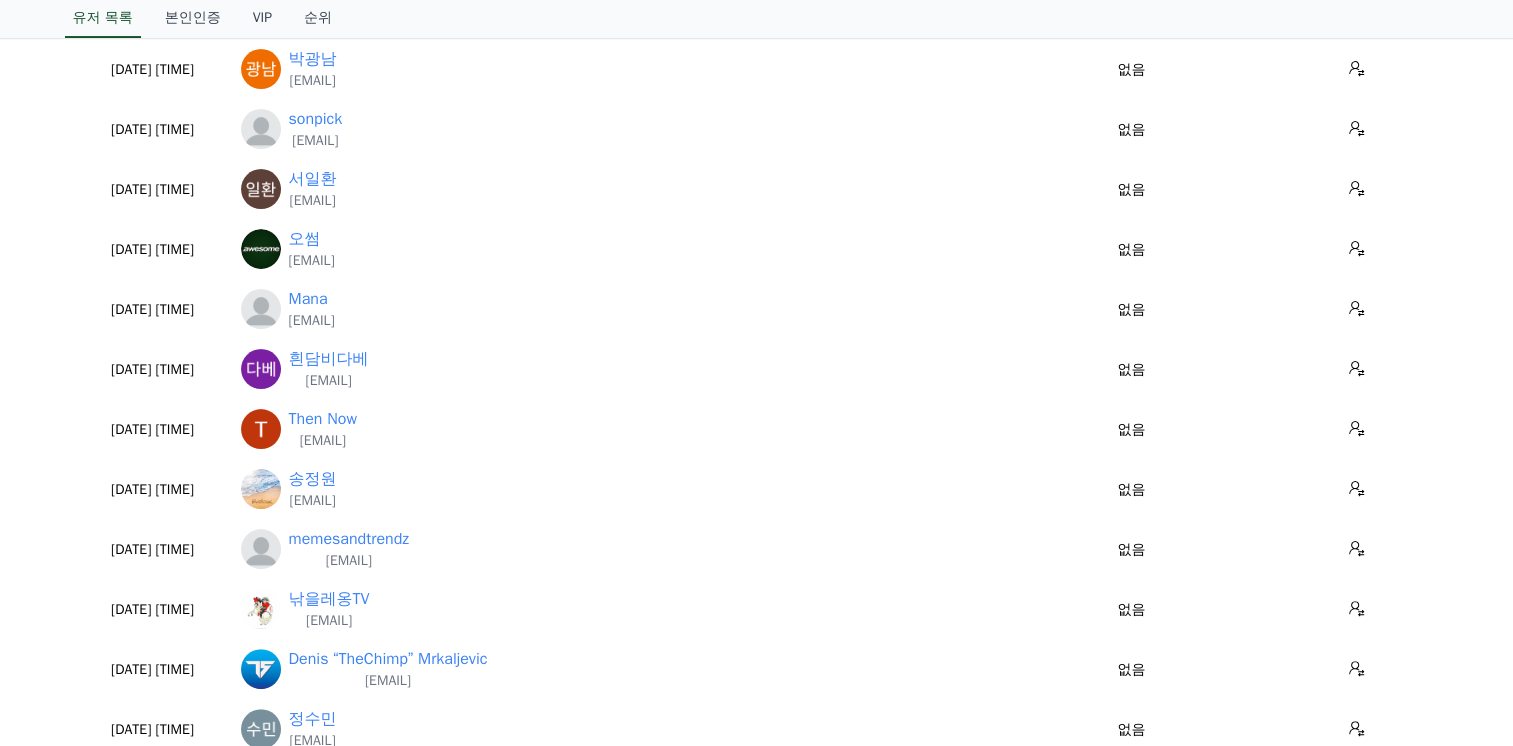 copy on "thennow234@gmail.com" 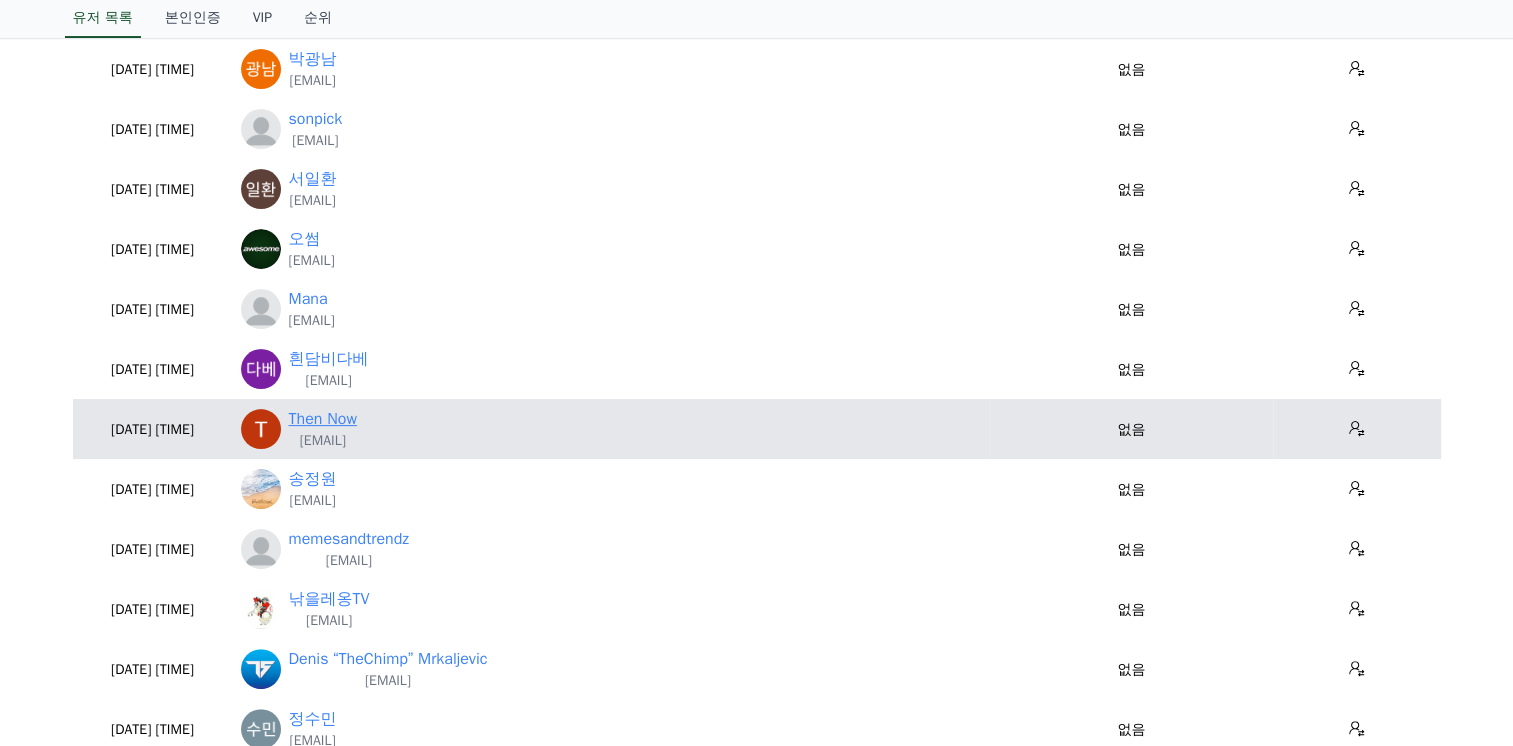 click on "Then Now" at bounding box center [323, 419] 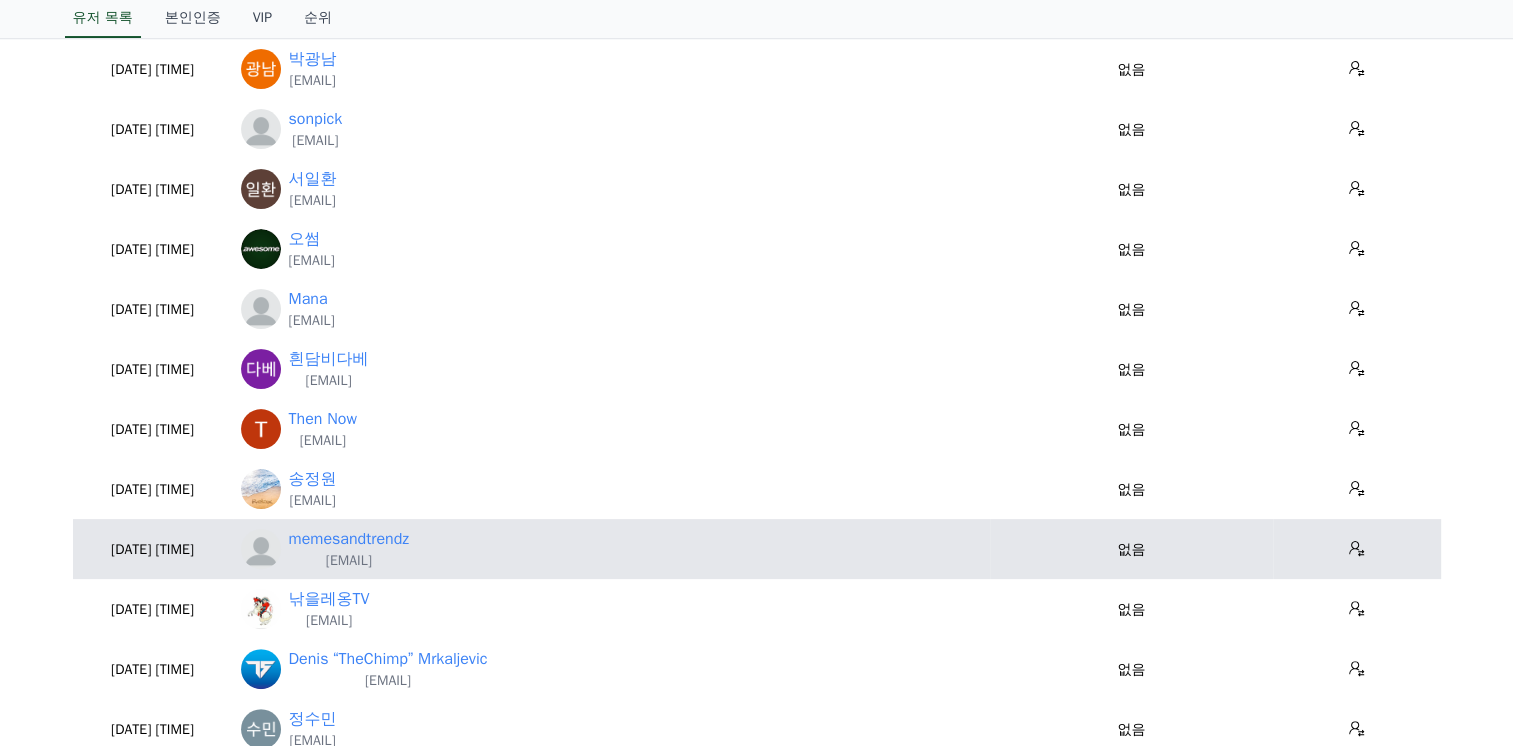 drag, startPoint x: 470, startPoint y: 564, endPoint x: 257, endPoint y: 565, distance: 213.00235 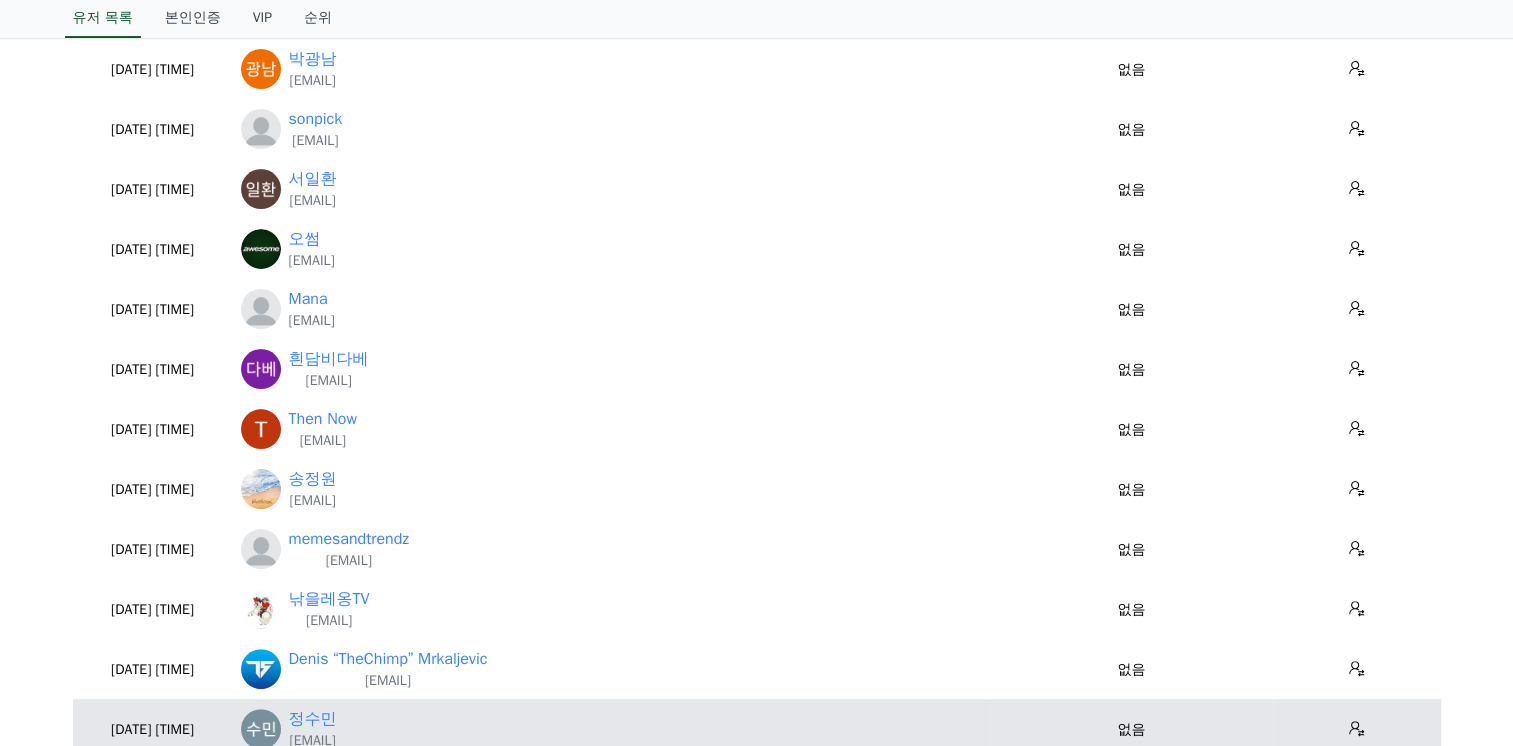 copy on "memesandtrendz@gmail.com" 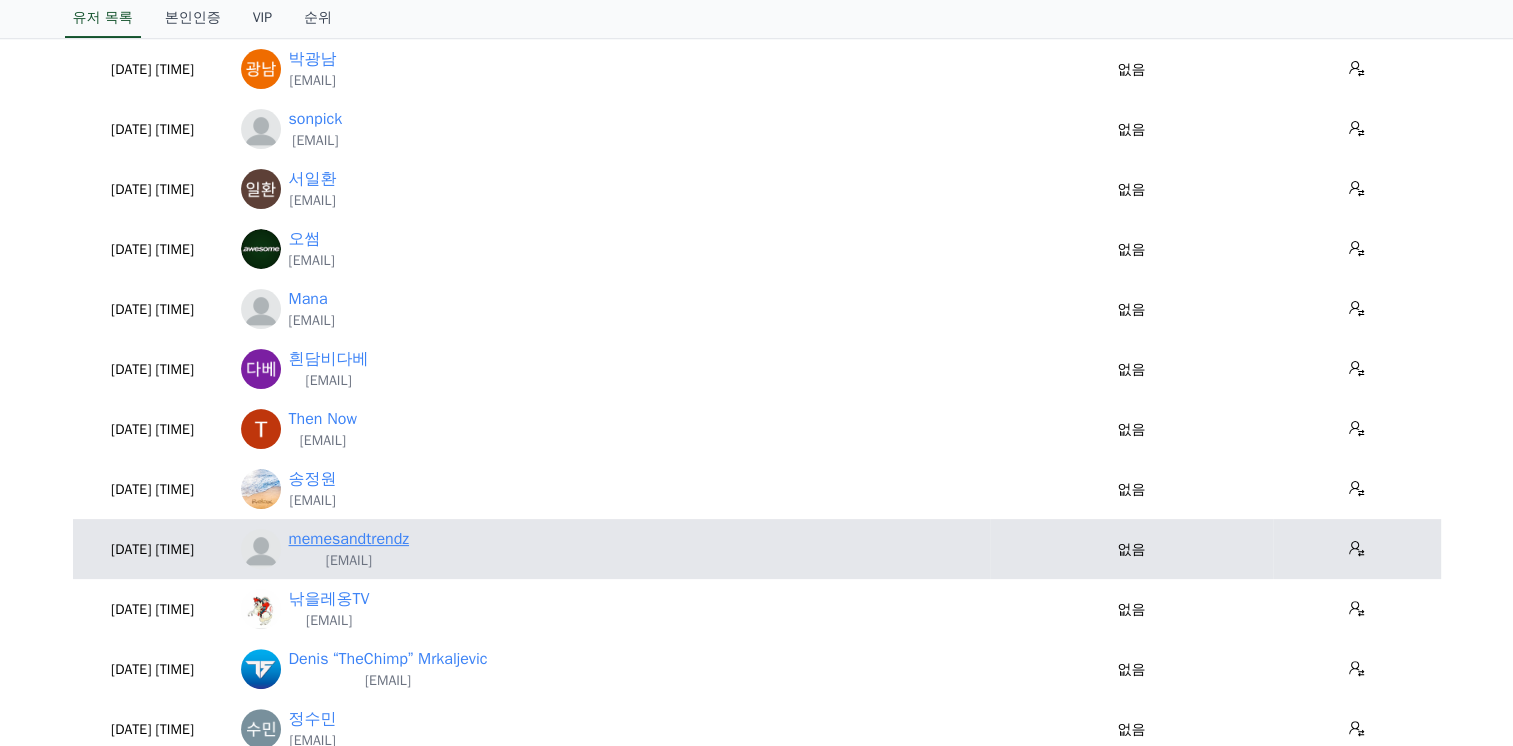 click on "memesandtrendz" at bounding box center [349, 539] 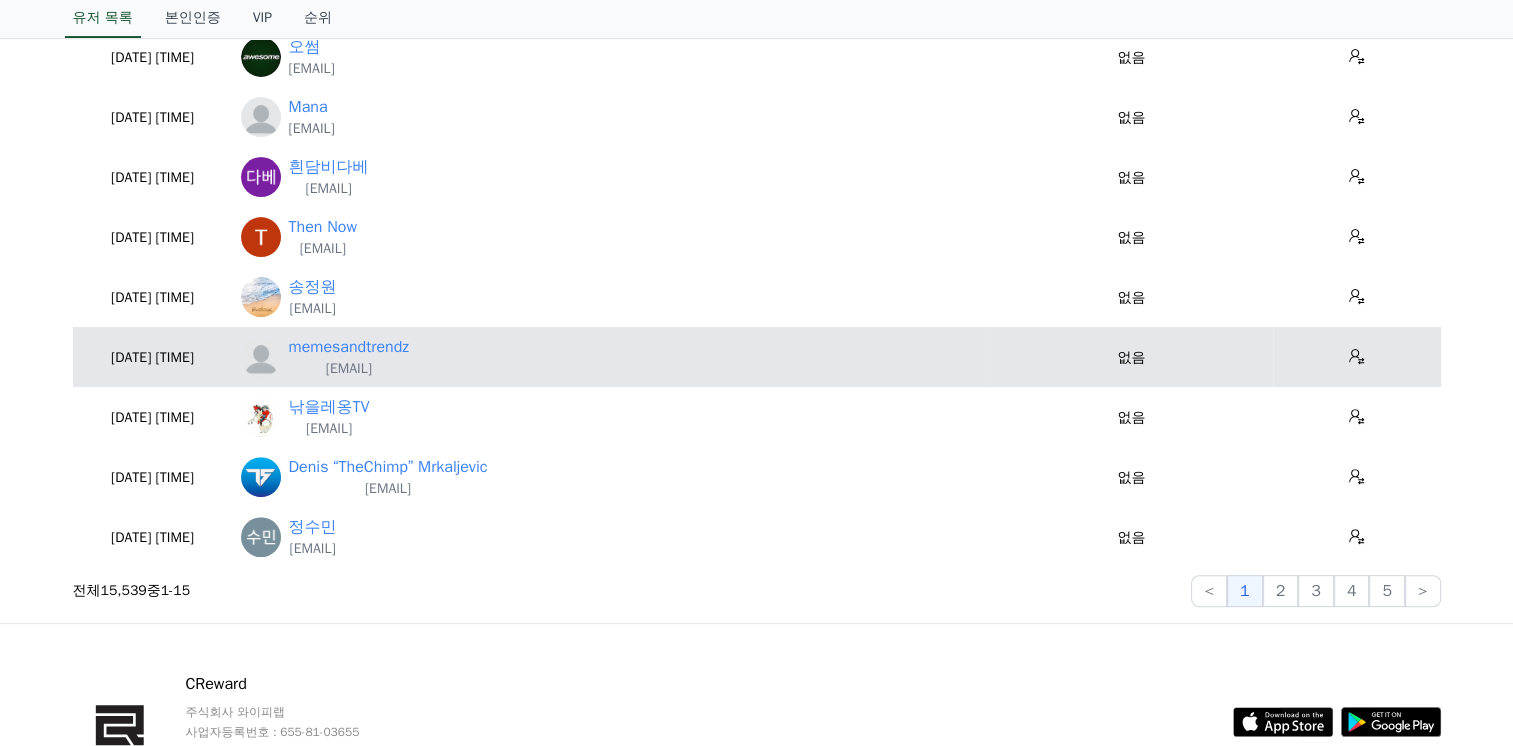 scroll, scrollTop: 600, scrollLeft: 0, axis: vertical 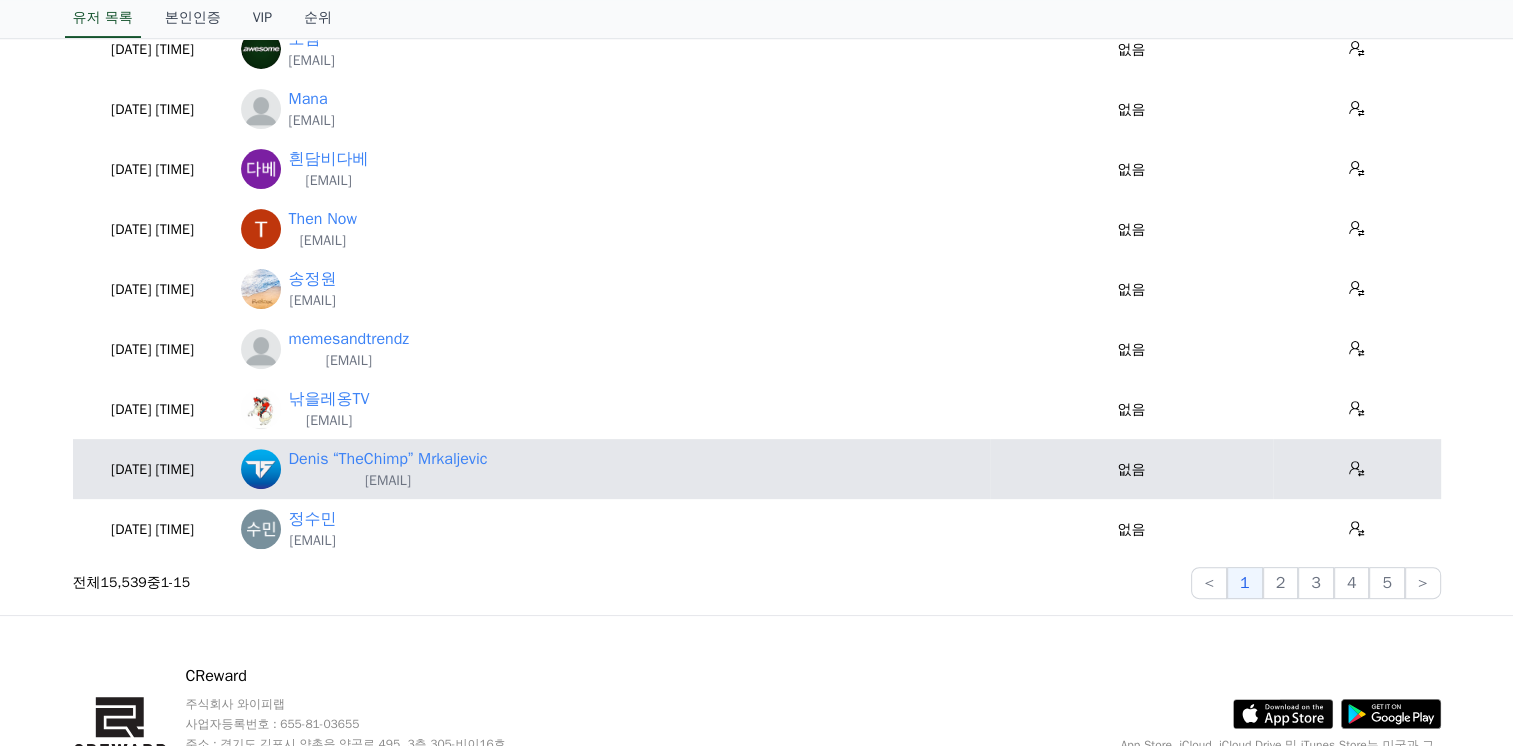 drag, startPoint x: 497, startPoint y: 486, endPoint x: 298, endPoint y: 489, distance: 199.02261 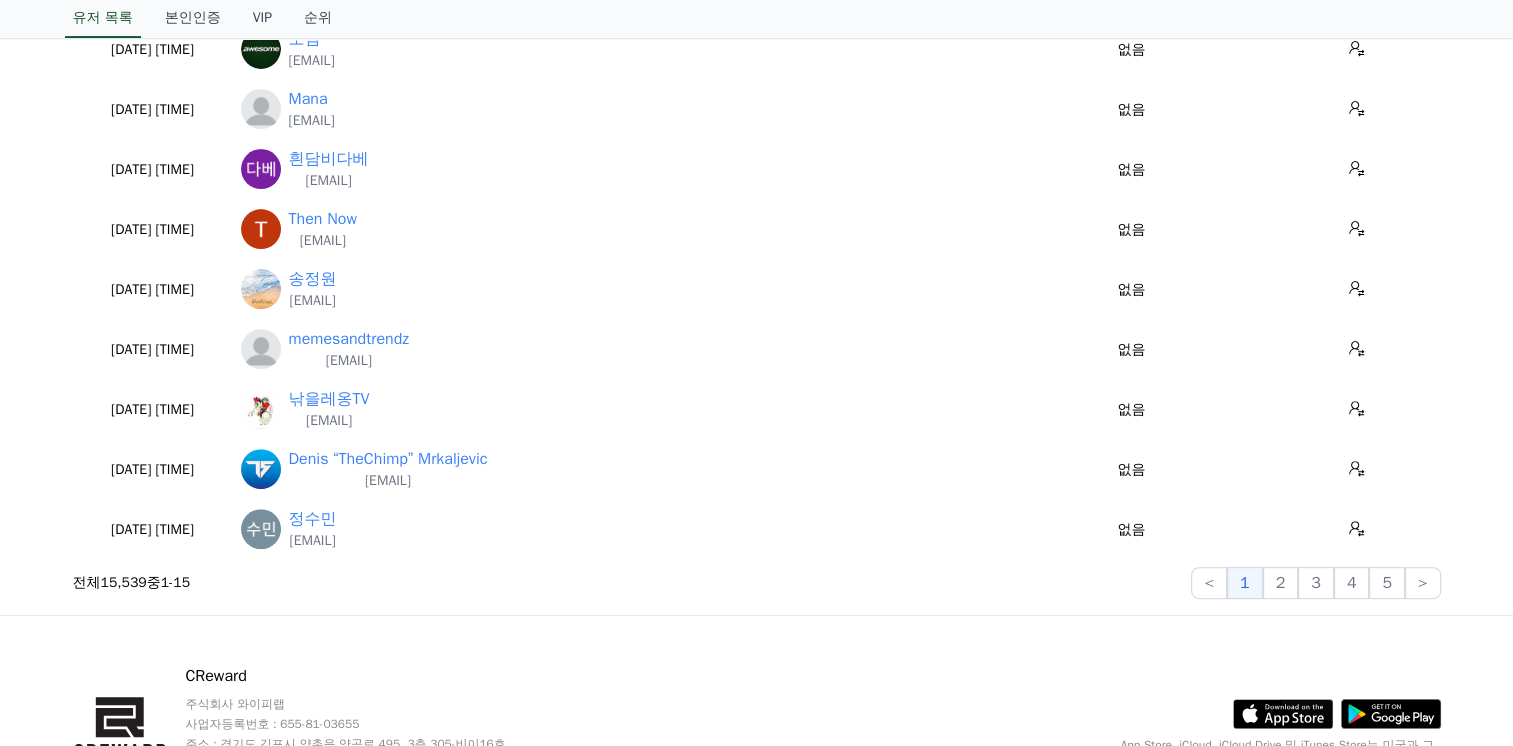 copy on "chimpex.official@gmail.com" 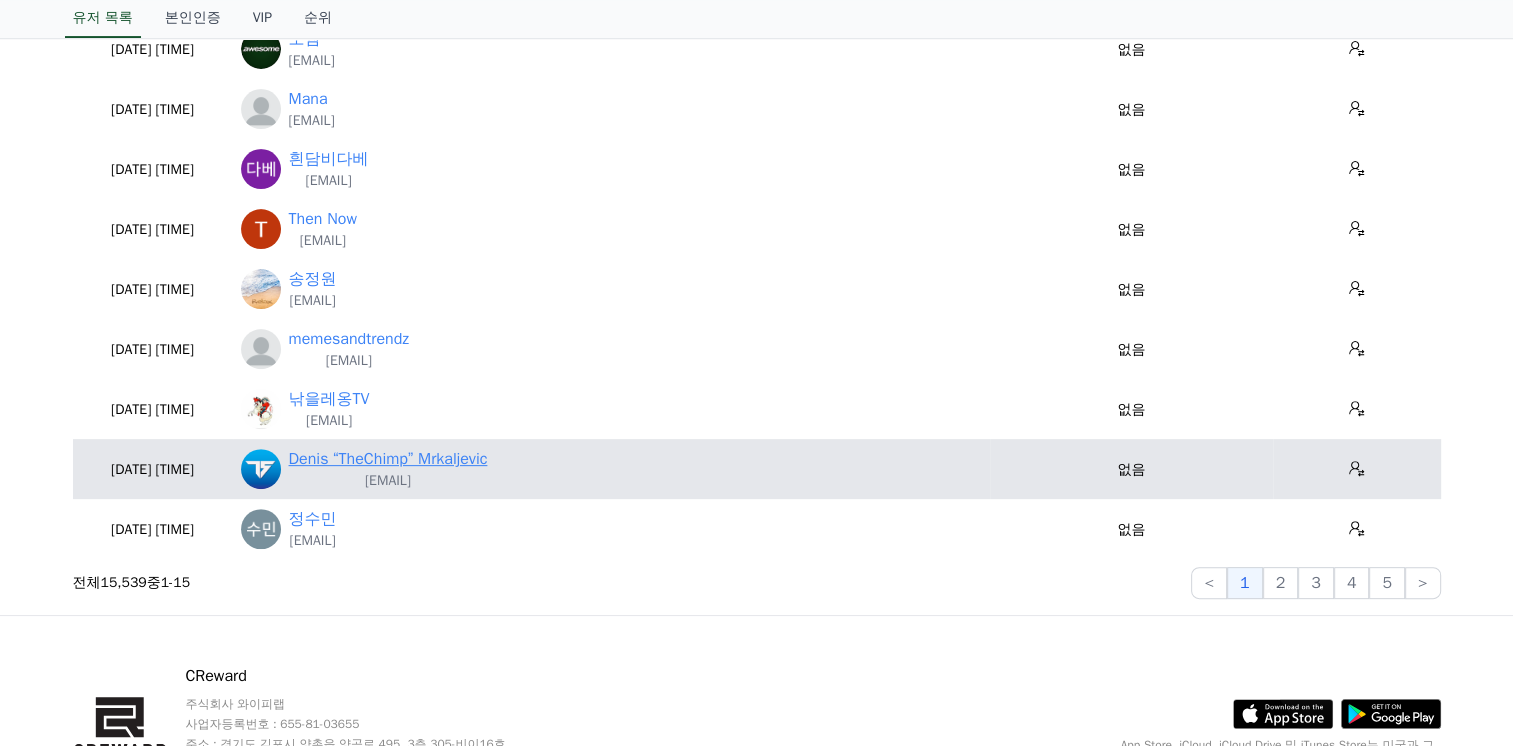 click on "Denis “TheChimp” Mrkaljevic" at bounding box center [388, 459] 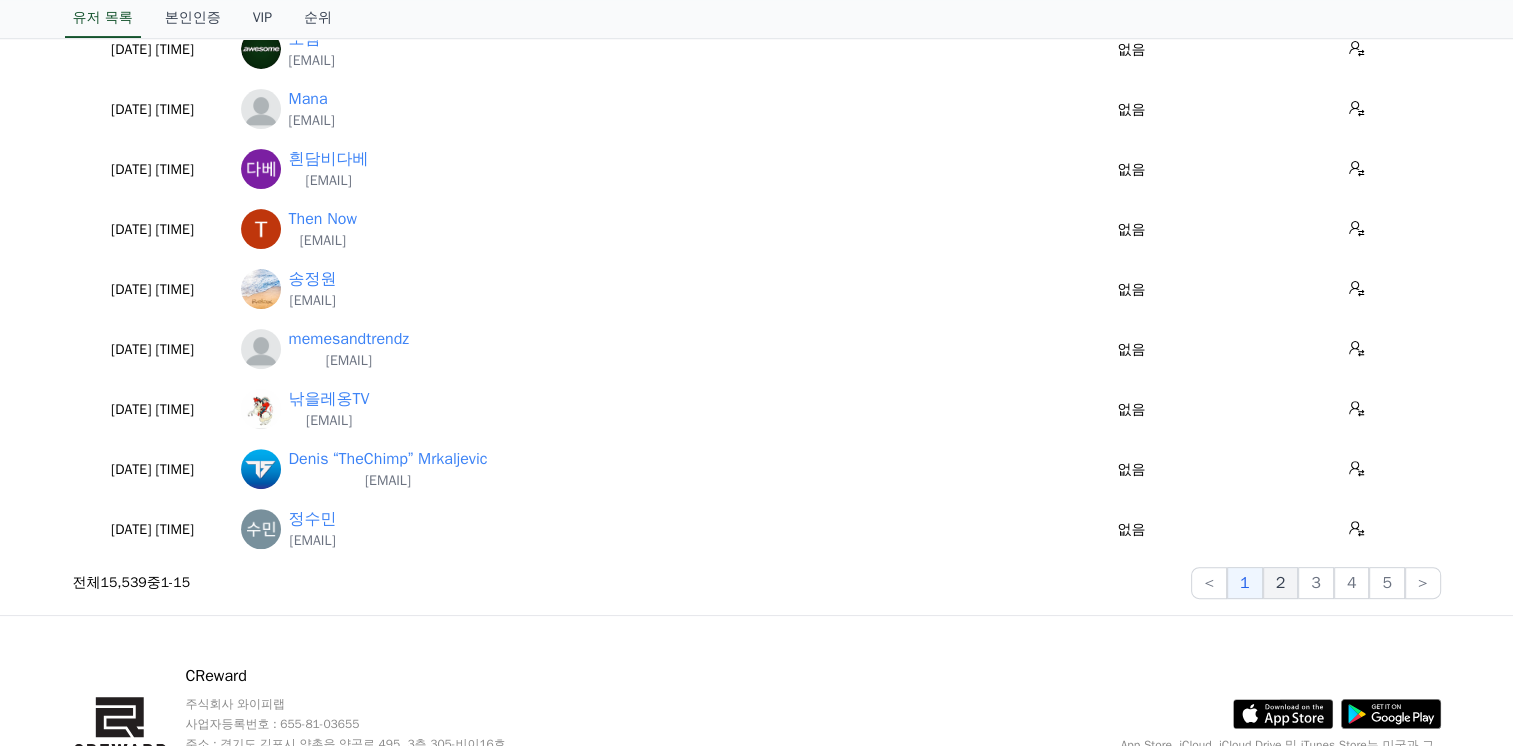 click on "2" 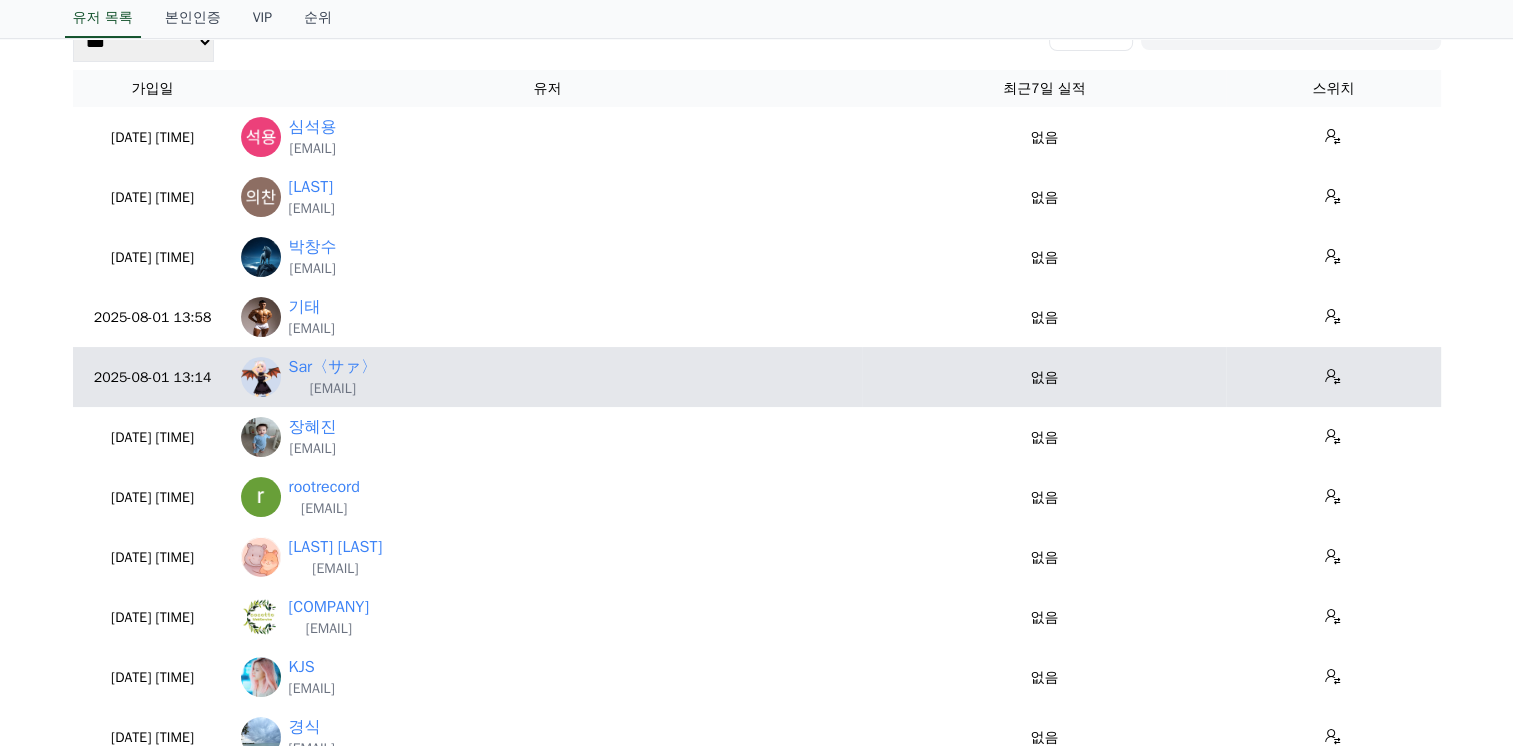 scroll, scrollTop: 200, scrollLeft: 0, axis: vertical 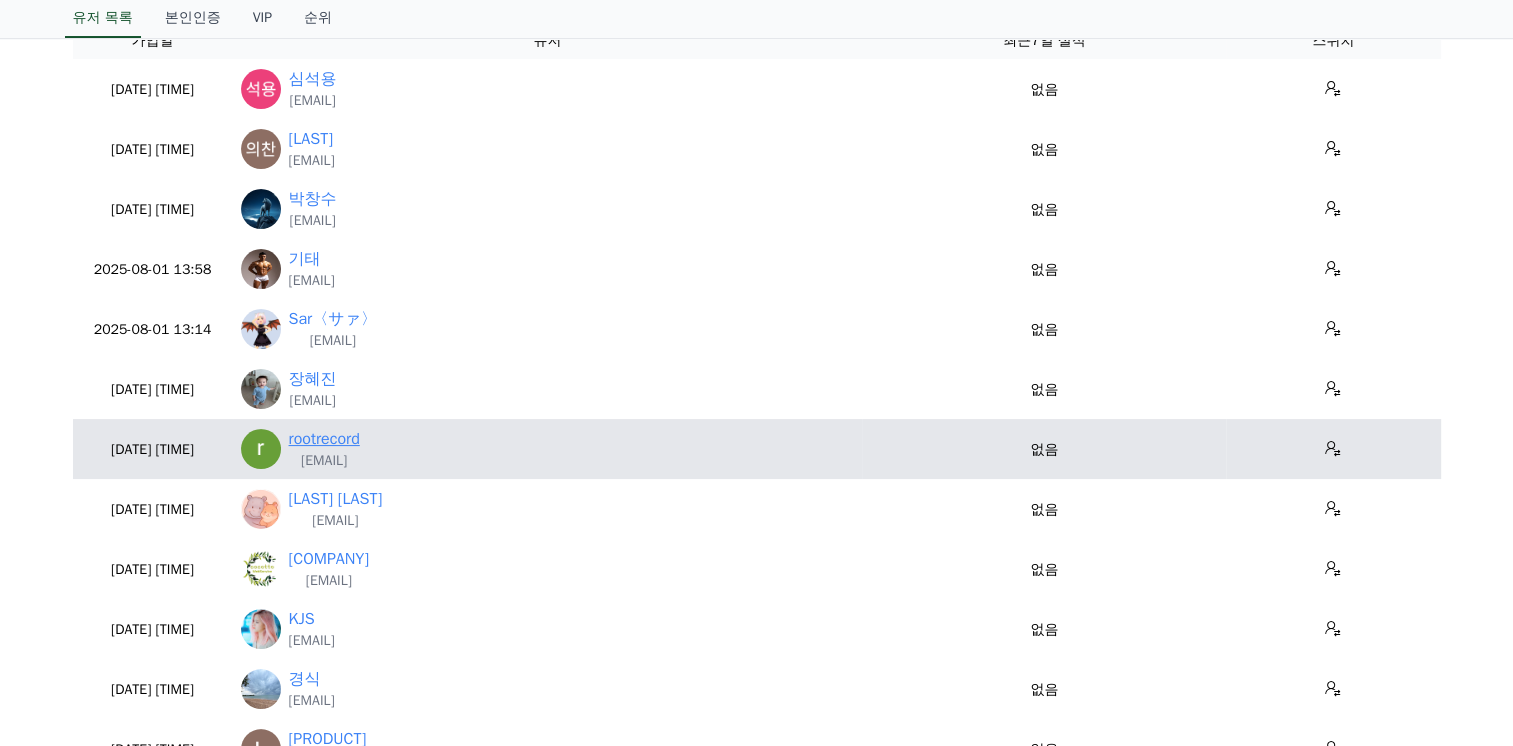 click on "rootrecord" at bounding box center [324, 439] 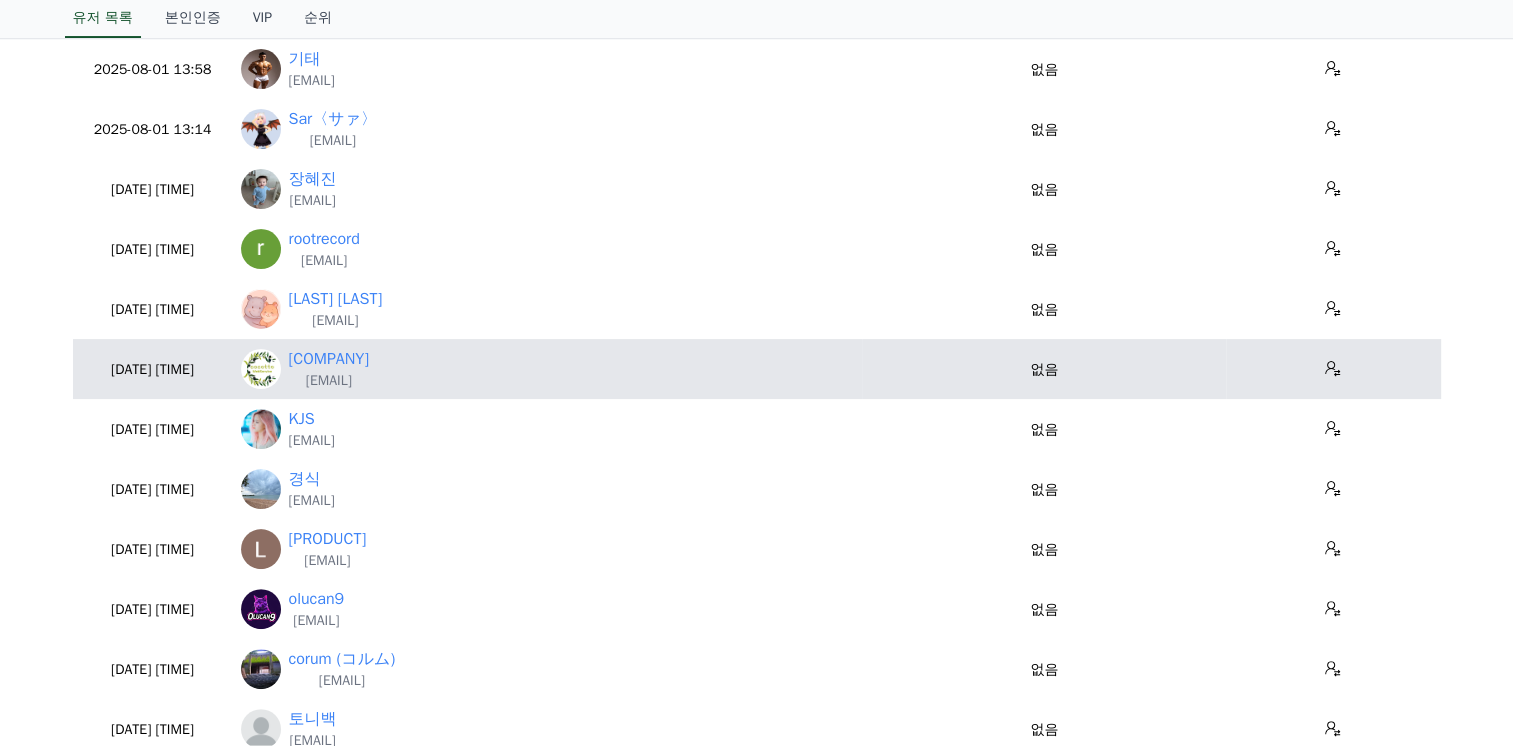 scroll, scrollTop: 500, scrollLeft: 0, axis: vertical 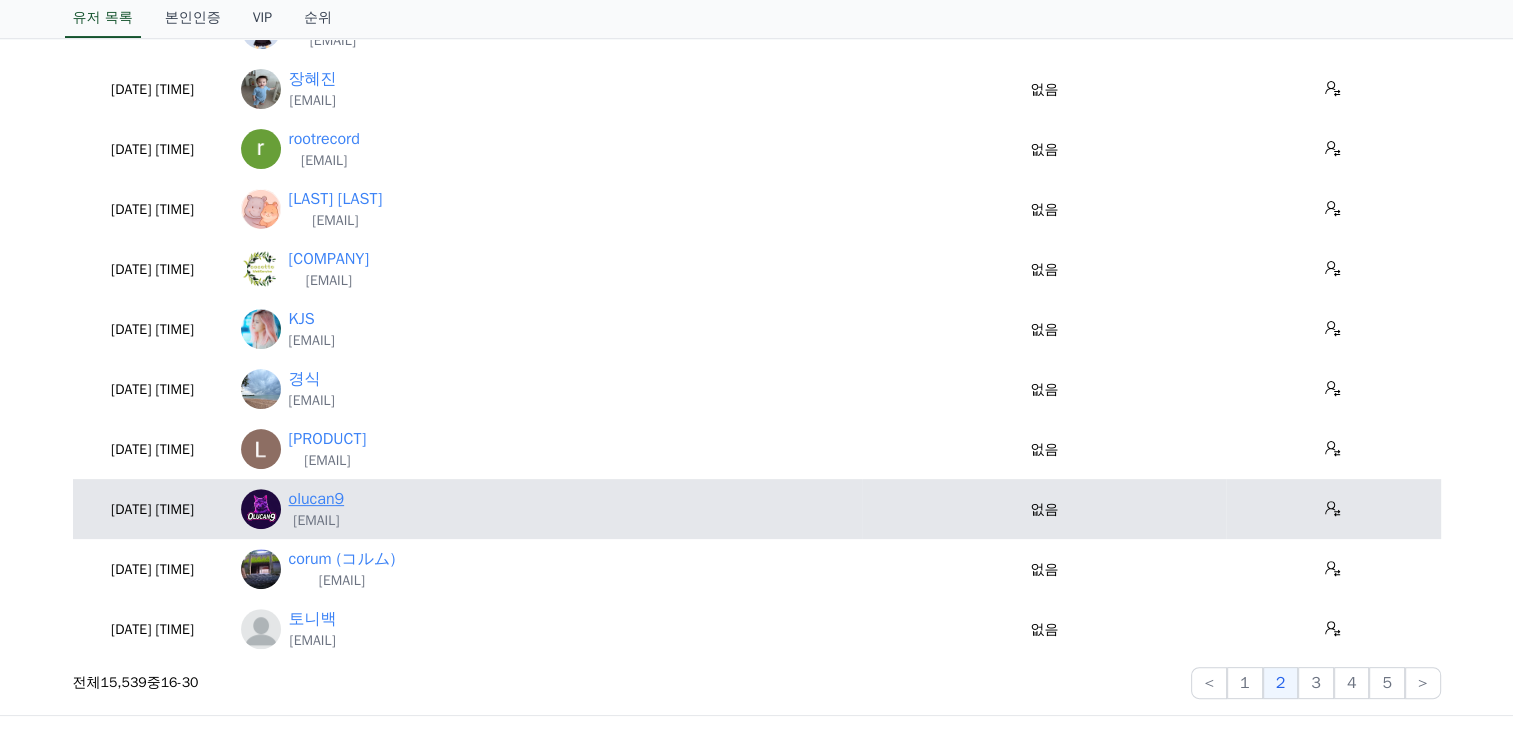 click on "olucan9" at bounding box center [317, 499] 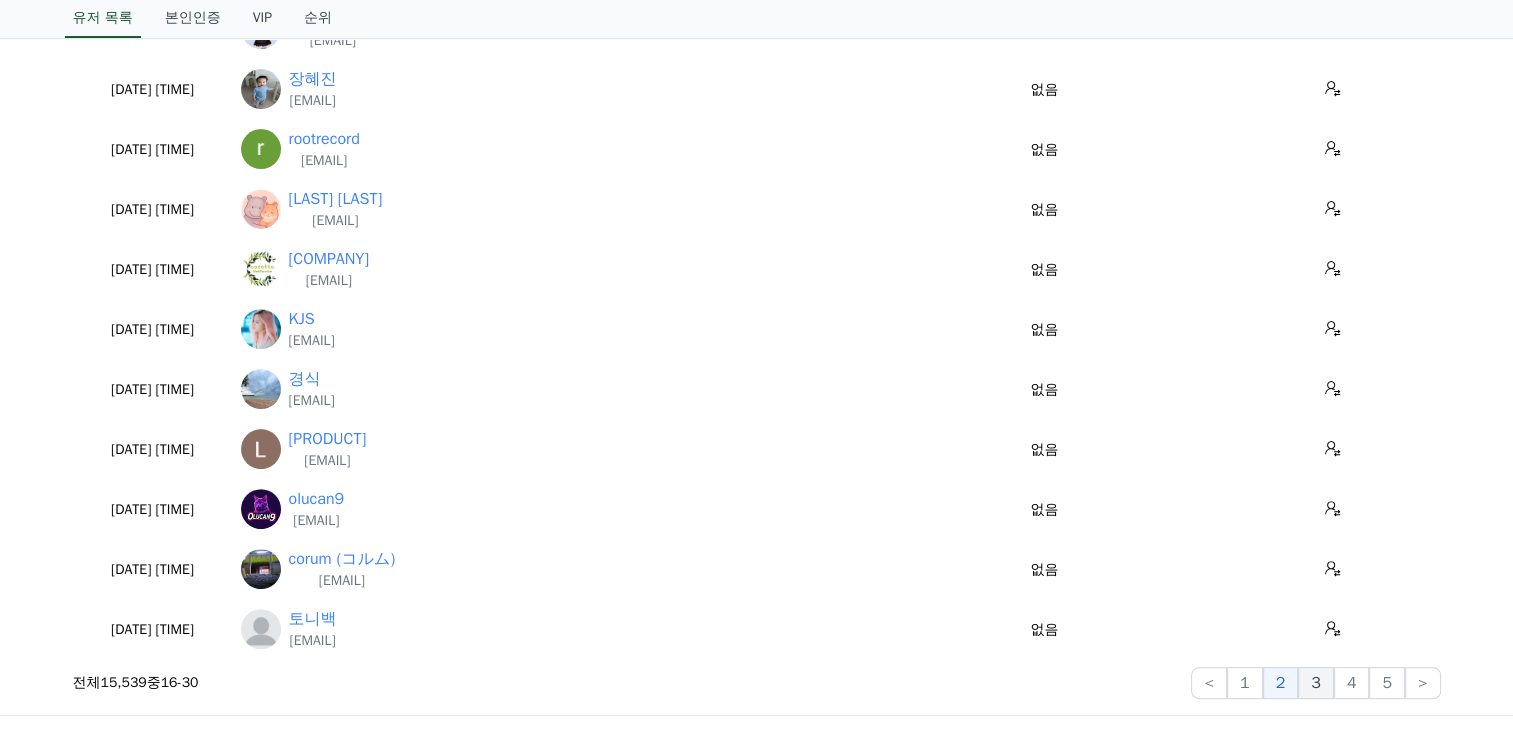 click on "3" 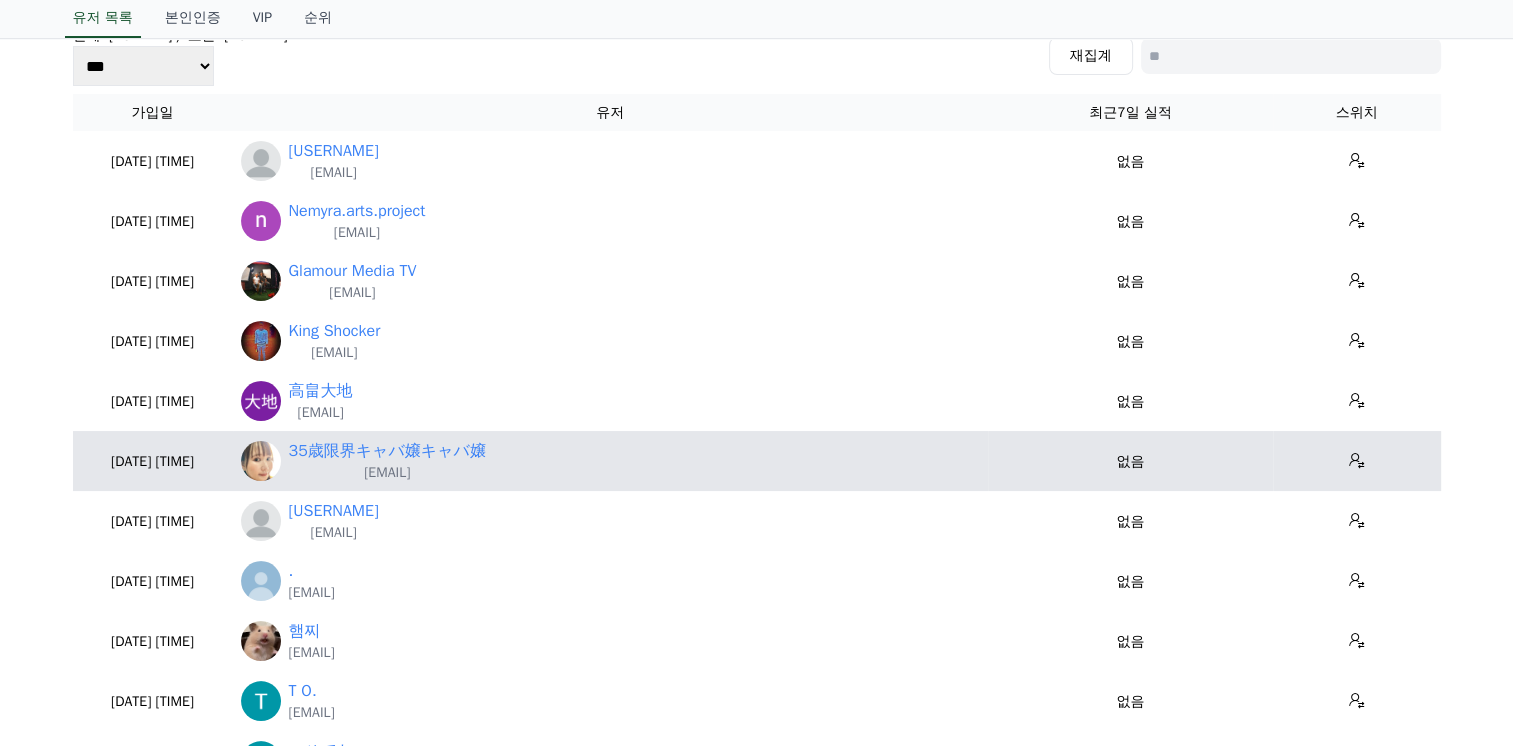 scroll, scrollTop: 100, scrollLeft: 0, axis: vertical 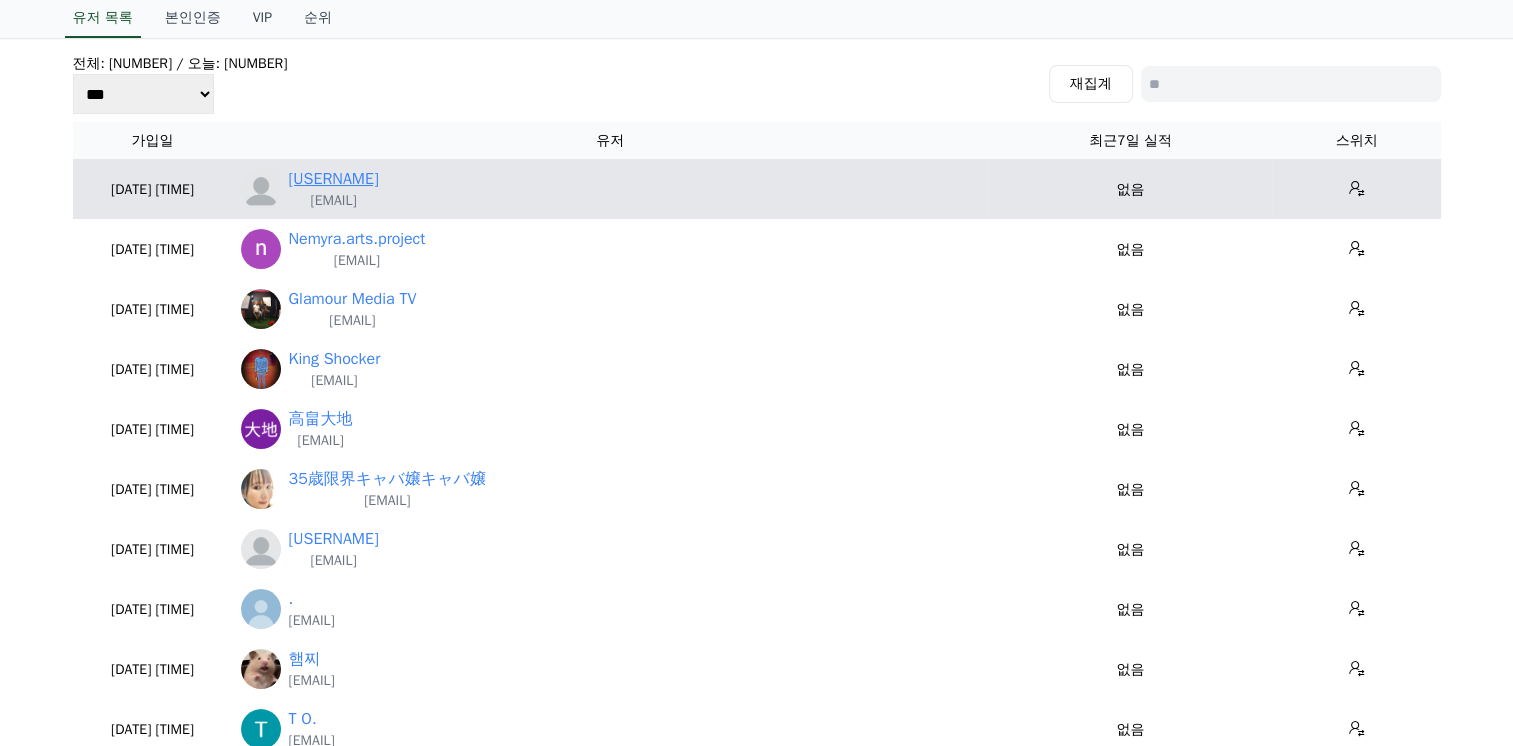 click on "Maxxunitt" at bounding box center [334, 179] 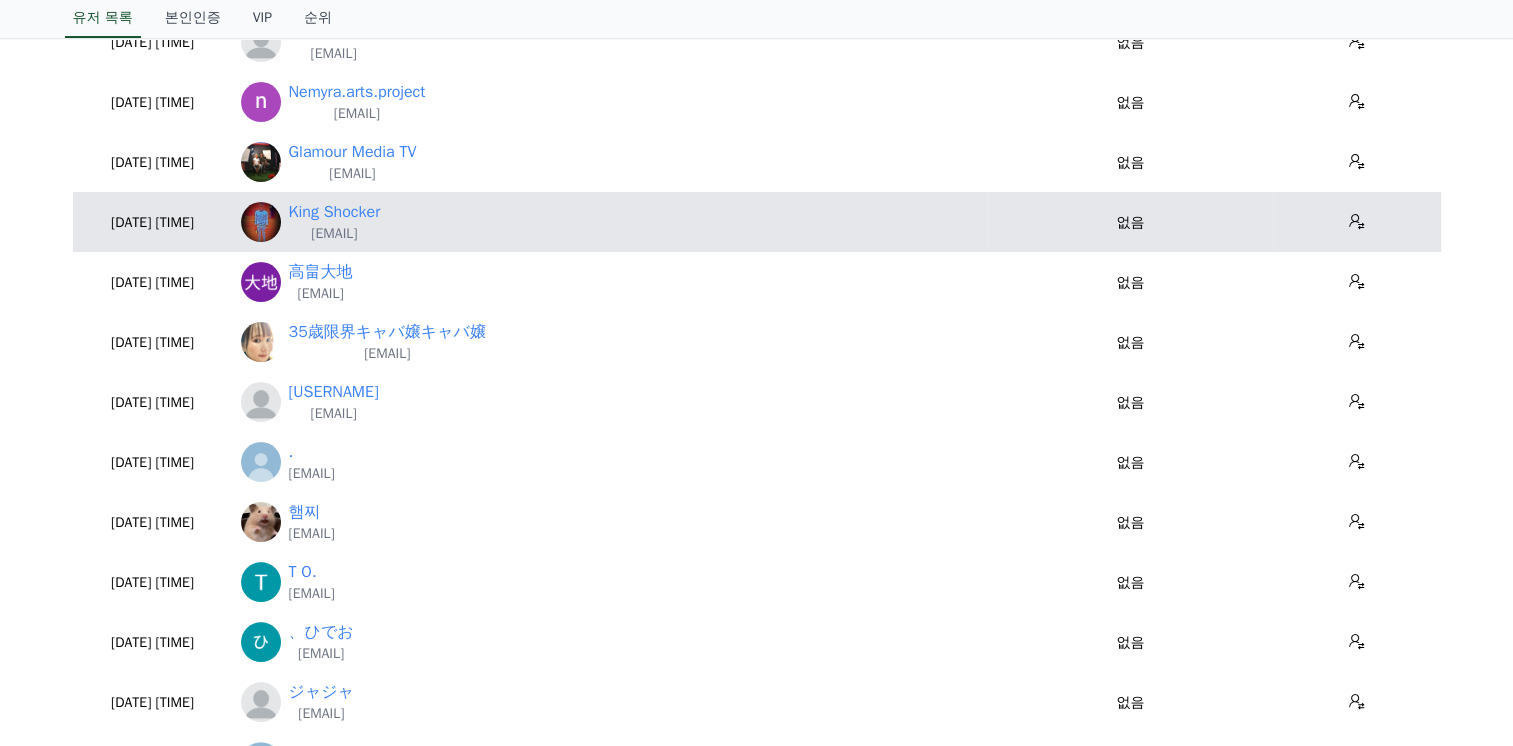 scroll, scrollTop: 0, scrollLeft: 0, axis: both 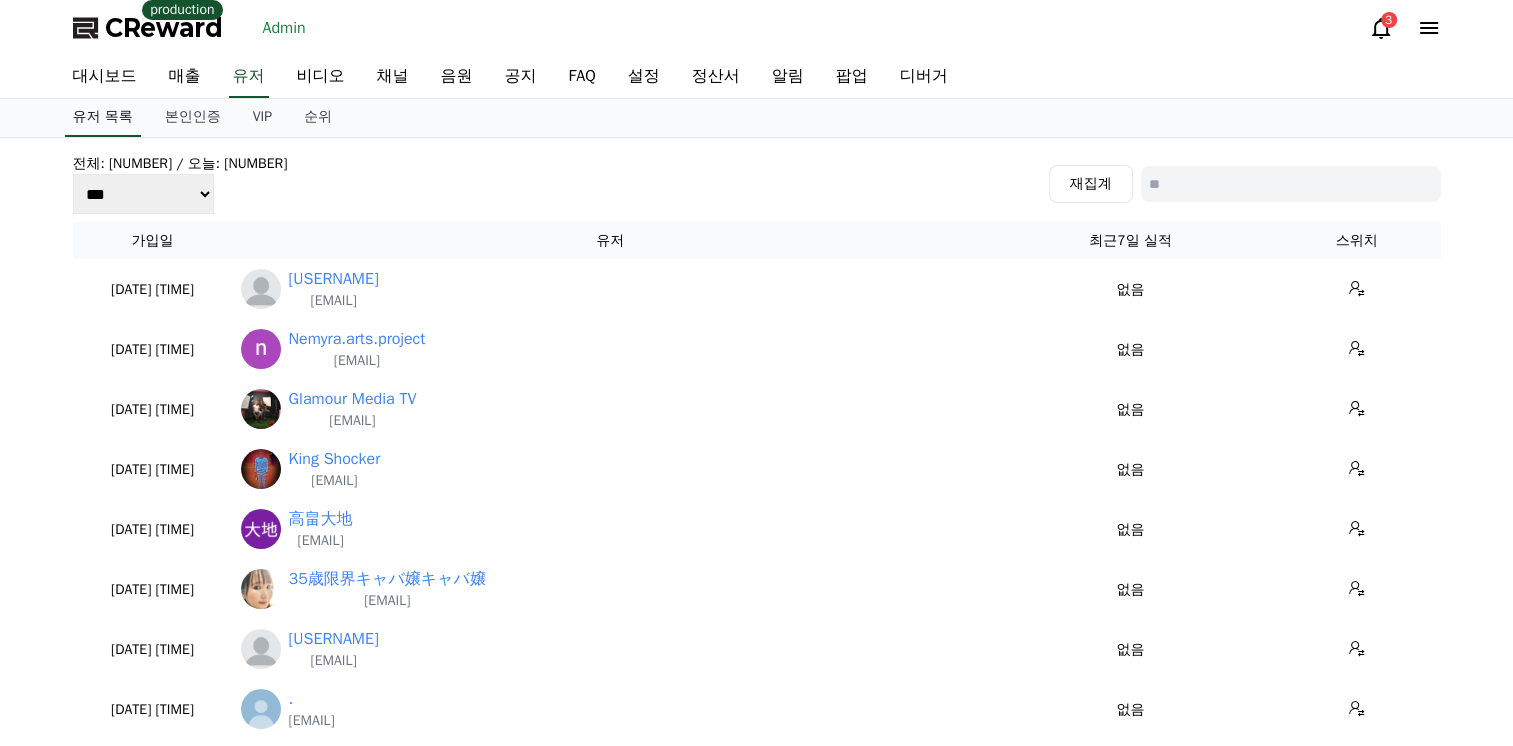 click on "유저 목록" at bounding box center [103, 118] 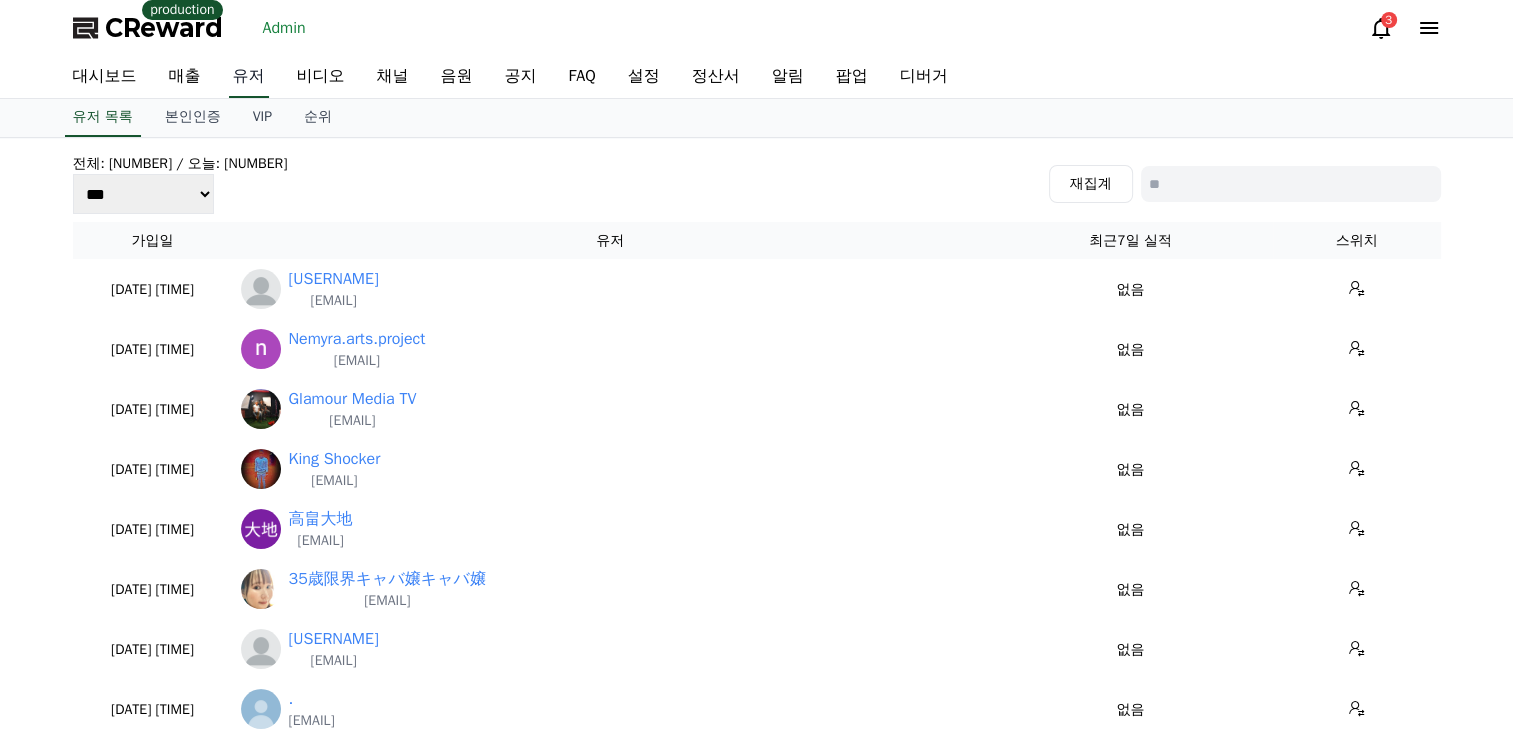 click on "유저" at bounding box center (249, 77) 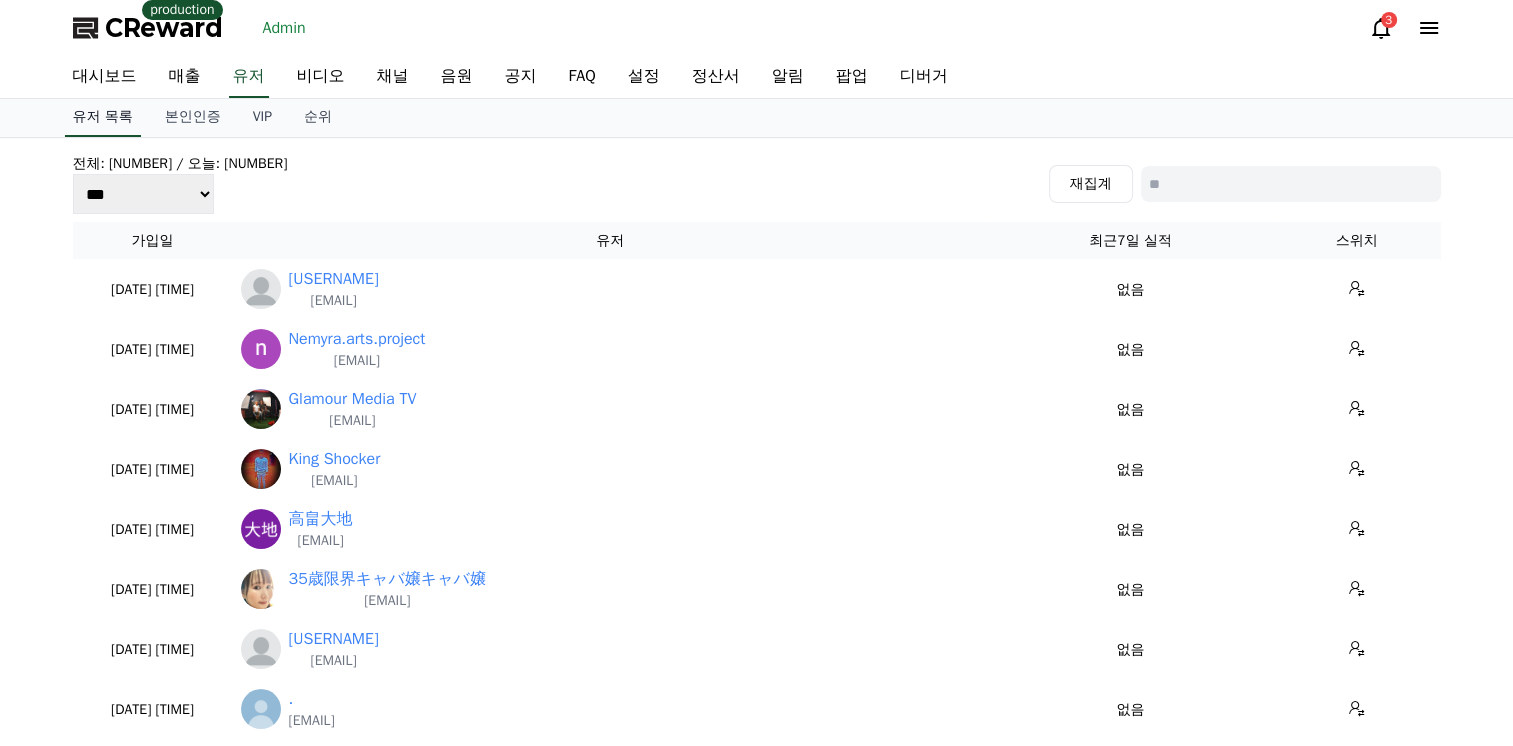 click on "유저 목록" at bounding box center (103, 118) 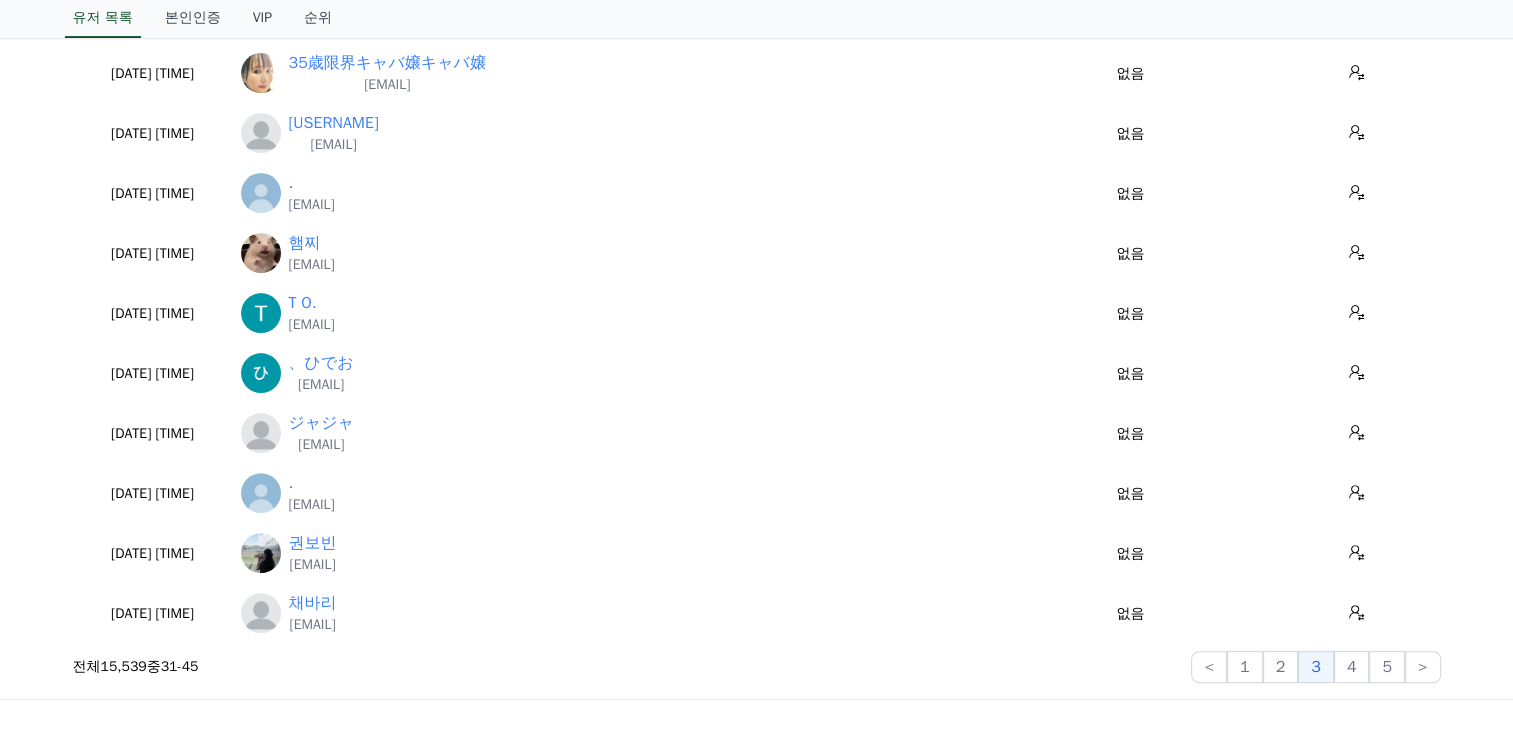 scroll, scrollTop: 700, scrollLeft: 0, axis: vertical 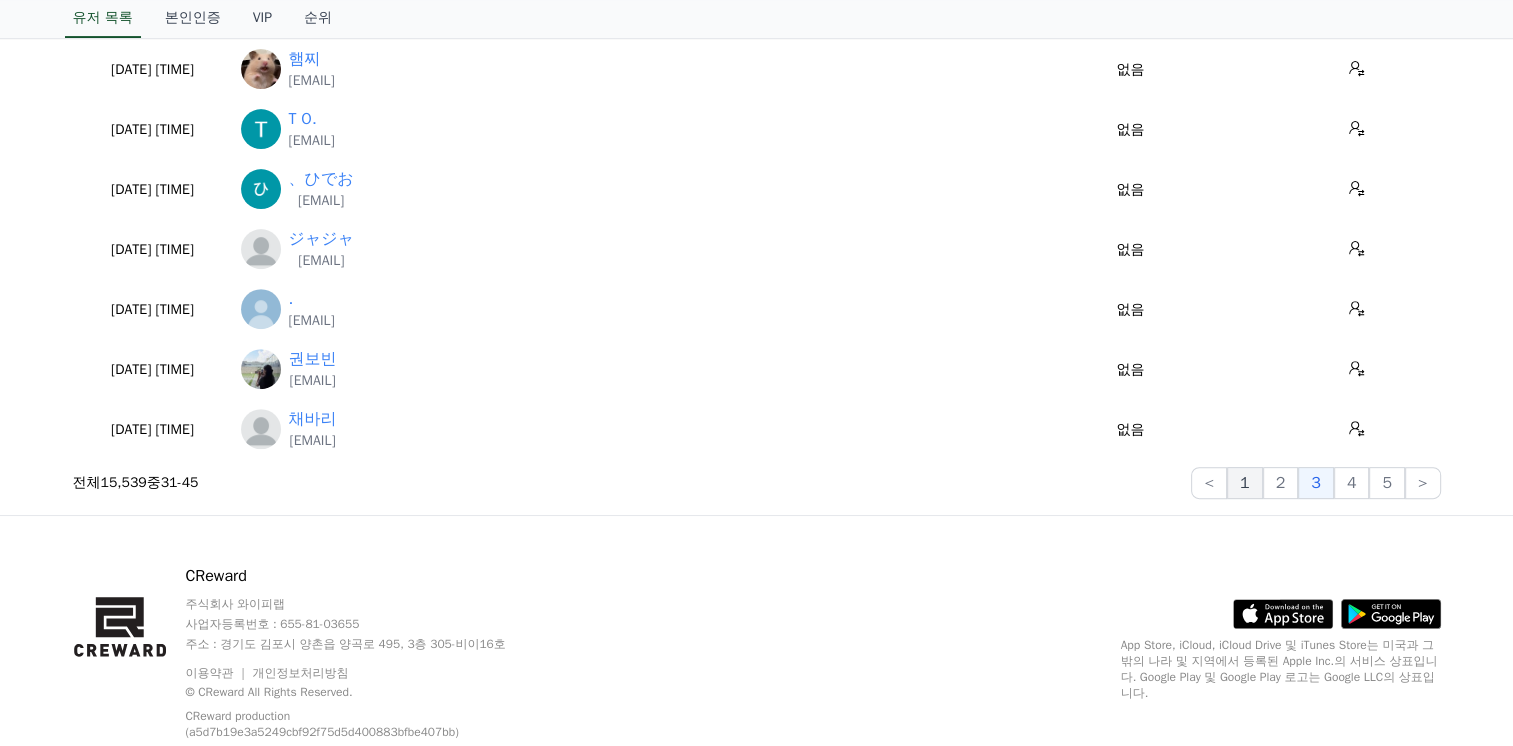 click on "1" at bounding box center (1245, 483) 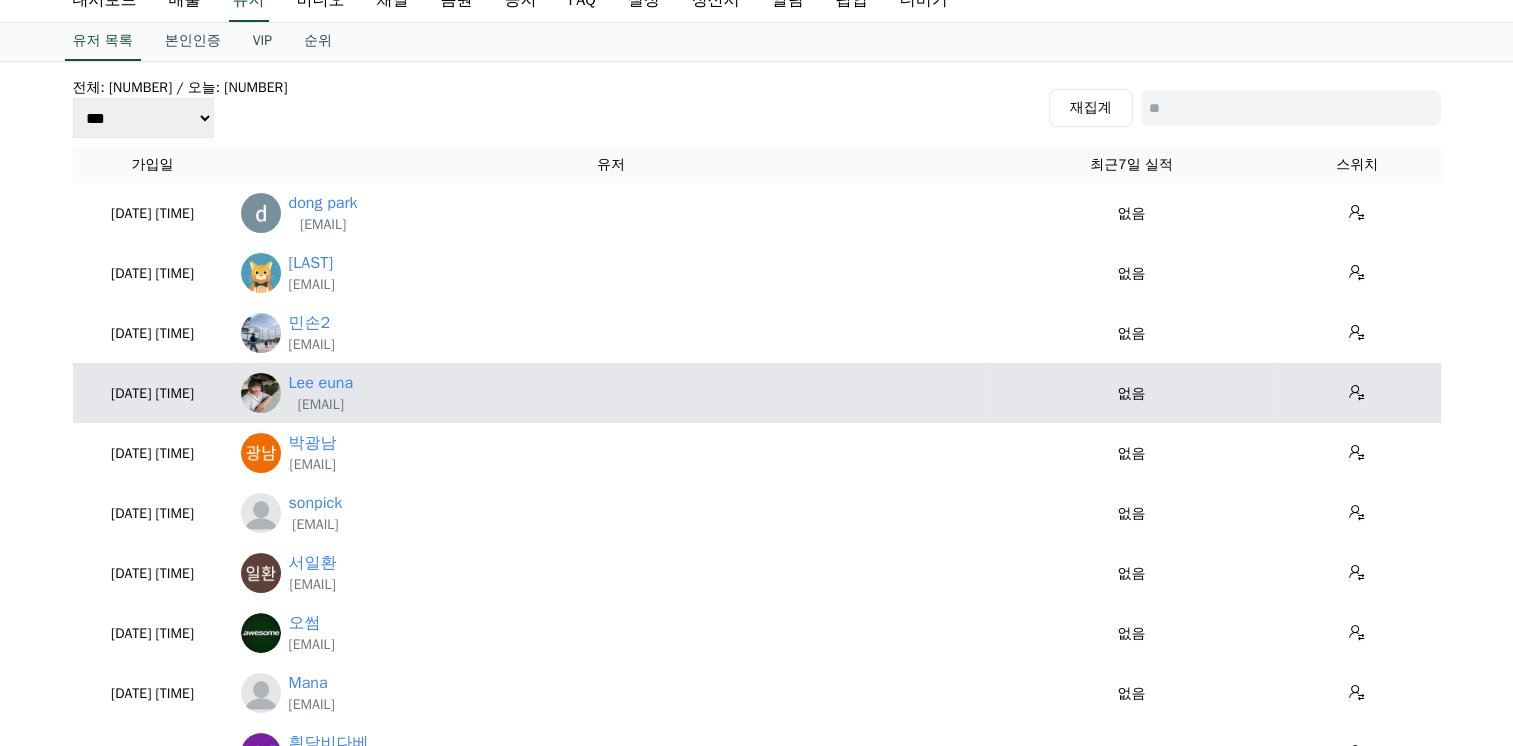 scroll, scrollTop: 0, scrollLeft: 0, axis: both 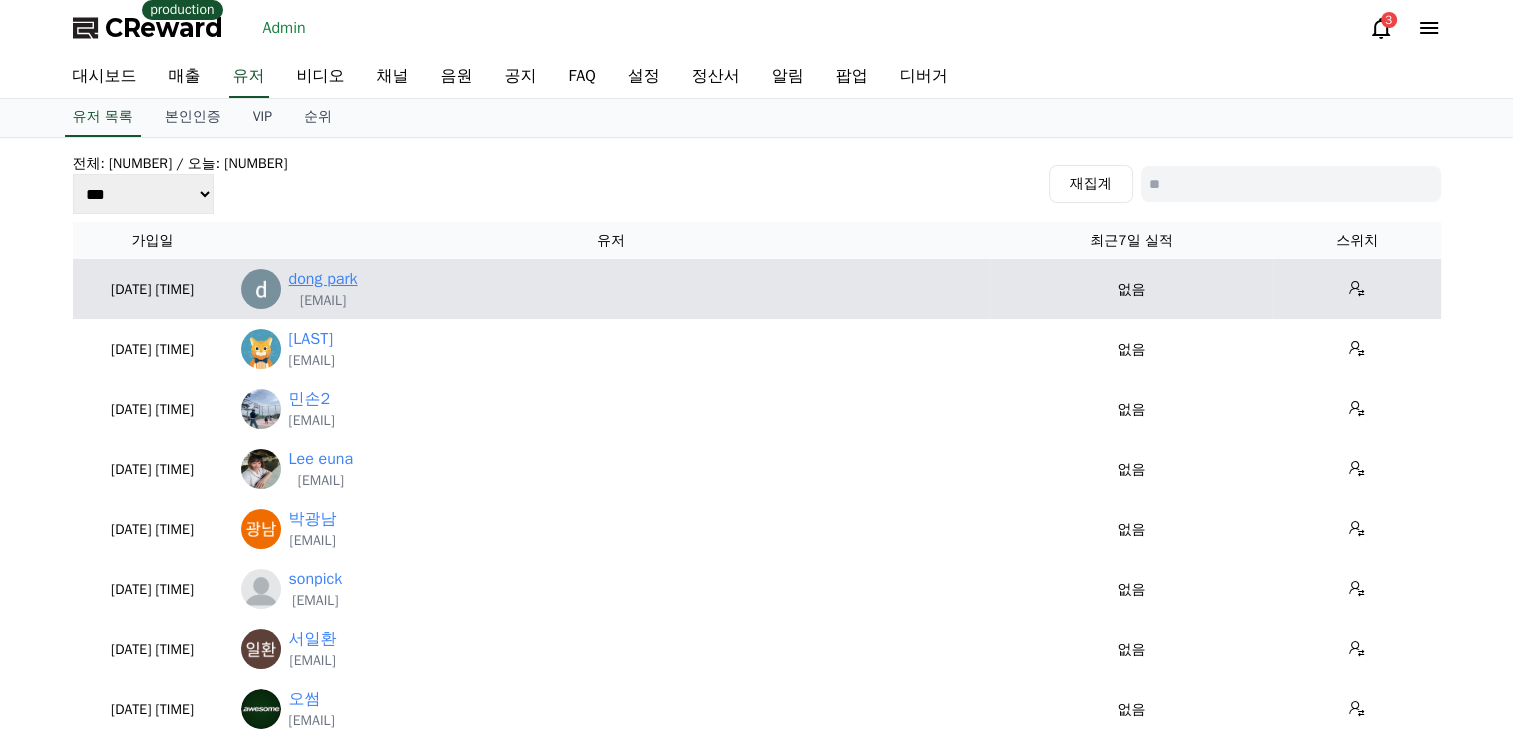 click on "dong park" at bounding box center (323, 279) 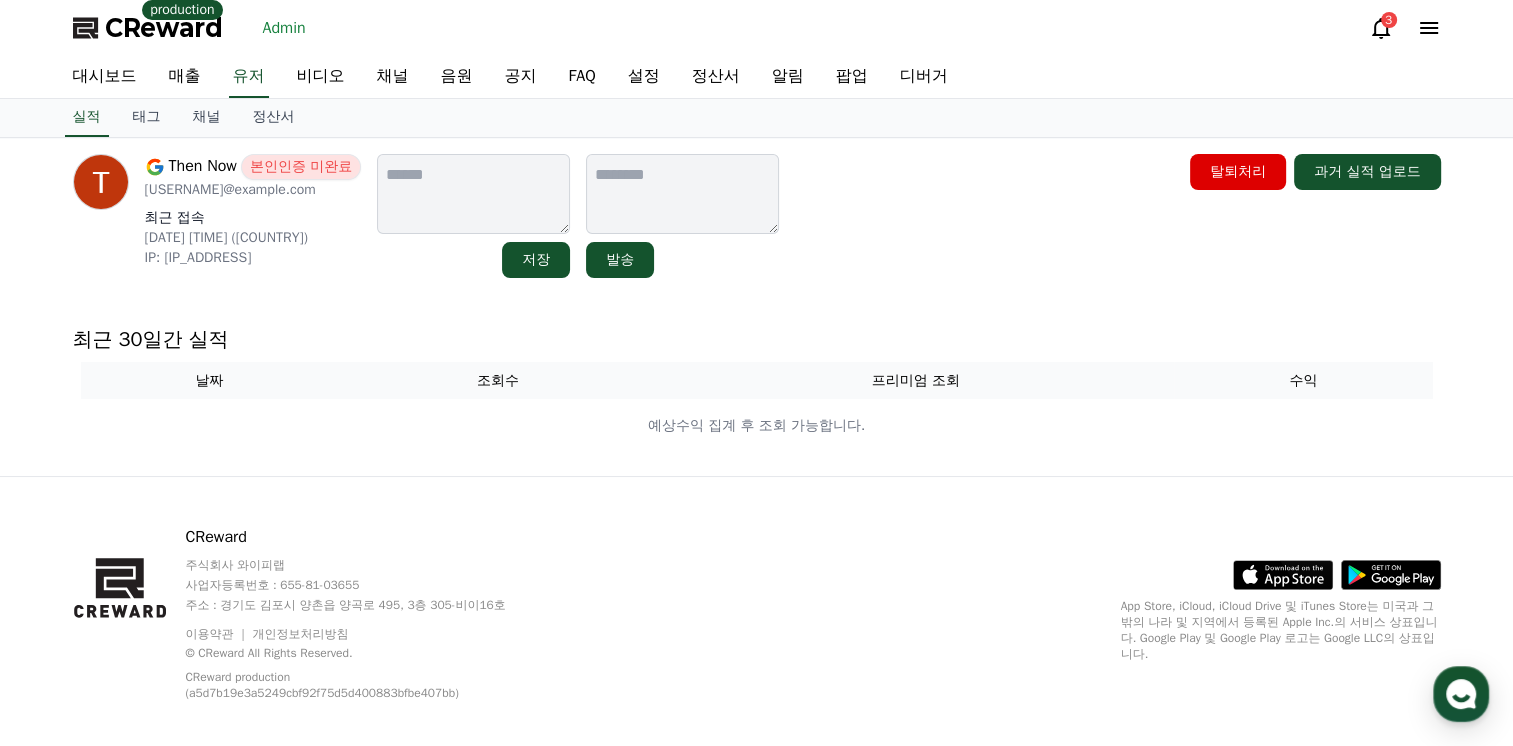 scroll, scrollTop: 0, scrollLeft: 0, axis: both 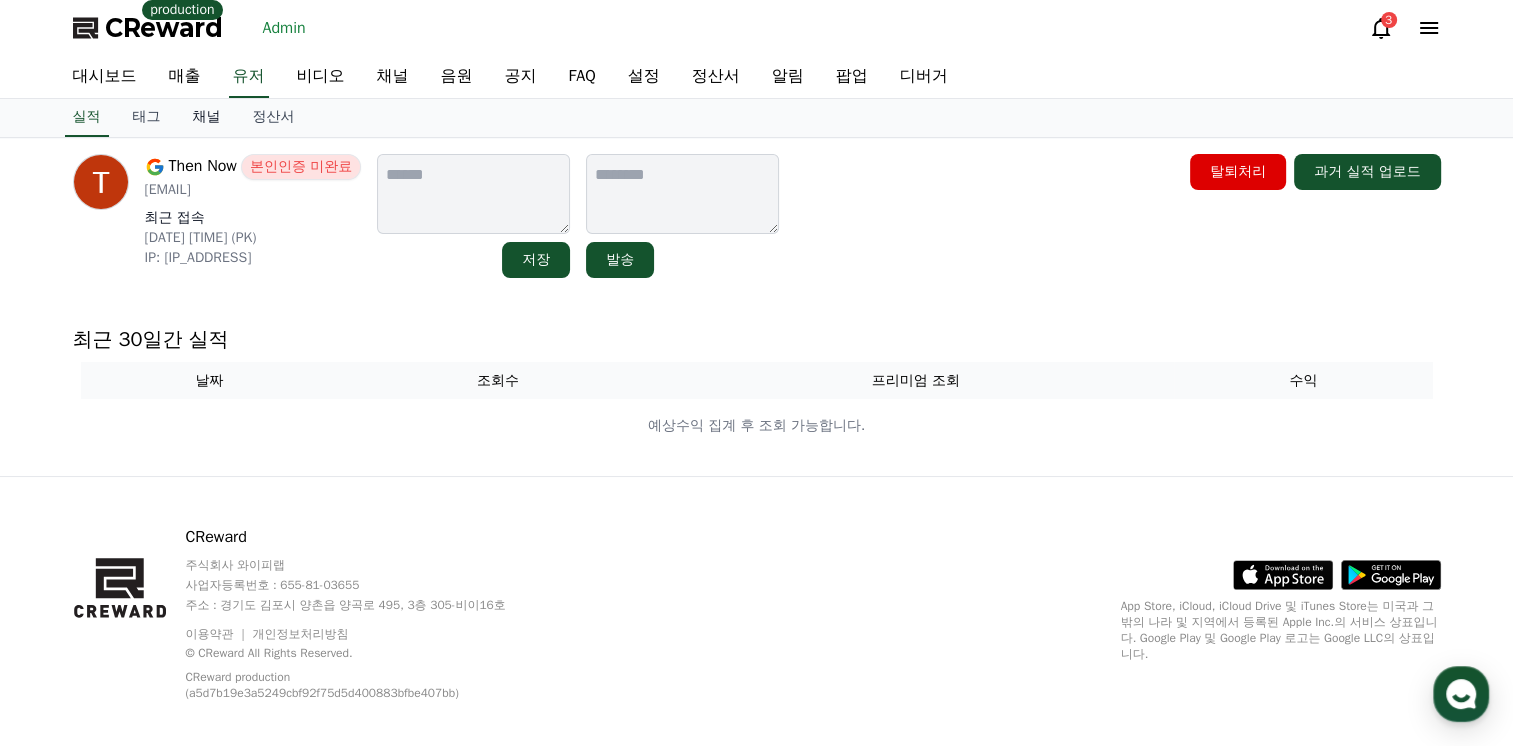 click on "채널" at bounding box center (207, 118) 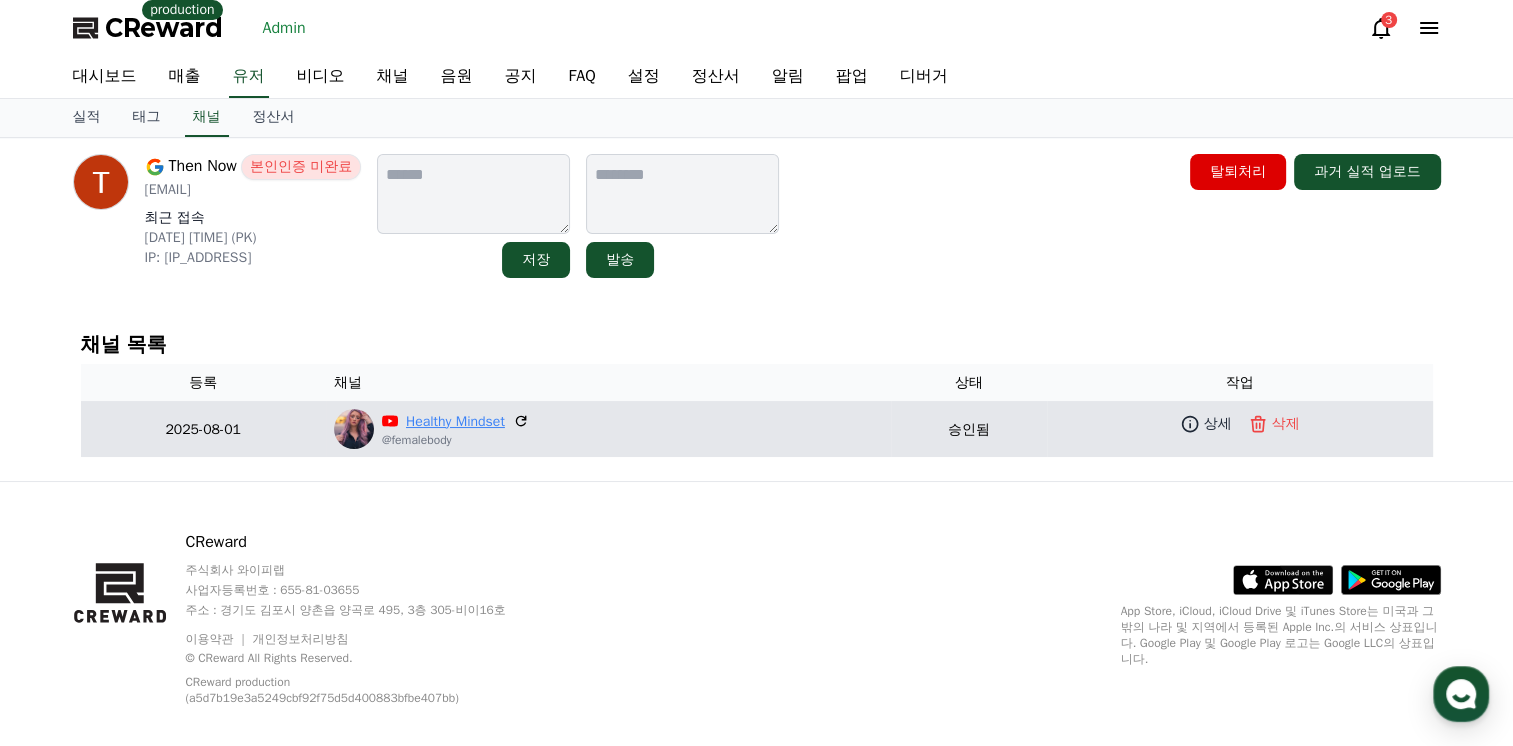 click on "Healthy Mindset" at bounding box center [455, 421] 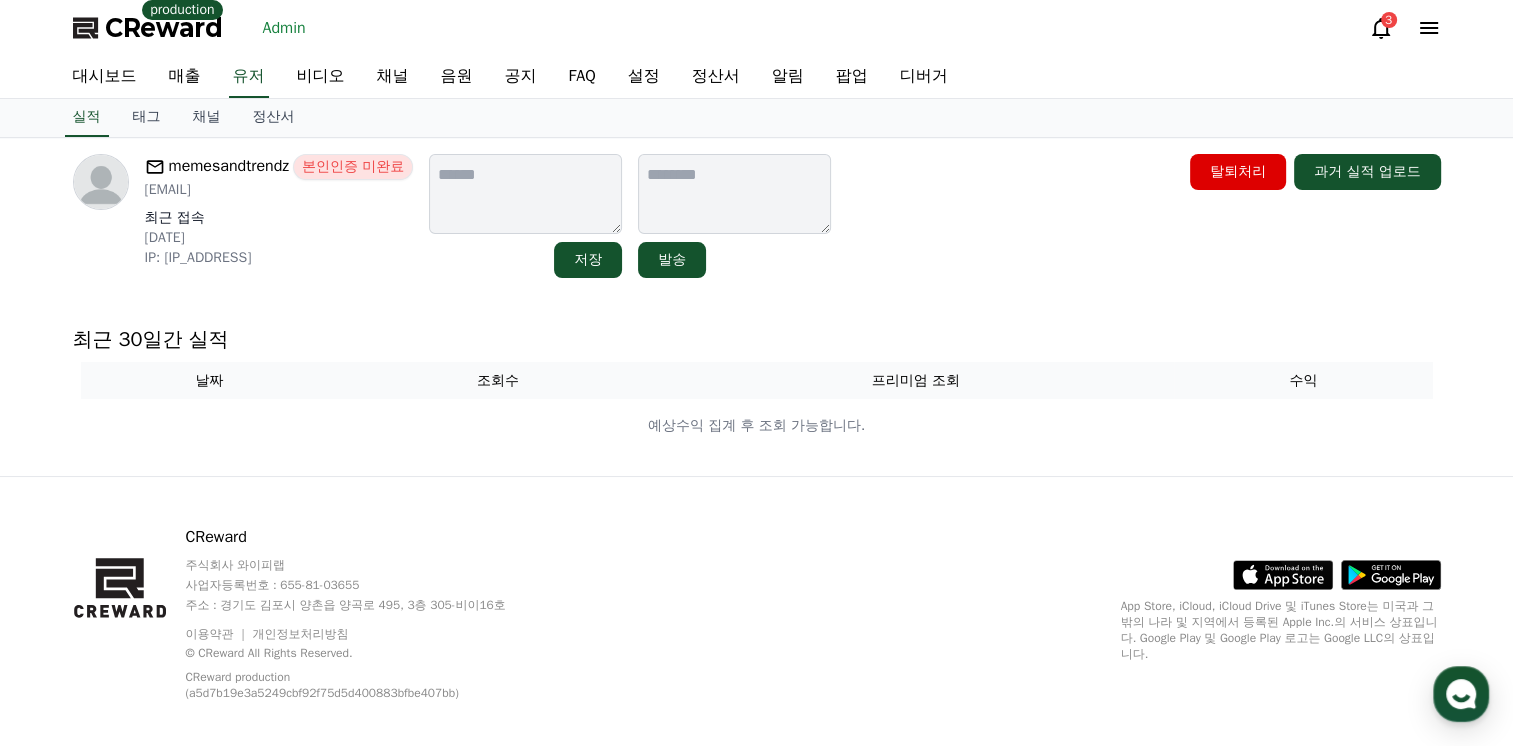 scroll, scrollTop: 0, scrollLeft: 0, axis: both 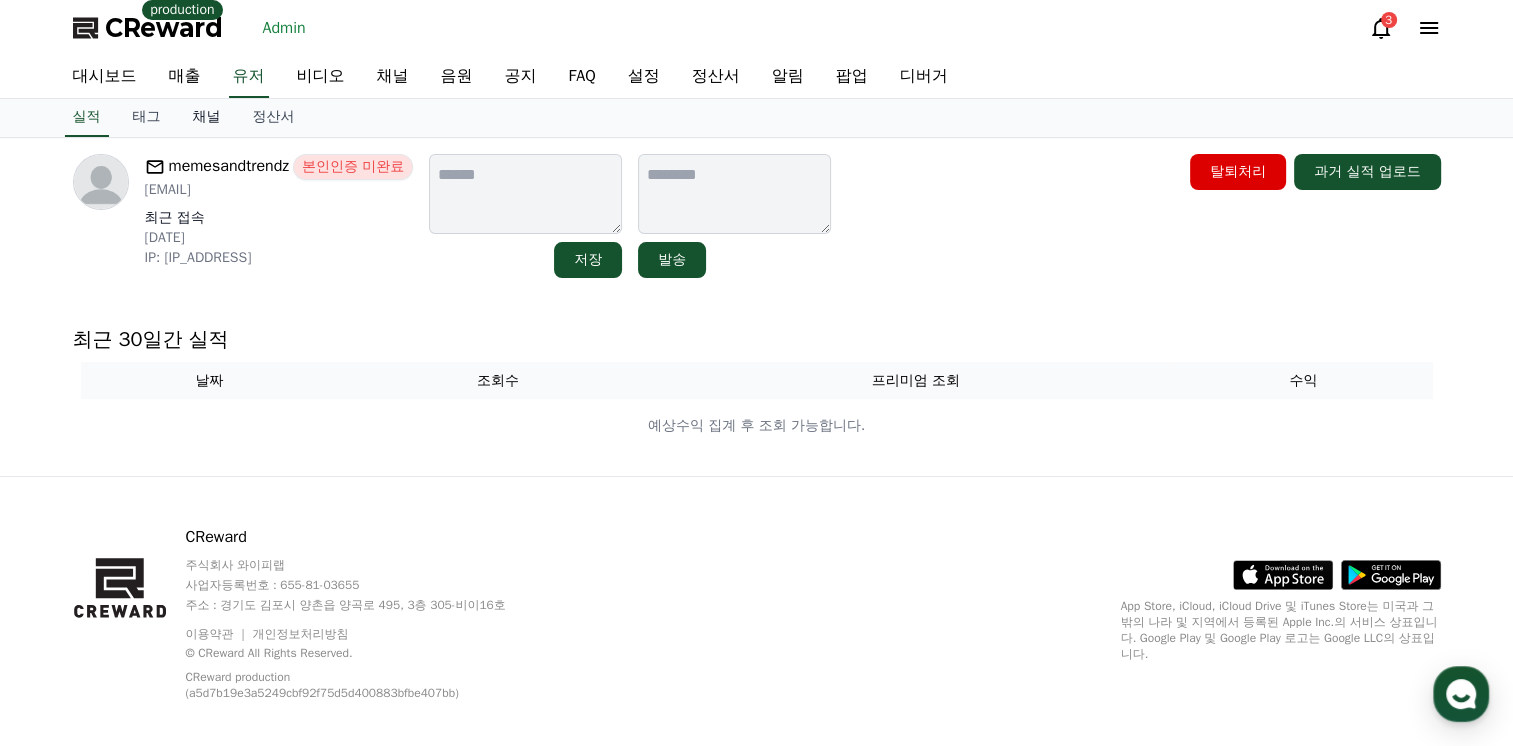 click on "채널" at bounding box center [207, 118] 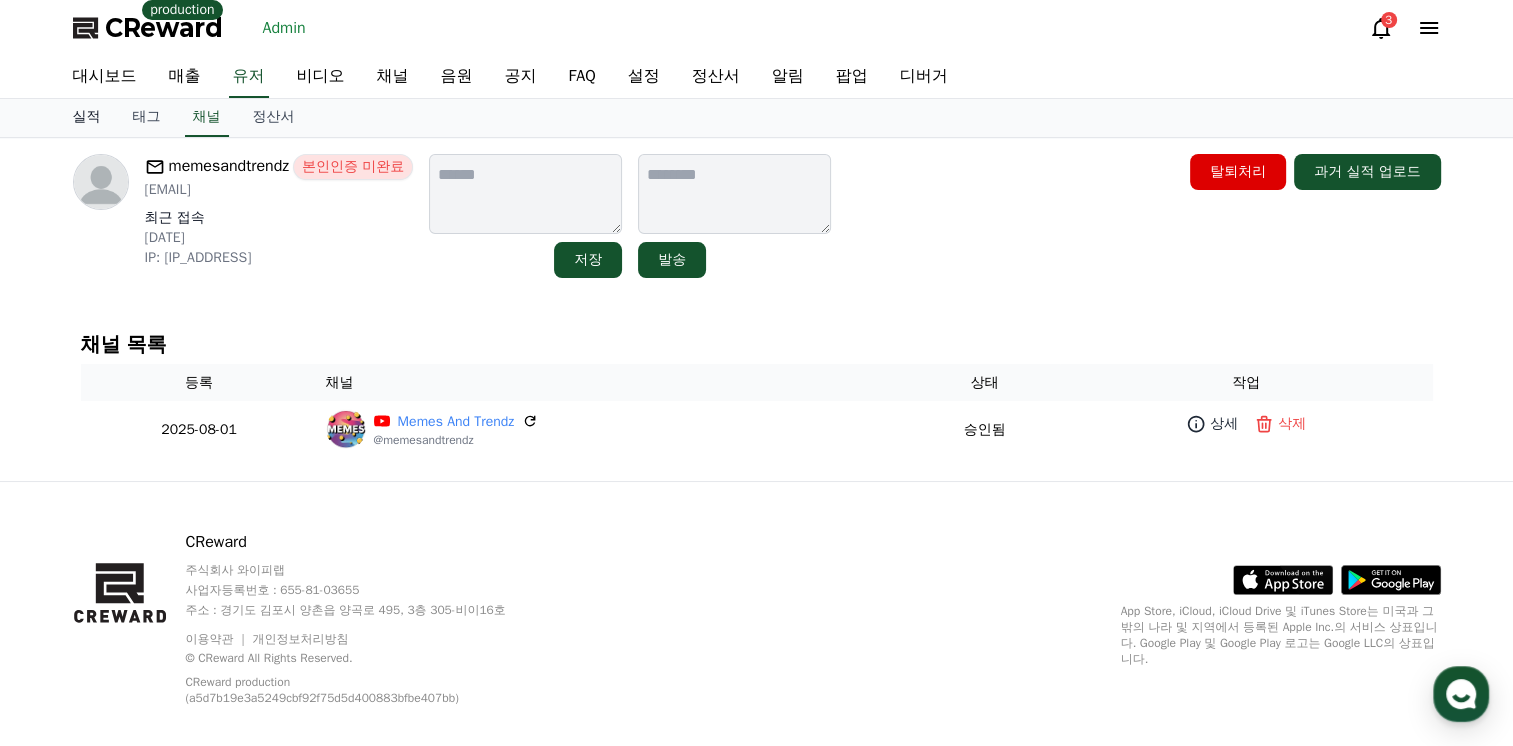 click on "실적" at bounding box center [87, 118] 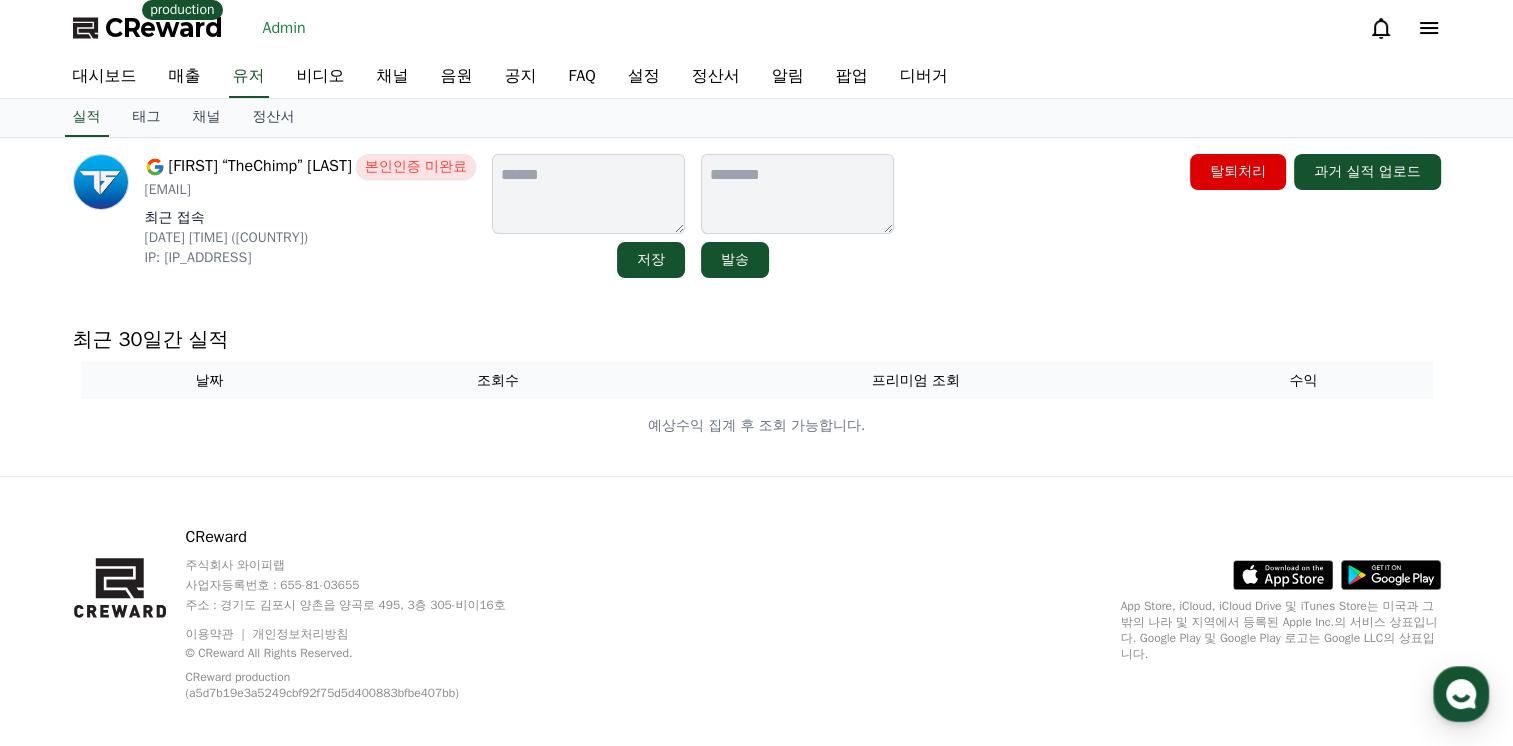 scroll, scrollTop: 0, scrollLeft: 0, axis: both 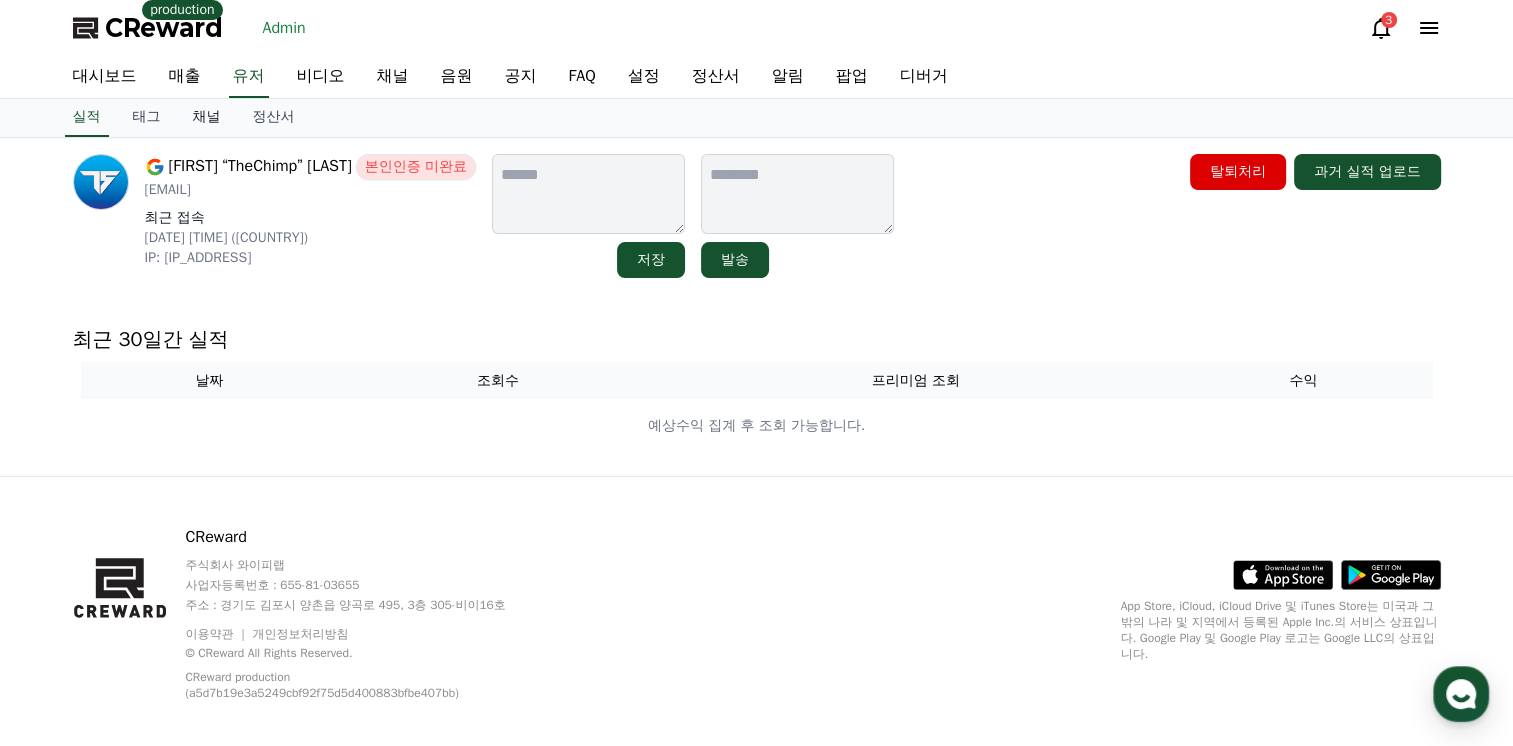 click on "채널" at bounding box center (207, 118) 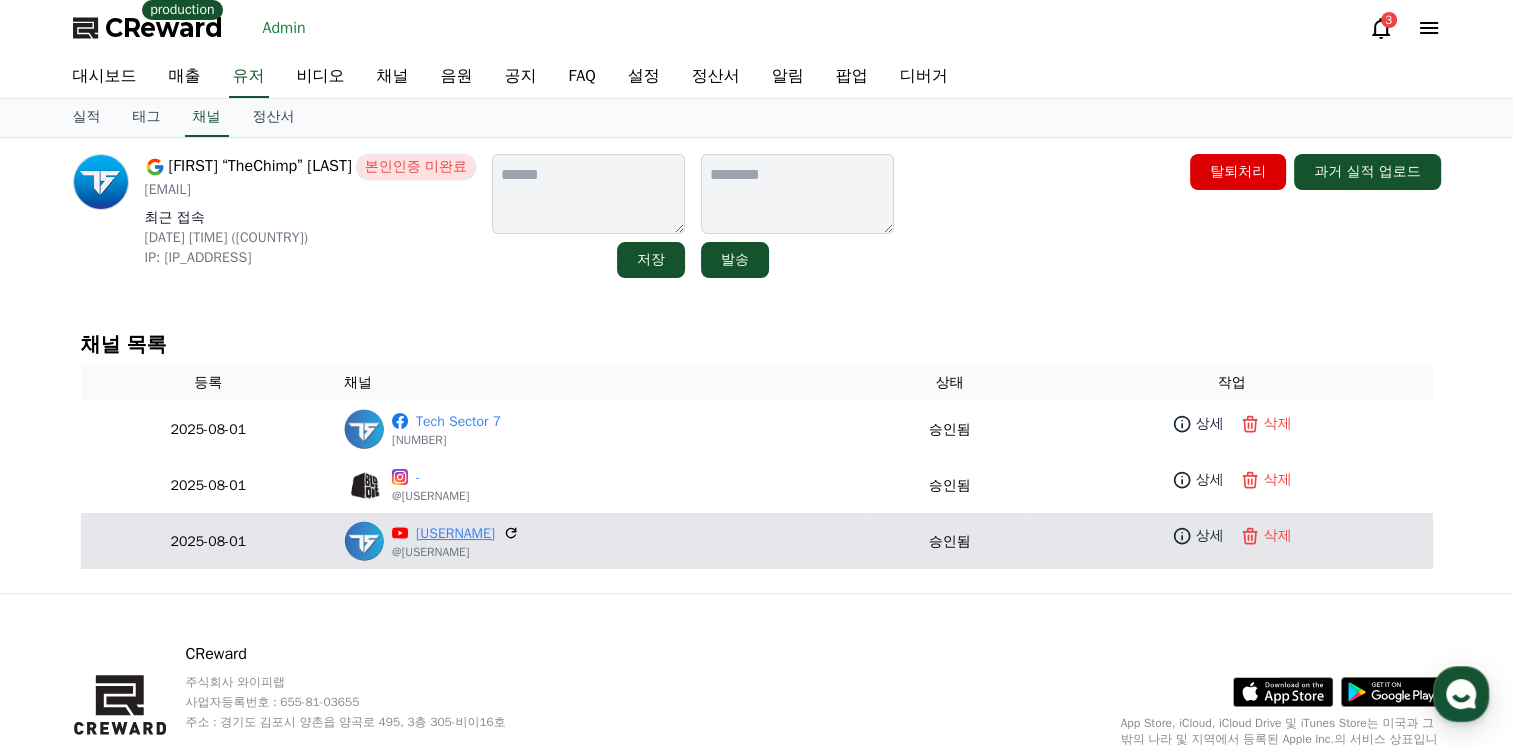 click on "[USERNAME]" at bounding box center (455, 533) 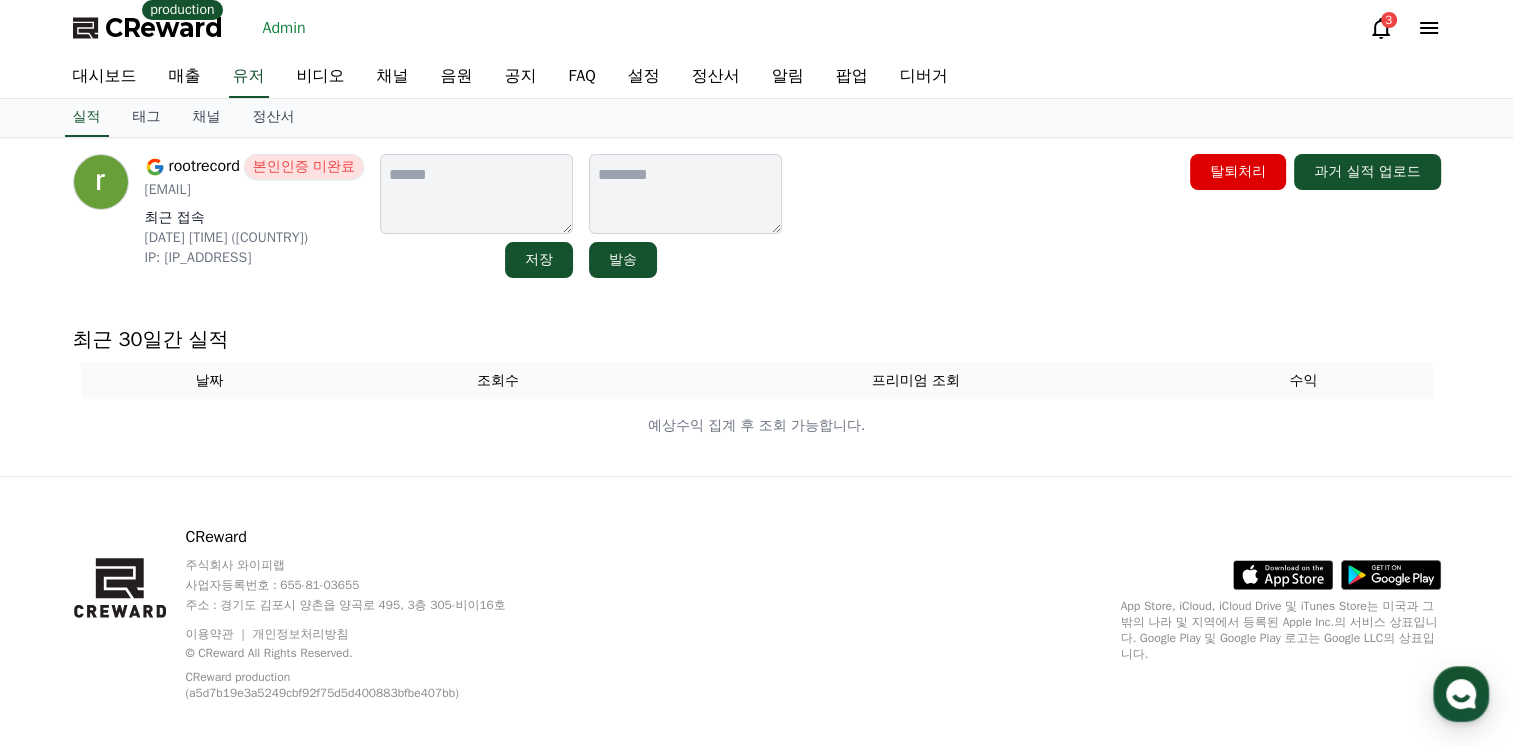 scroll, scrollTop: 0, scrollLeft: 0, axis: both 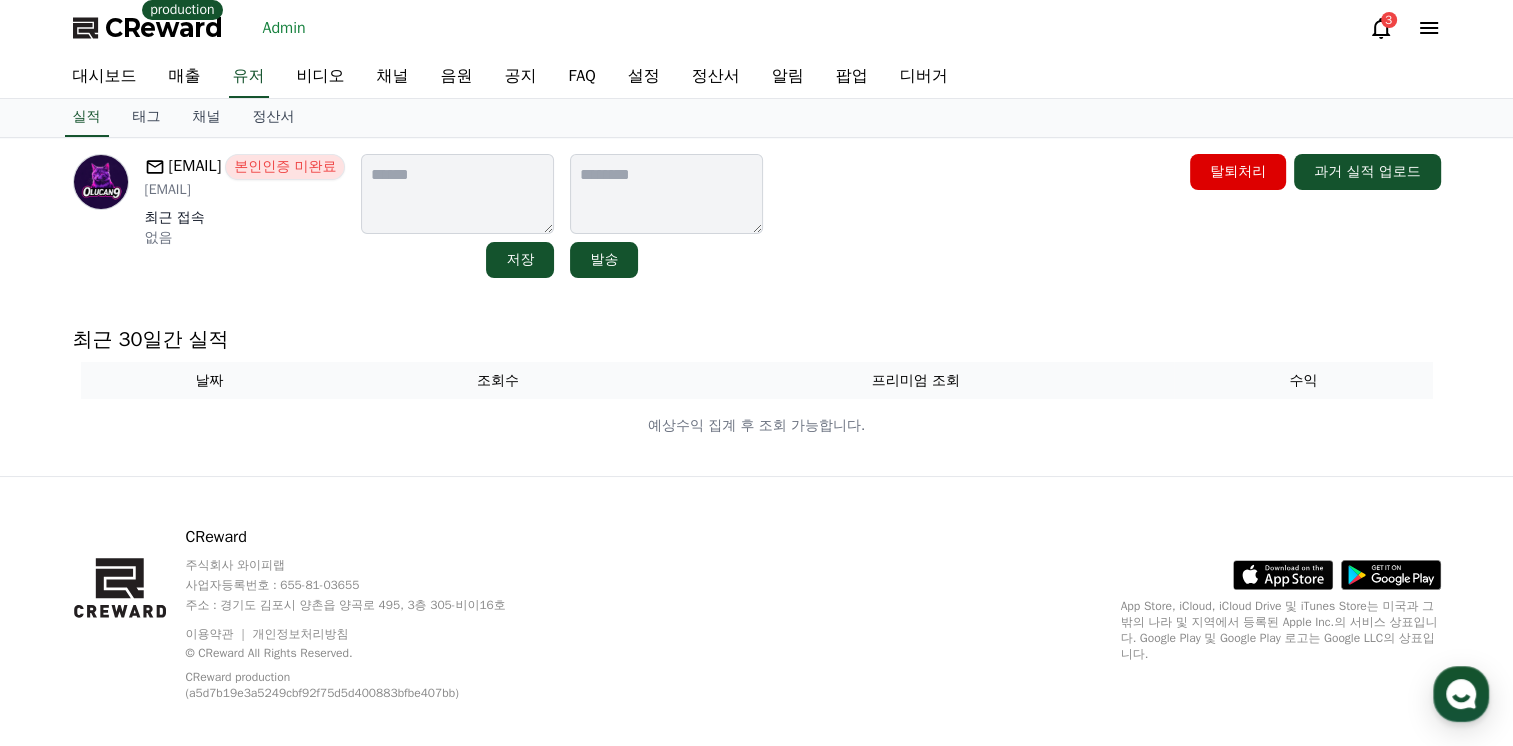 drag, startPoint x: 334, startPoint y: 191, endPoint x: 140, endPoint y: 199, distance: 194.16487 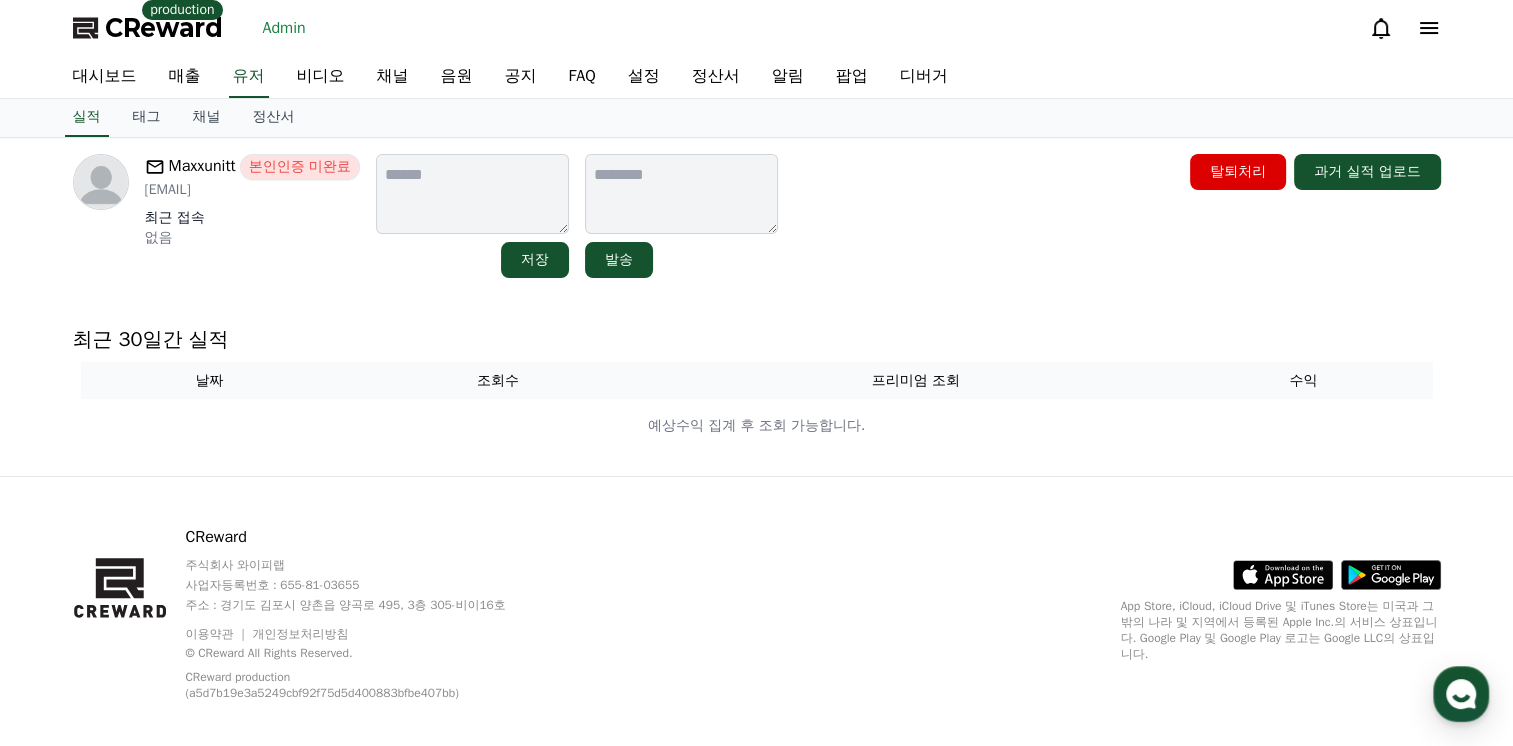 scroll, scrollTop: 0, scrollLeft: 0, axis: both 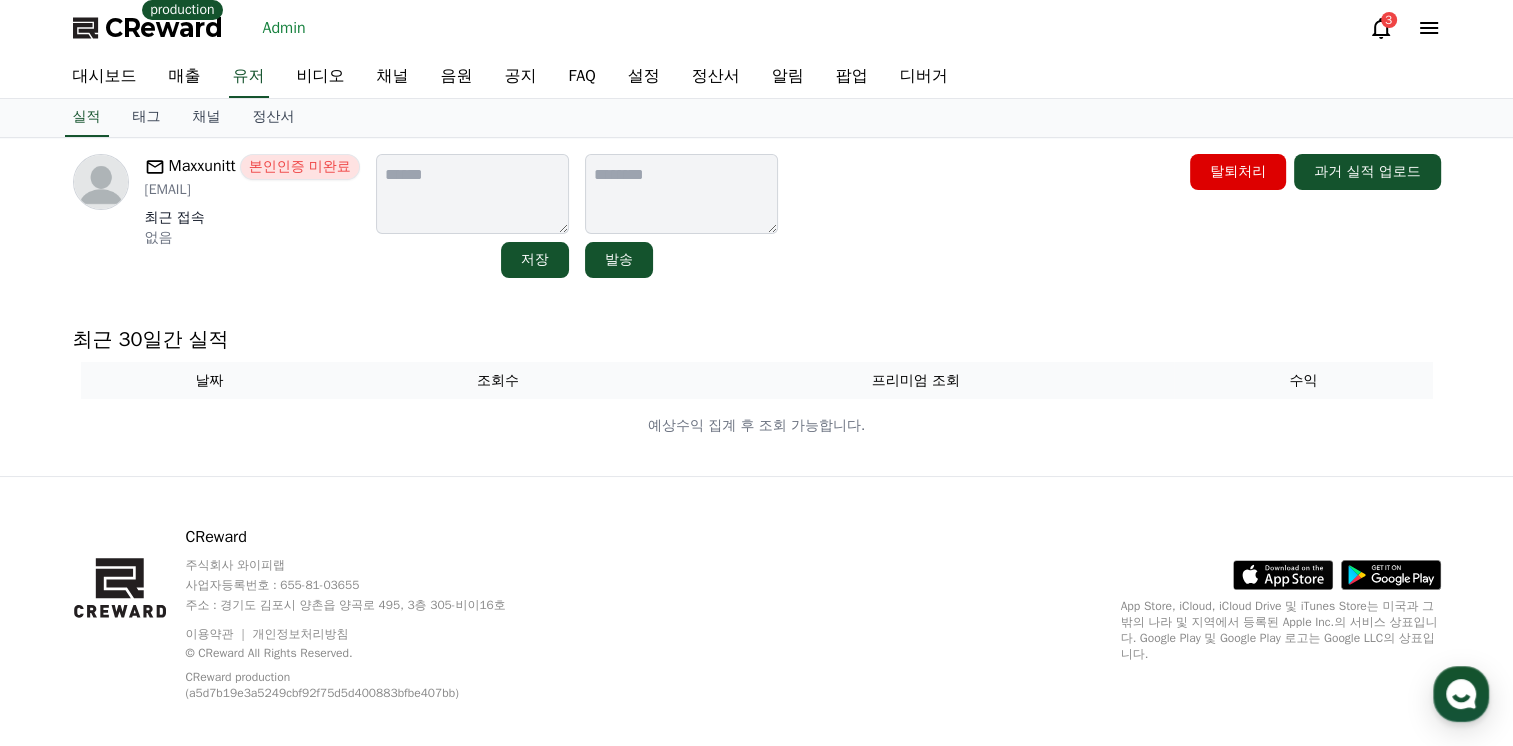 click on "Maxxunitt   본인인증 미완료   [EMAIL]   최근 접속   없음       저장         발송     탈퇴처리     과거 실적 업로드     최근 30일간 실적   날짜 조회수 프리미엄 조회 수익 예상수익 집계 후 조회 가능합니다." at bounding box center (757, 307) 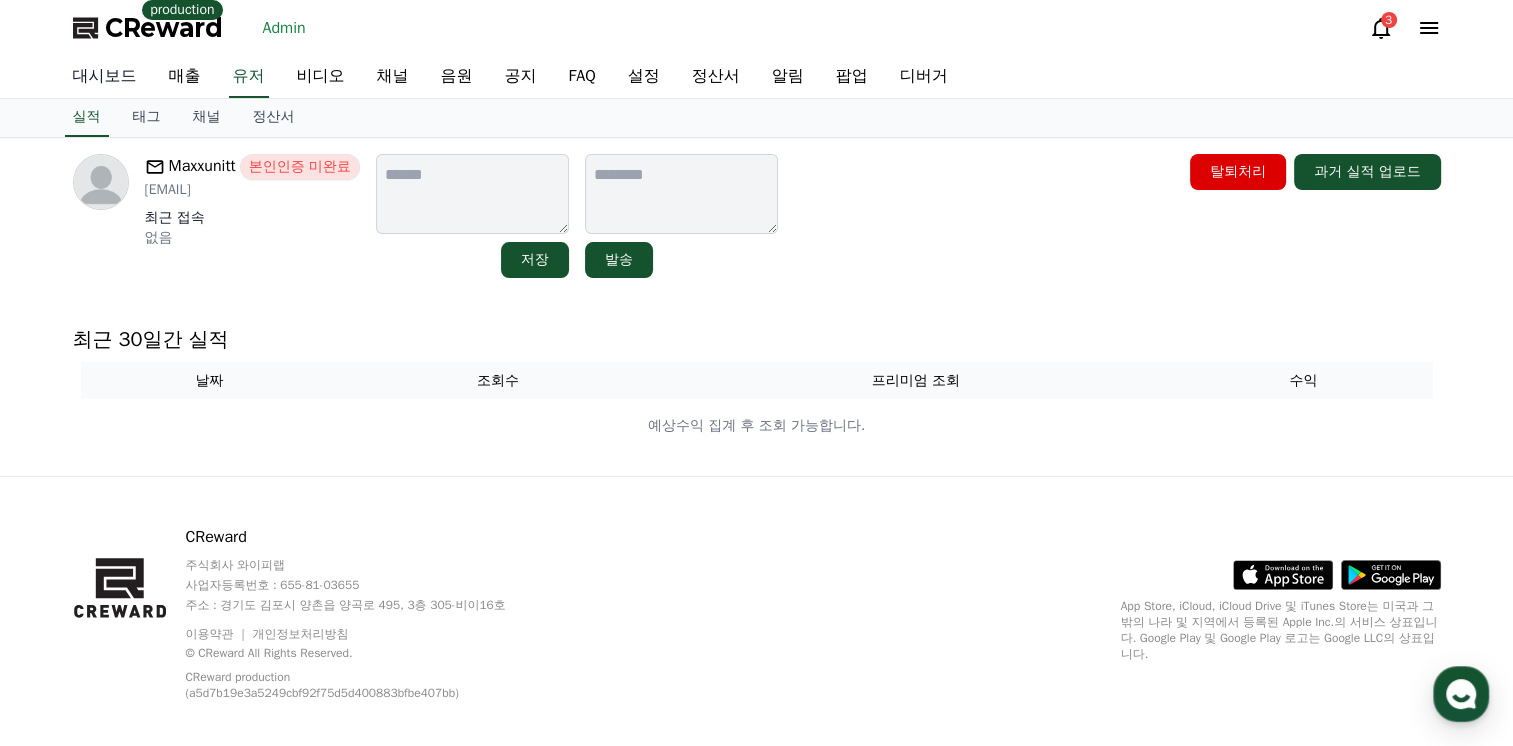 click on "대시보드" at bounding box center (105, 77) 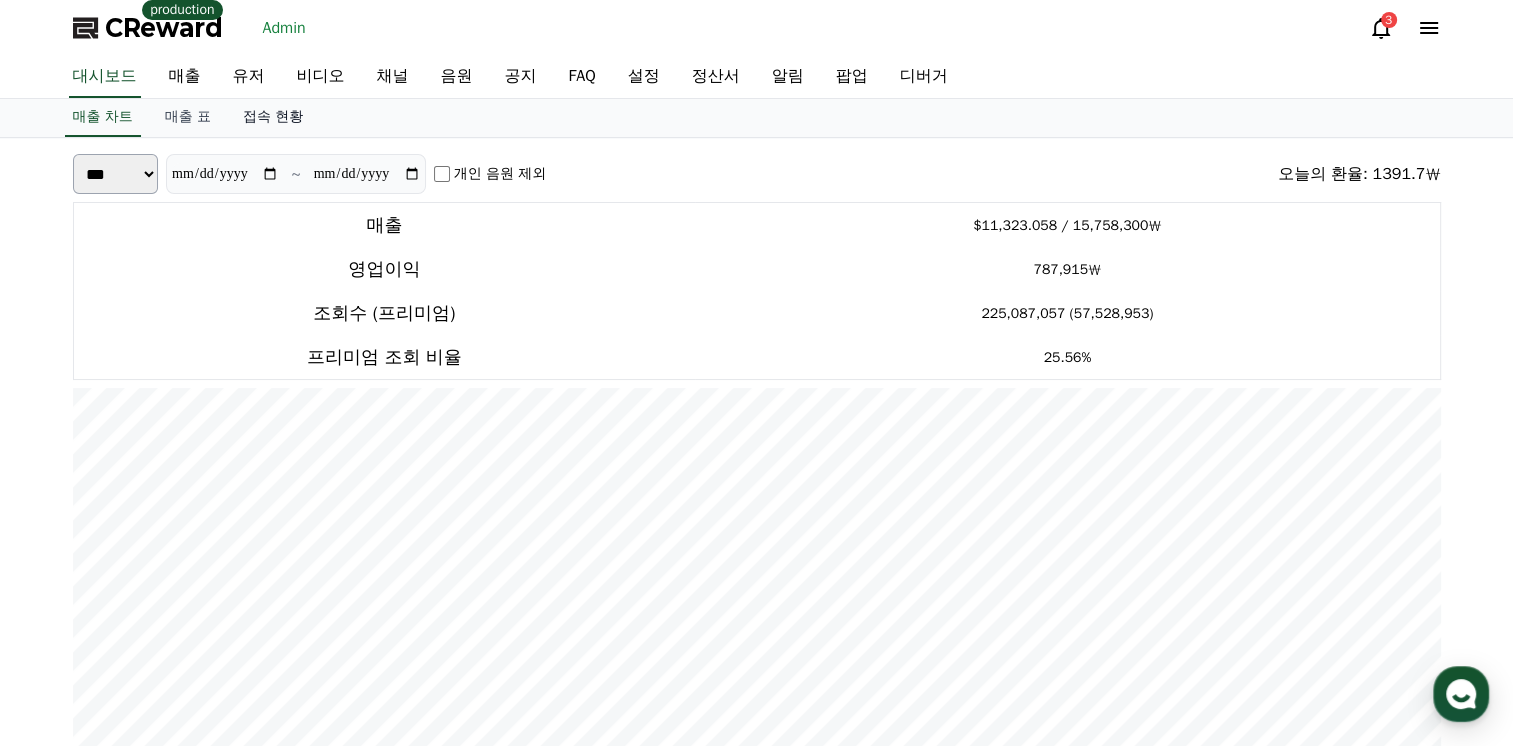 click on "접속 현황" at bounding box center [273, 118] 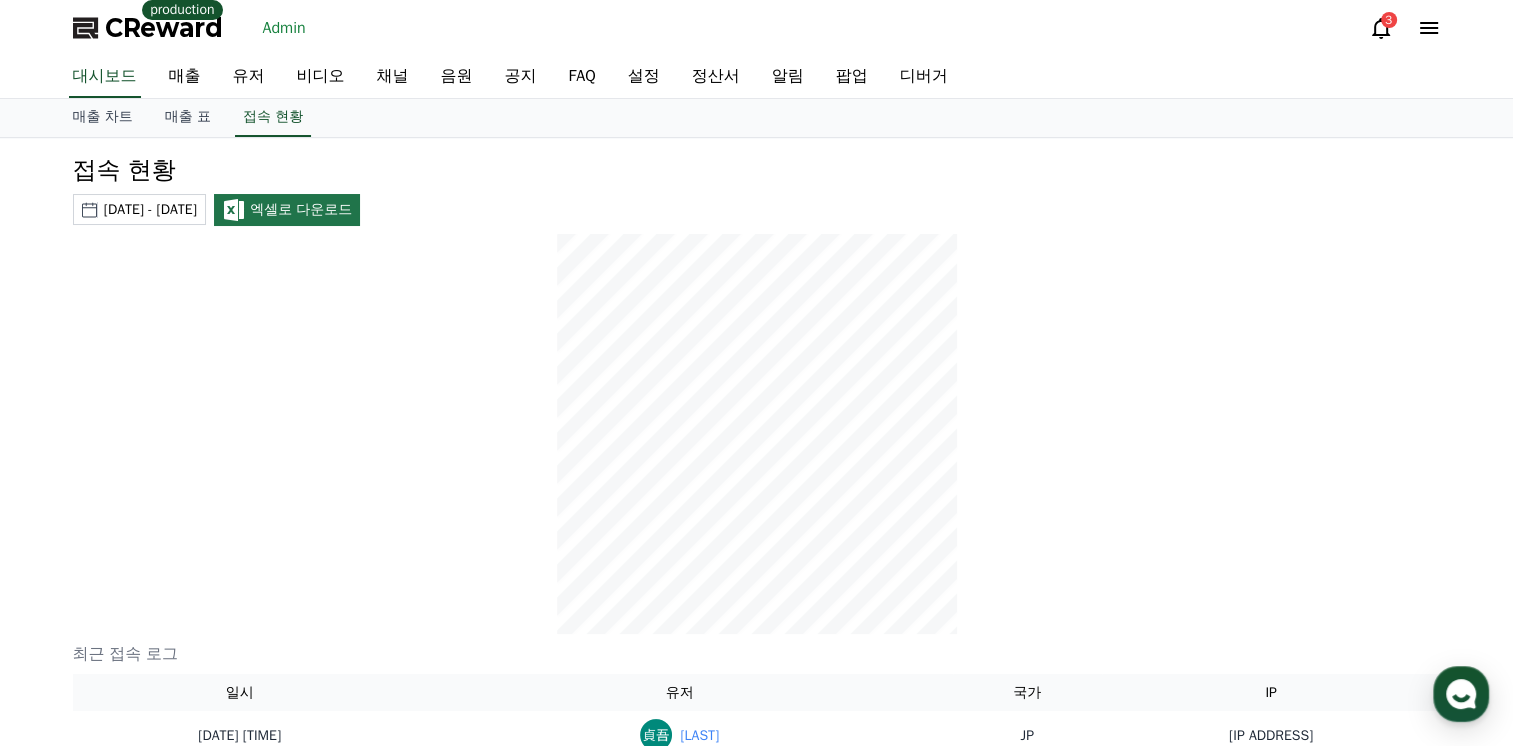 click on "2025-07-01 - 2025-08-01" at bounding box center [150, 209] 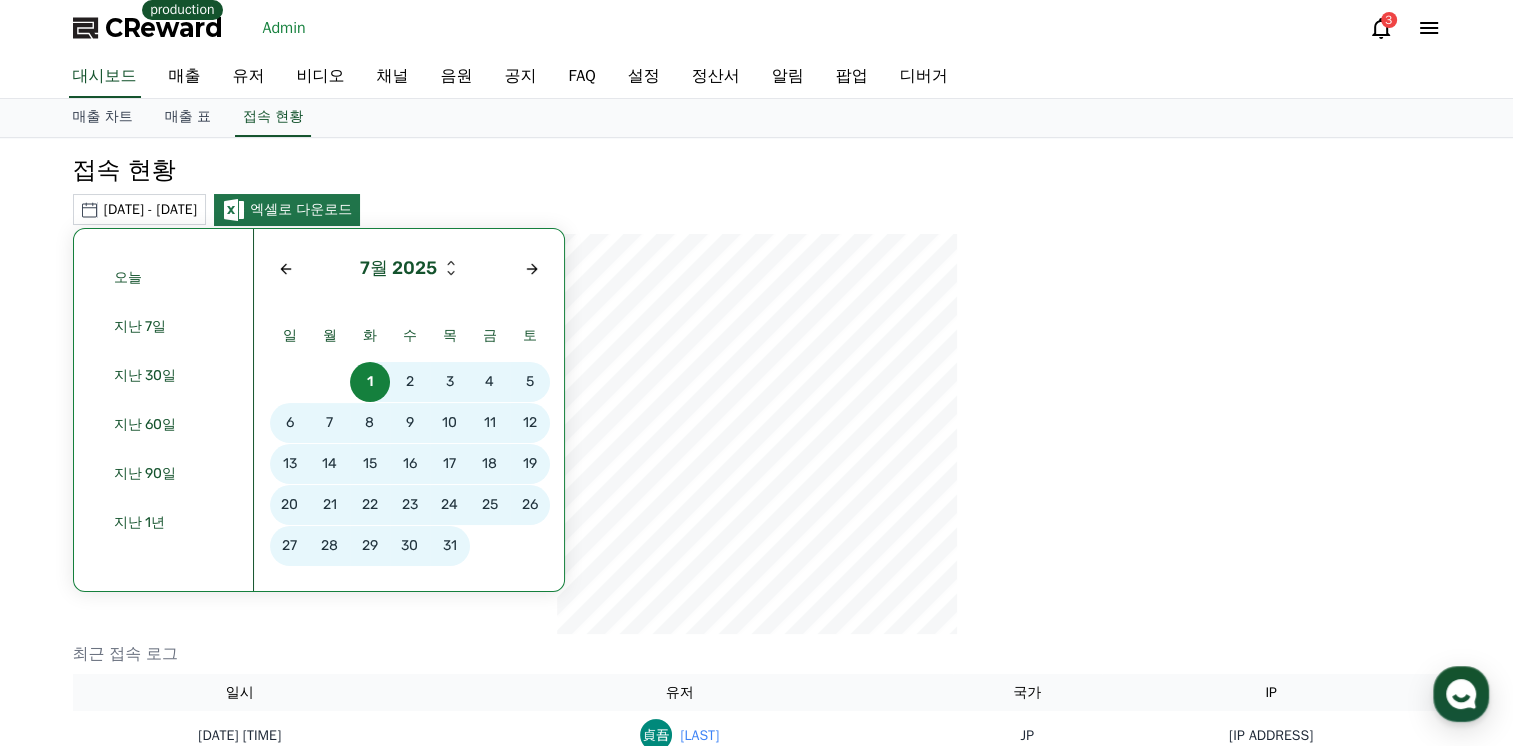 click on "7월 2025" at bounding box center [409, 269] 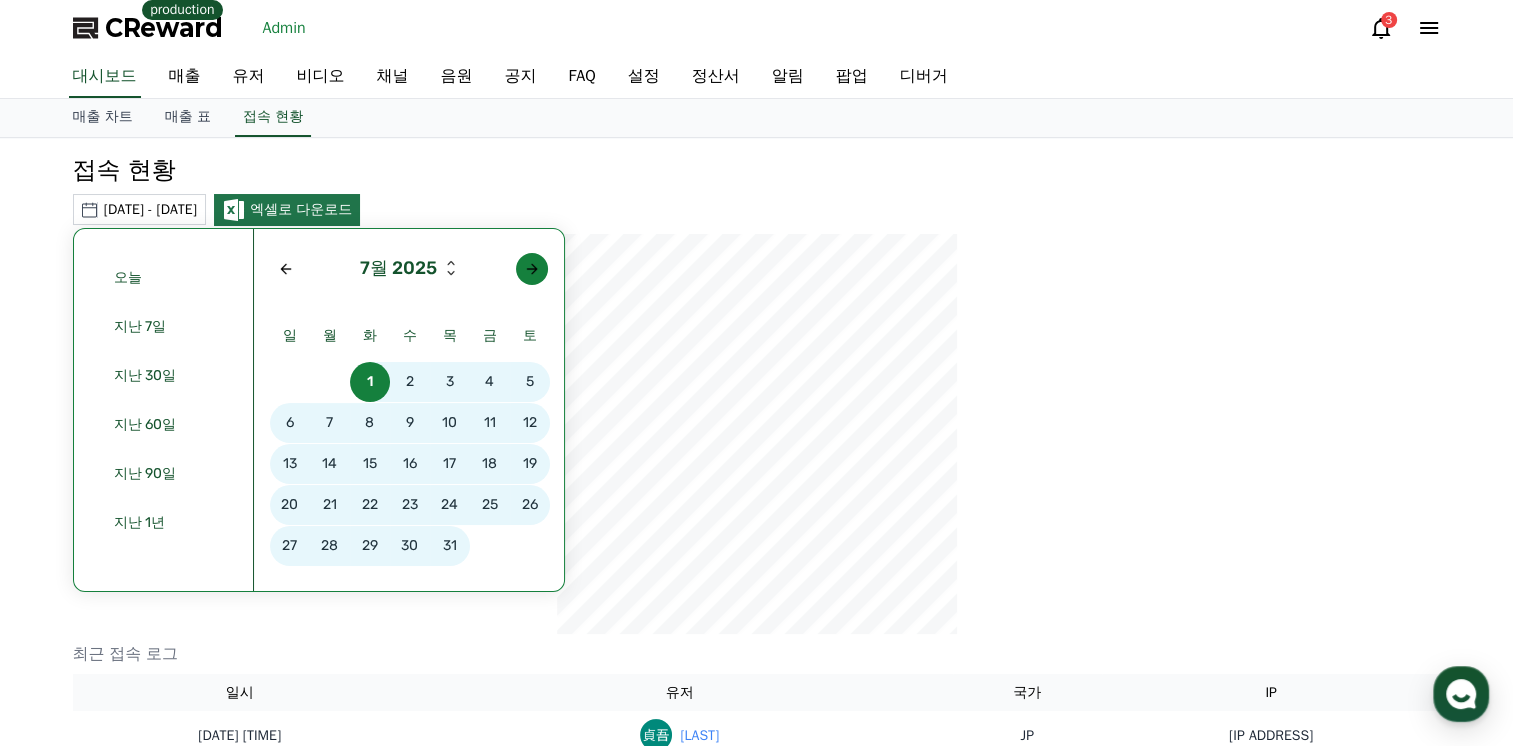 click at bounding box center [532, 269] 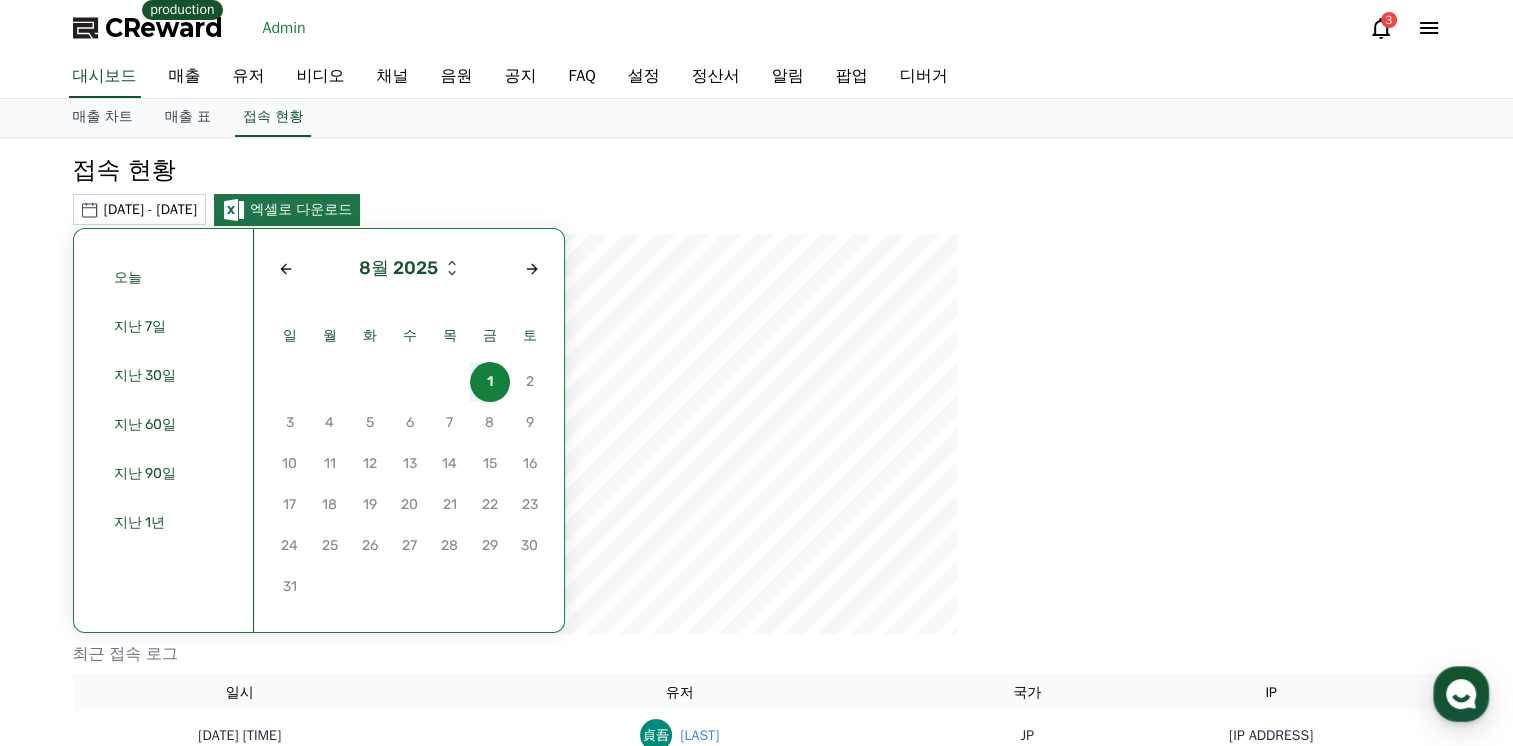click on "1" at bounding box center (490, 382) 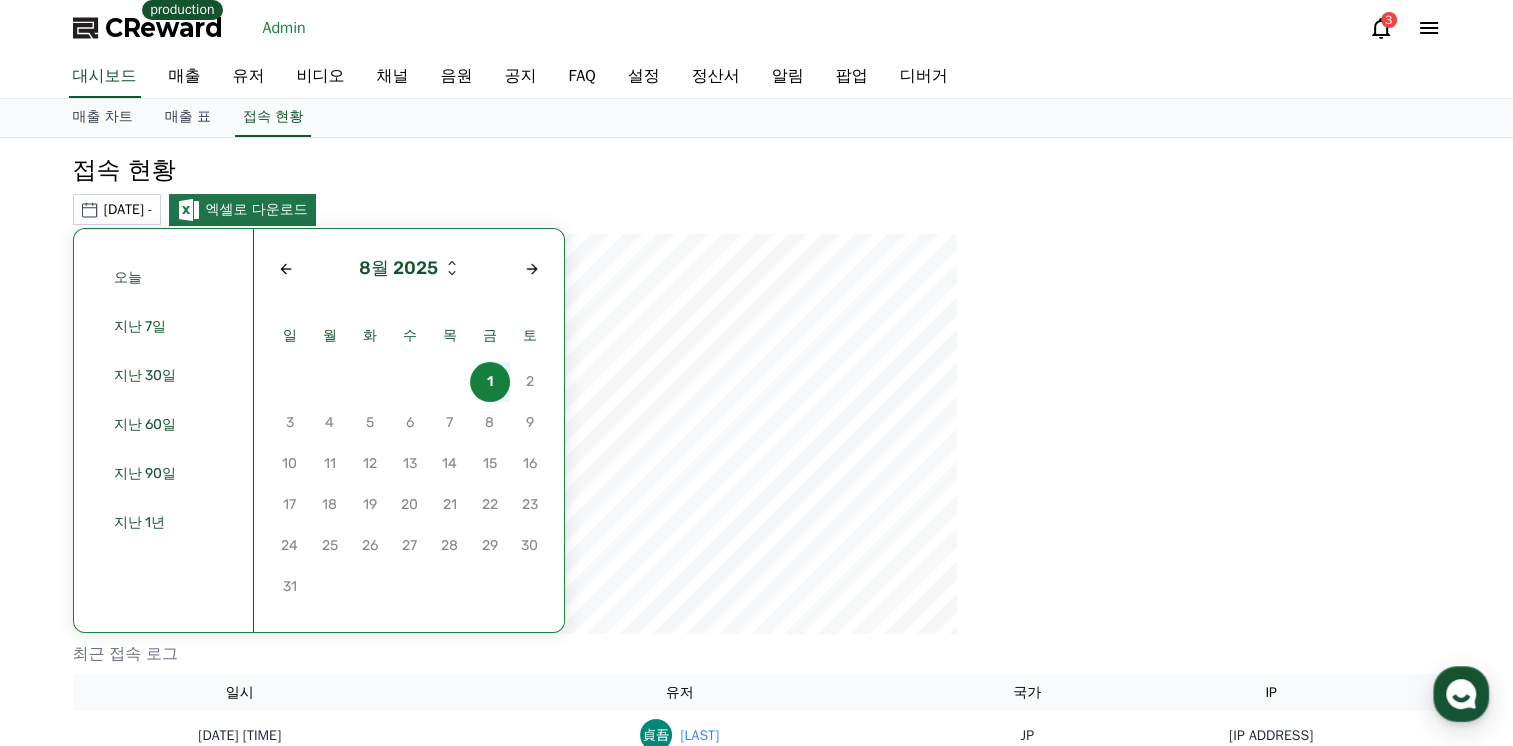click on "1" at bounding box center (490, 382) 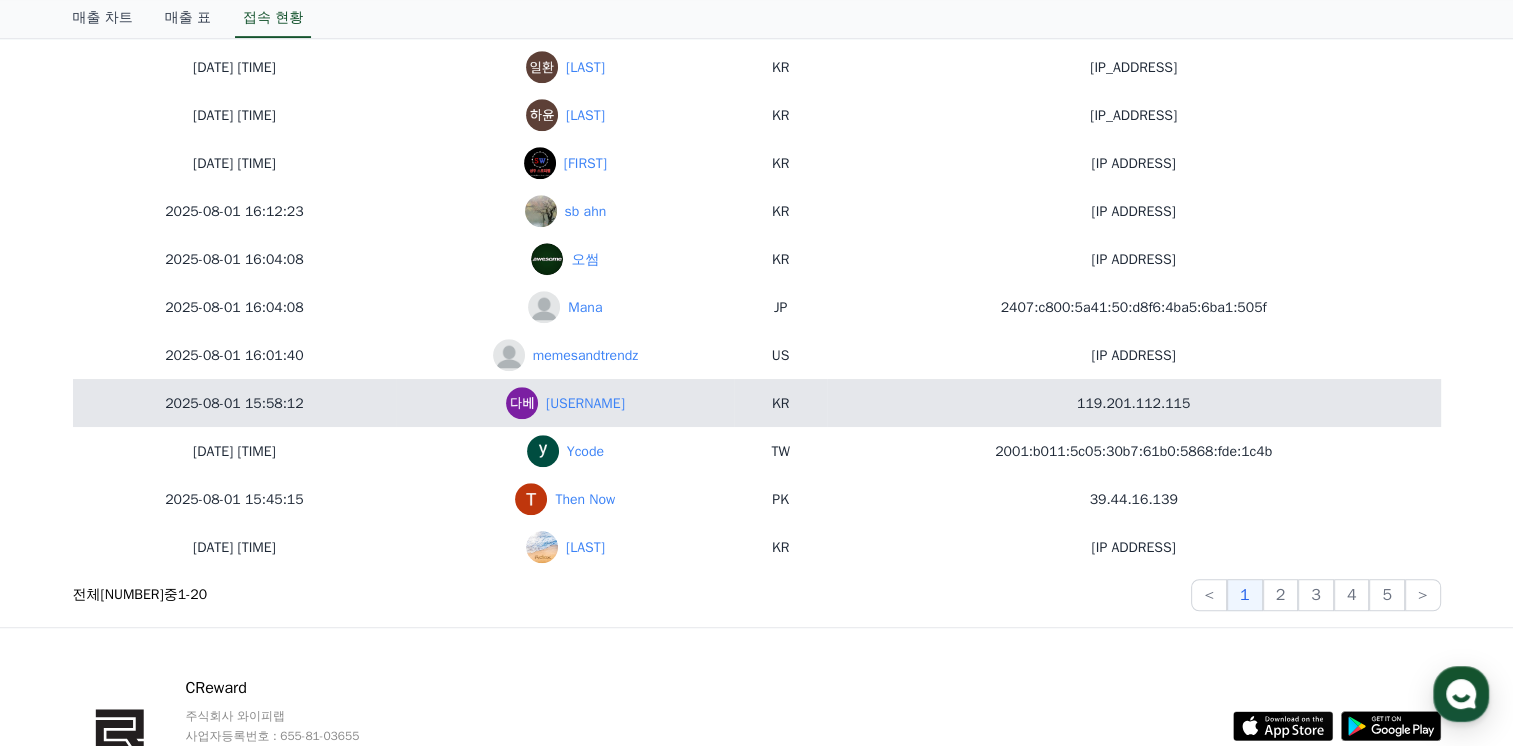 scroll, scrollTop: 1200, scrollLeft: 0, axis: vertical 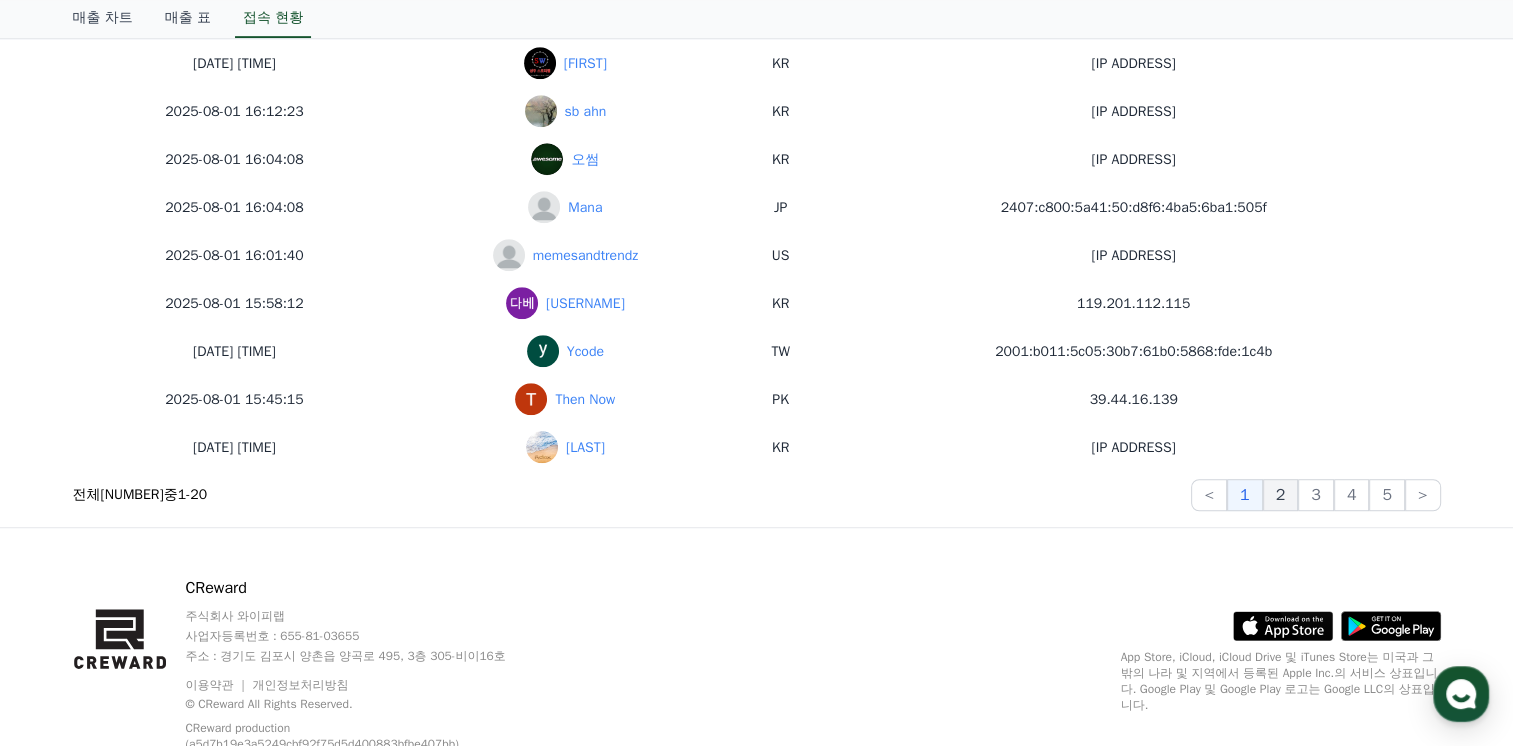 click on "2" 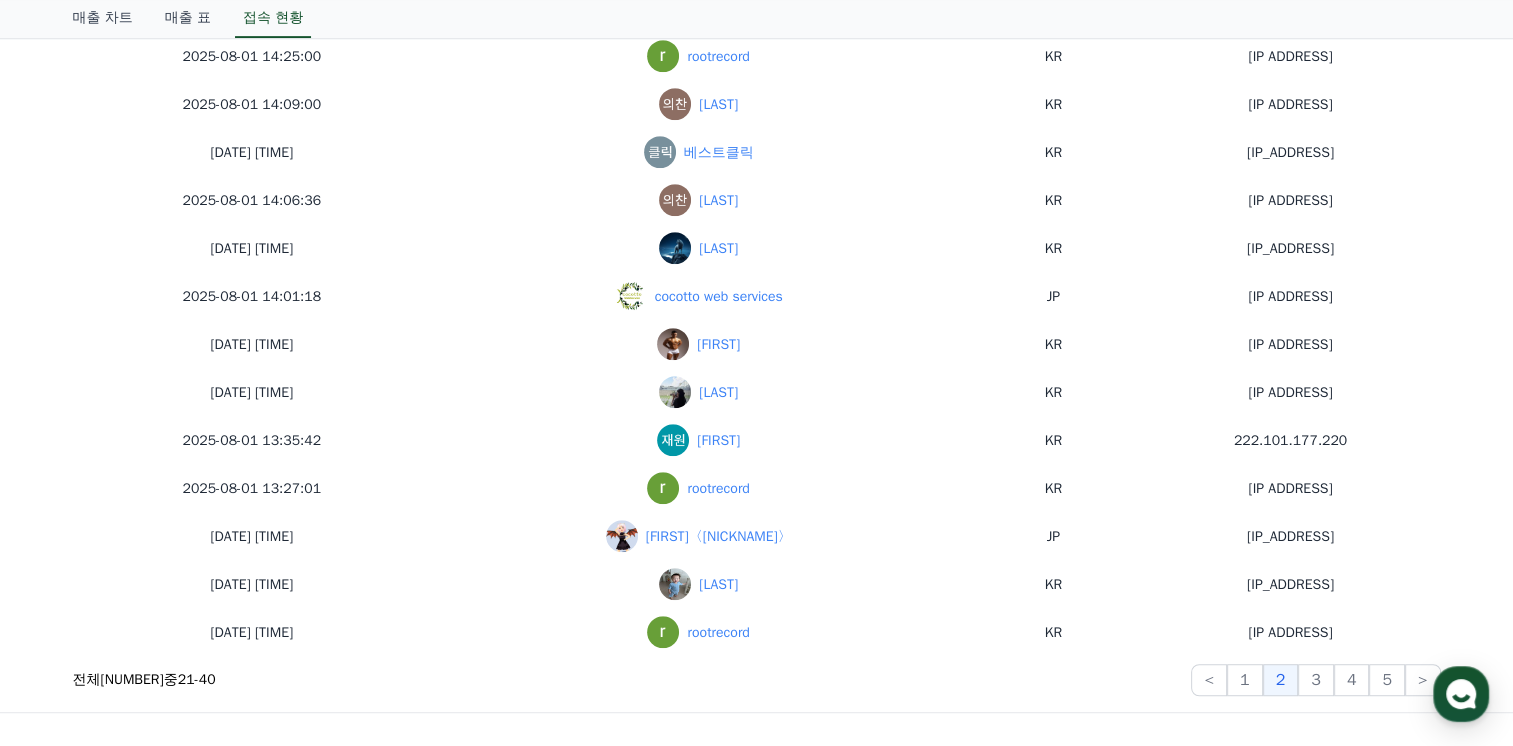 scroll, scrollTop: 1100, scrollLeft: 0, axis: vertical 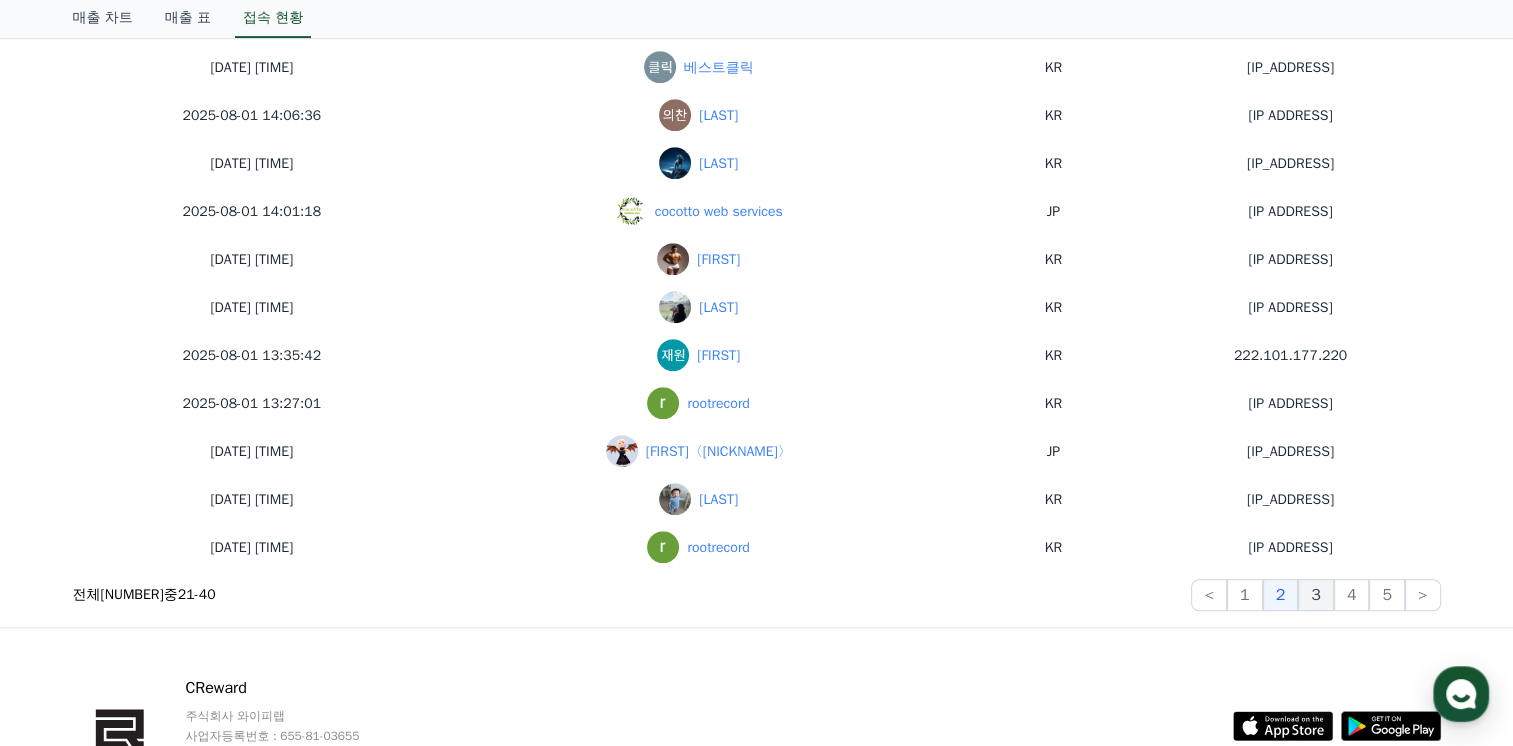 click on "3" 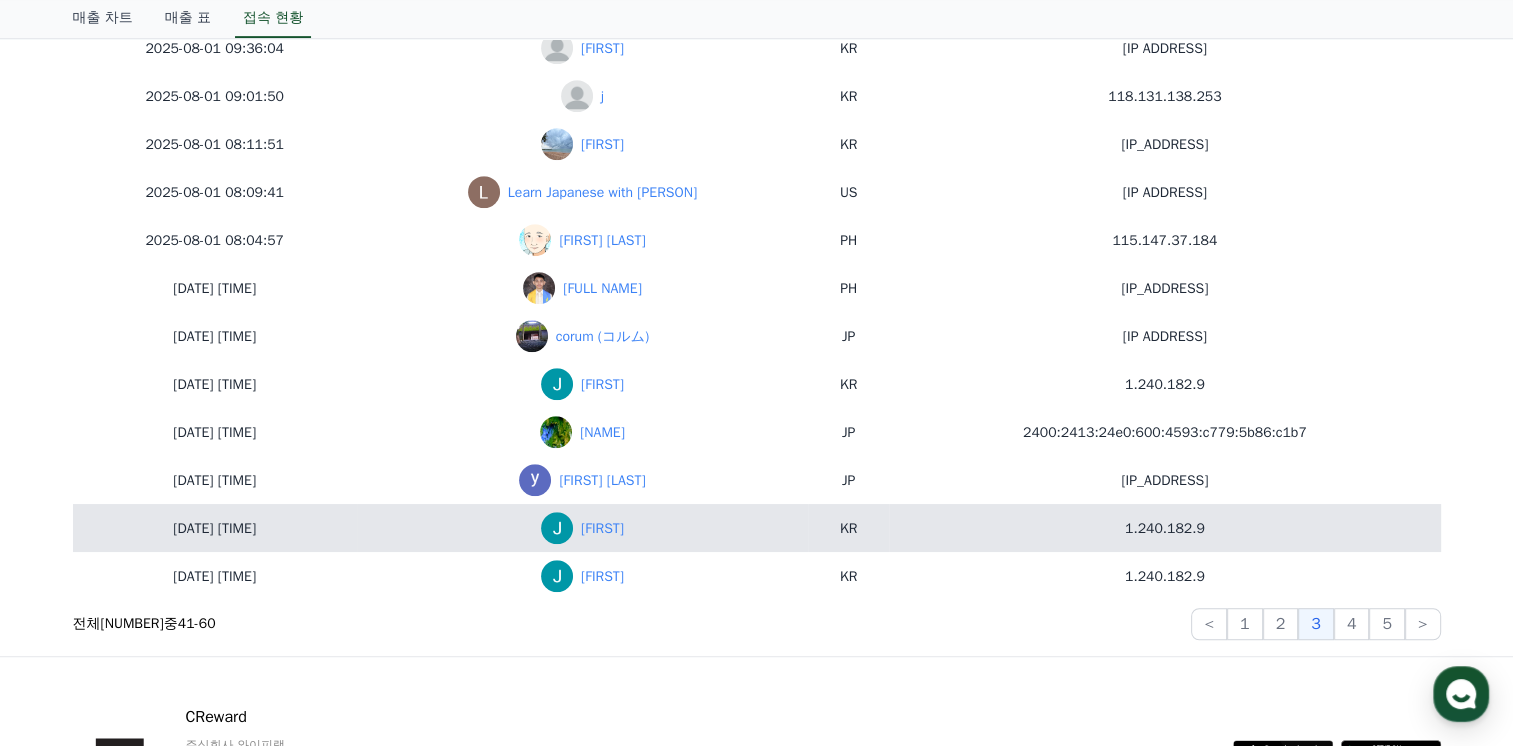 scroll, scrollTop: 1100, scrollLeft: 0, axis: vertical 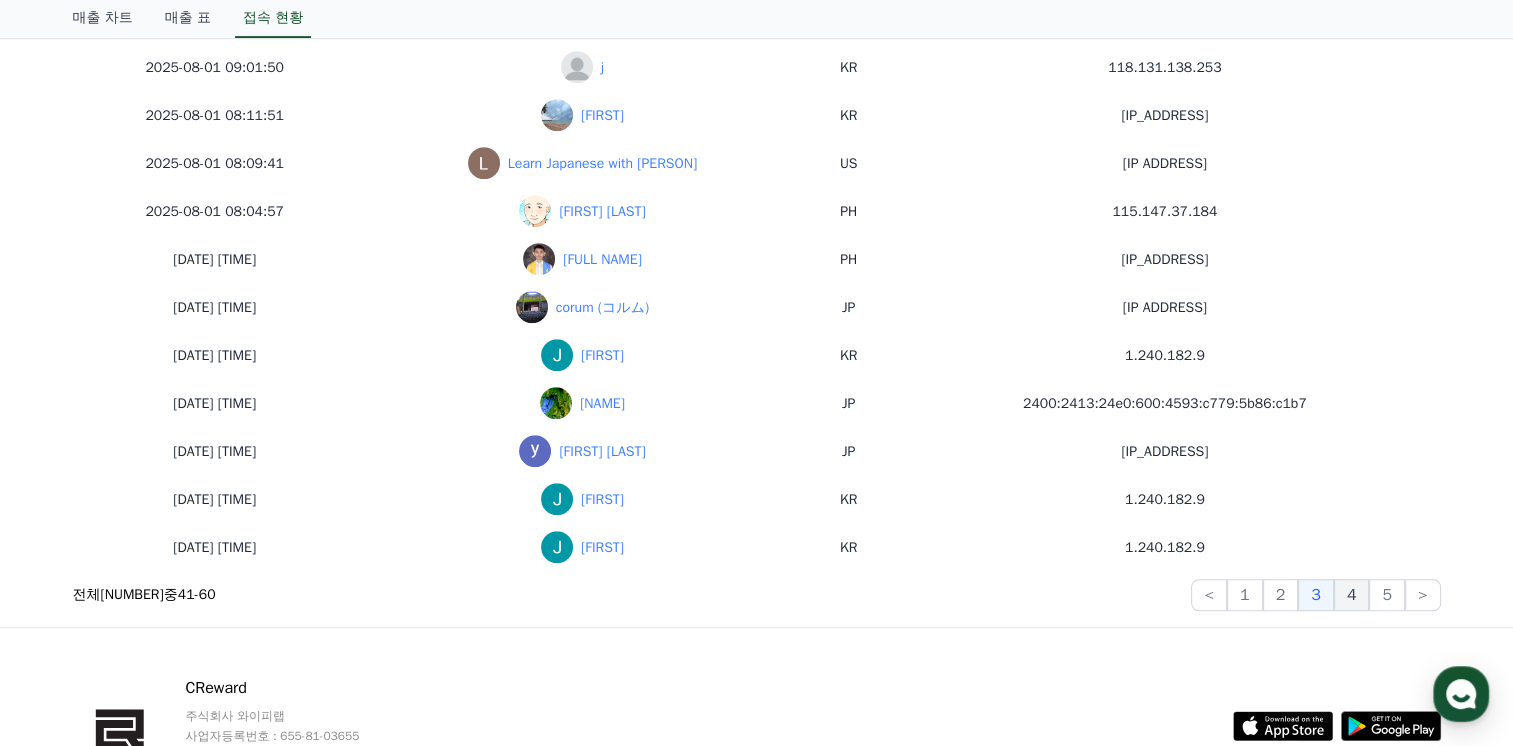 click on "4" 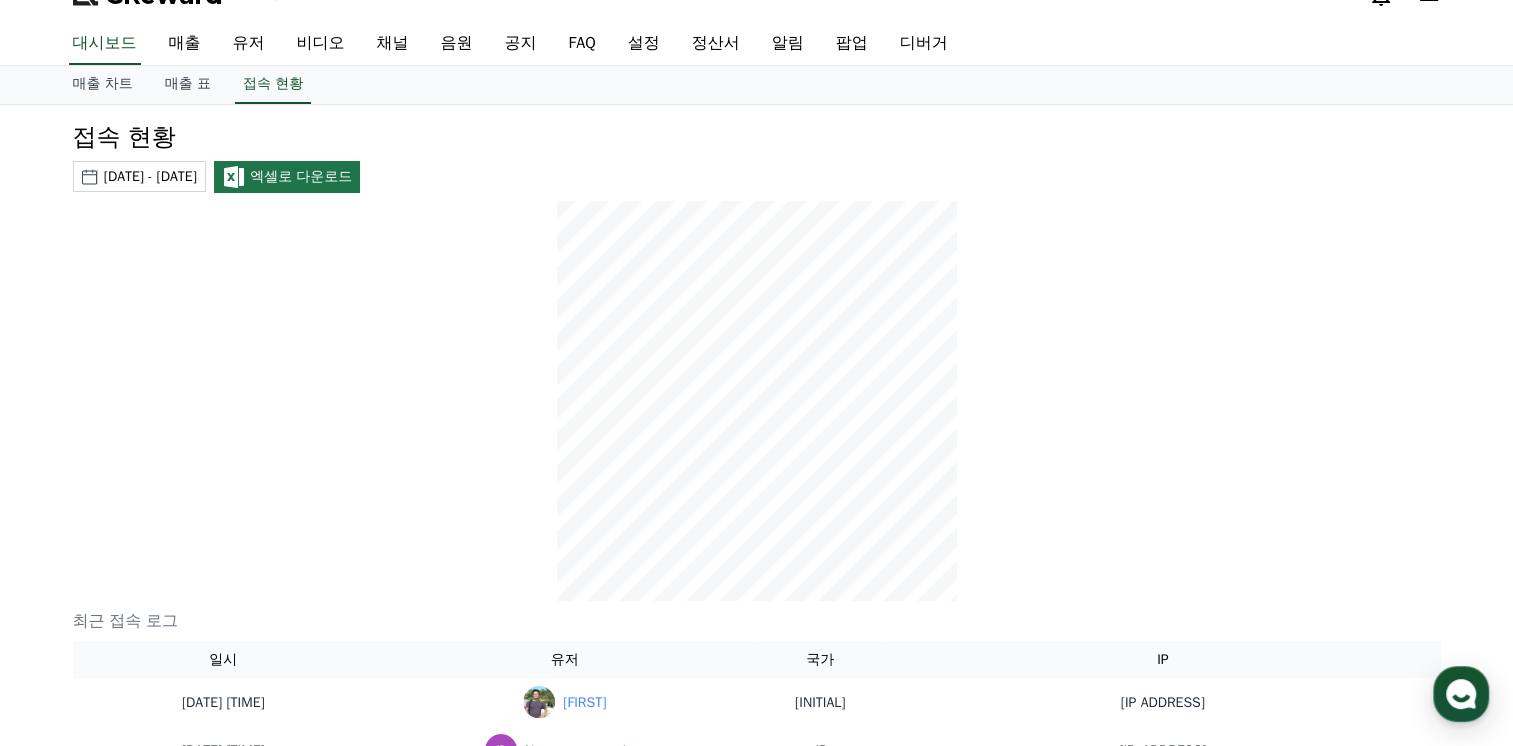 scroll, scrollTop: 0, scrollLeft: 0, axis: both 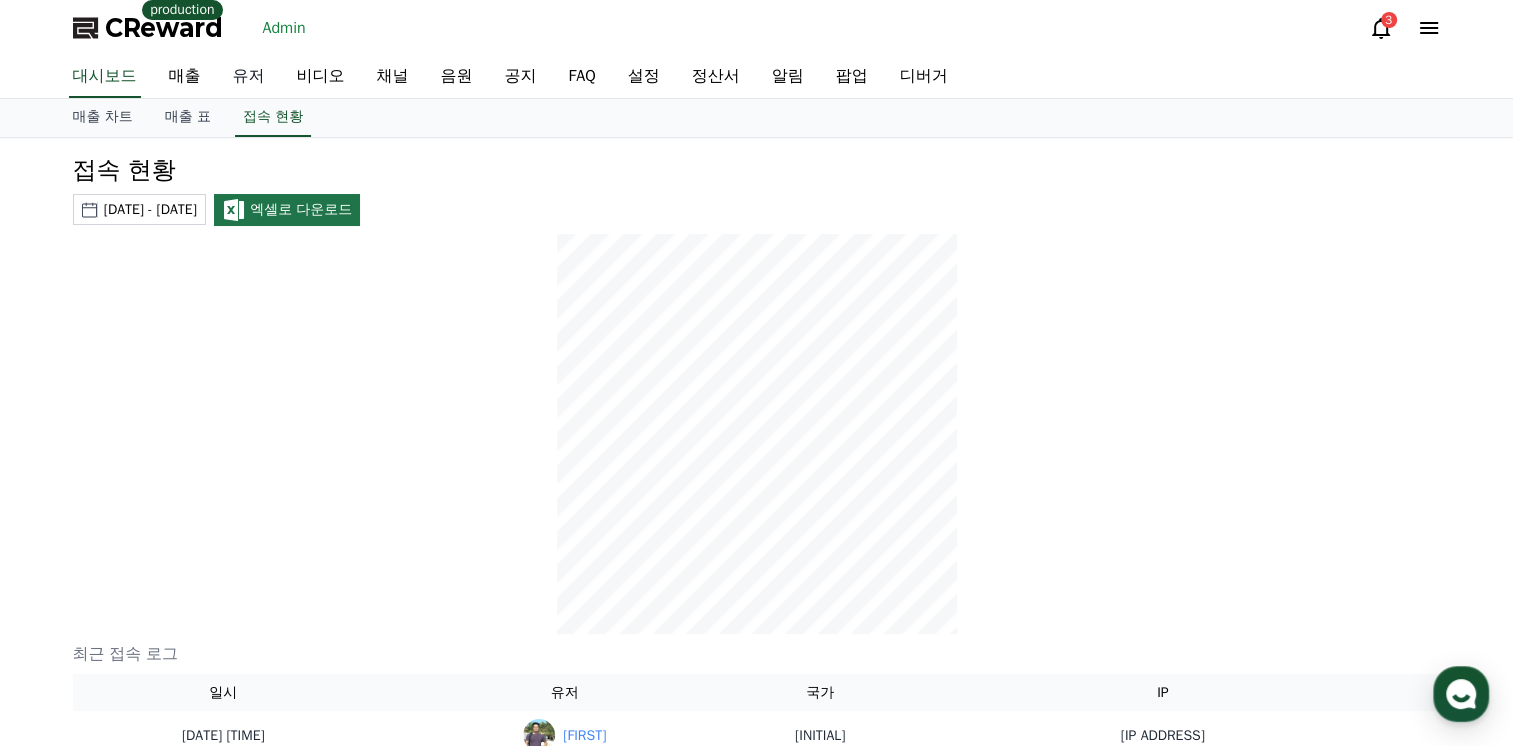 click on "유저" at bounding box center [249, 77] 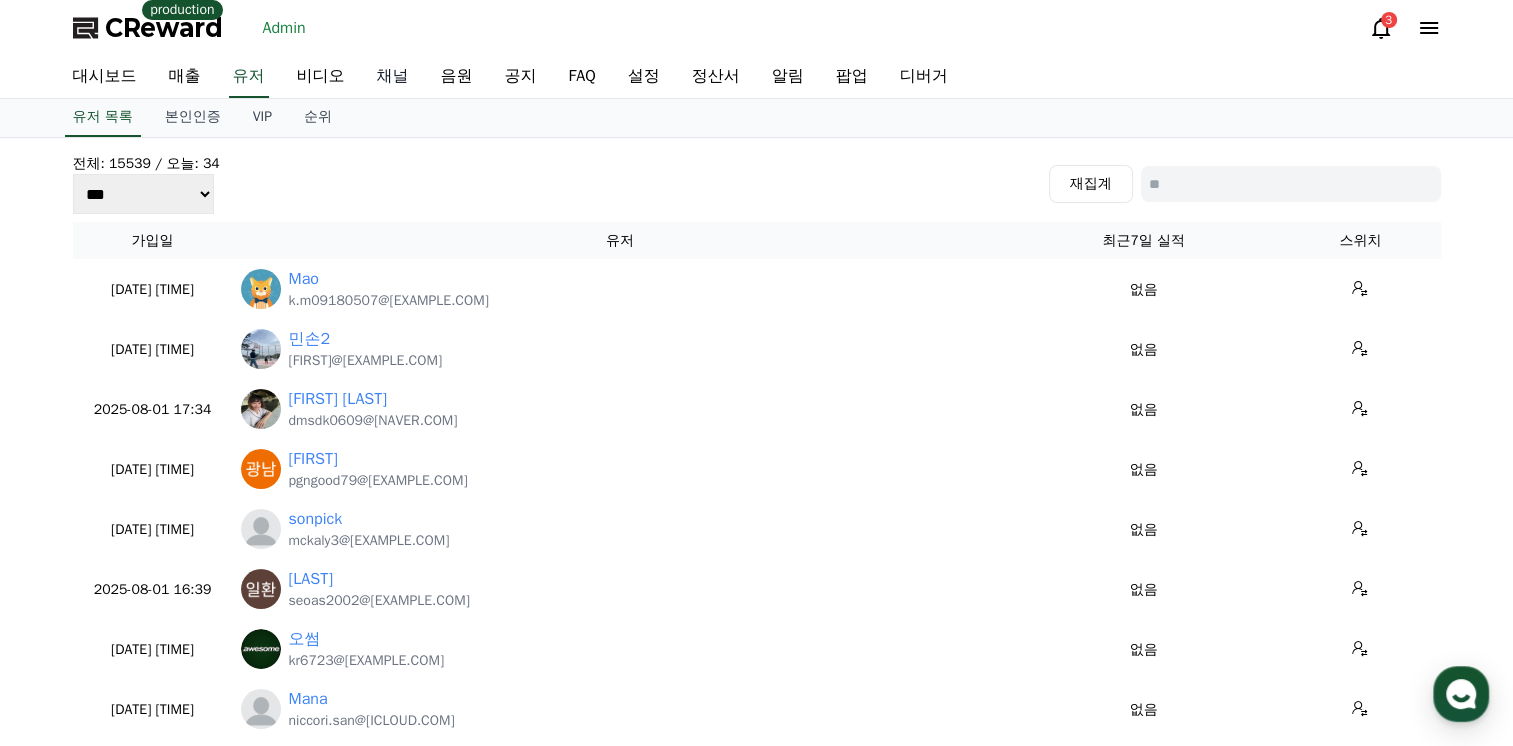 click on "채널" at bounding box center [393, 77] 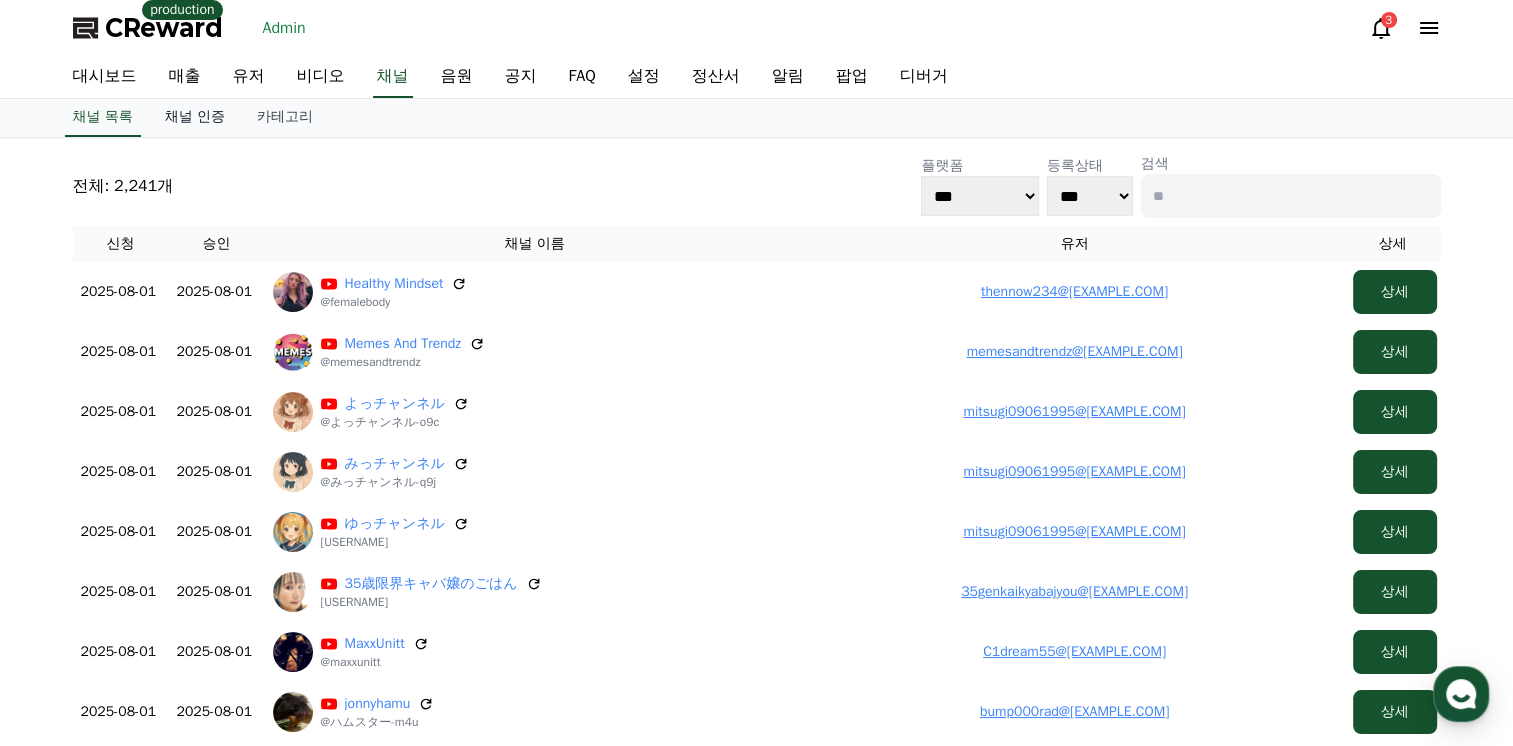 click on "채널 인증" at bounding box center (195, 118) 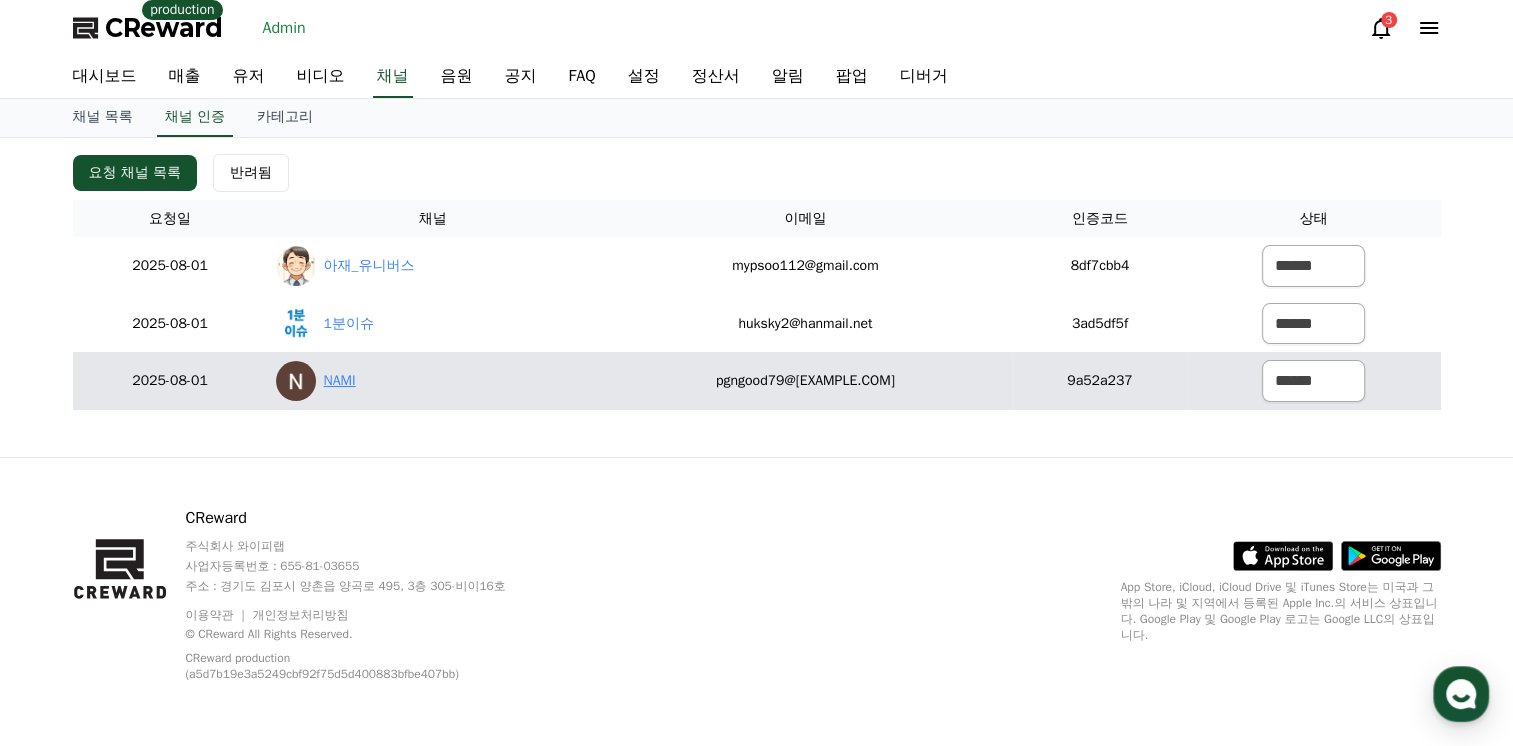 click on "NAMI" at bounding box center (340, 380) 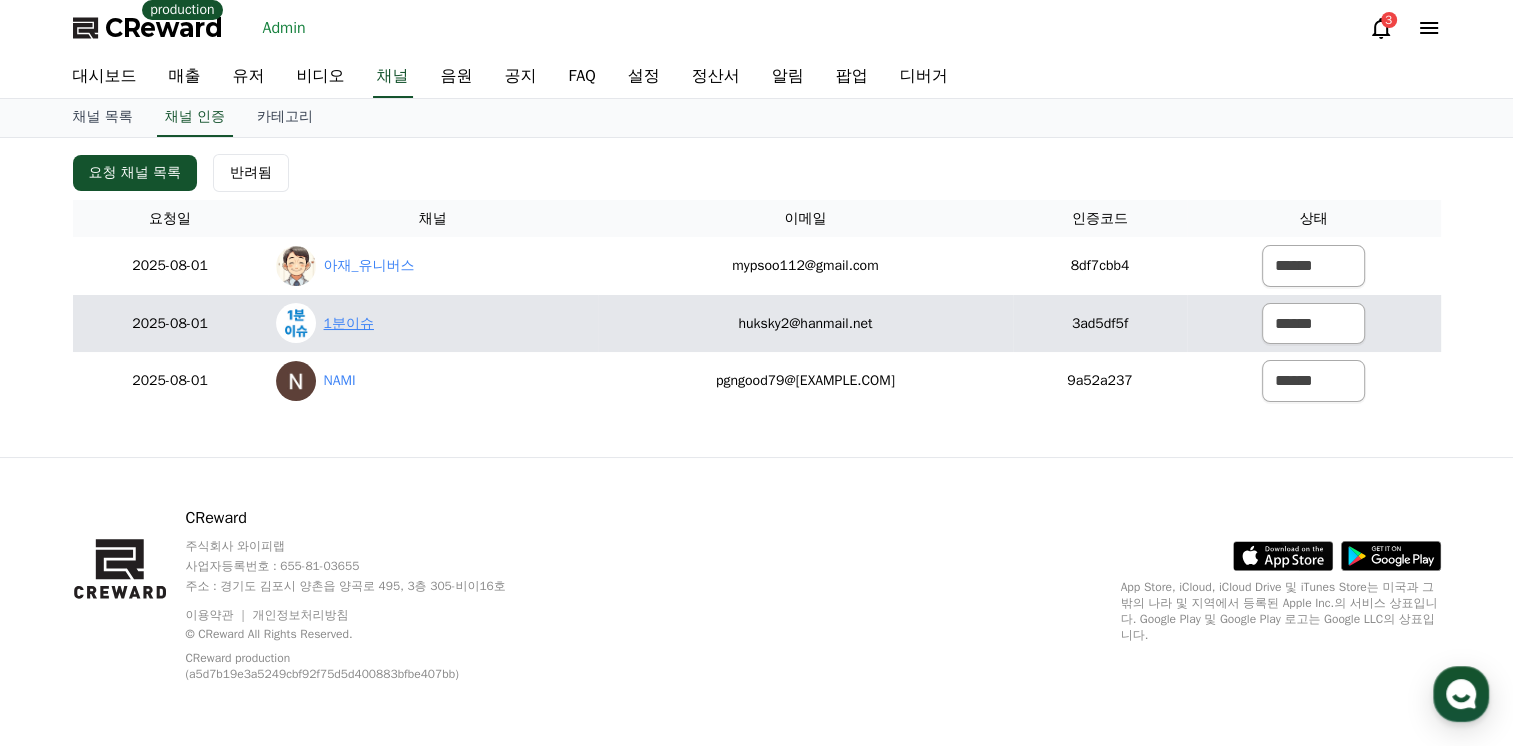 click on "1분이슈" at bounding box center [349, 323] 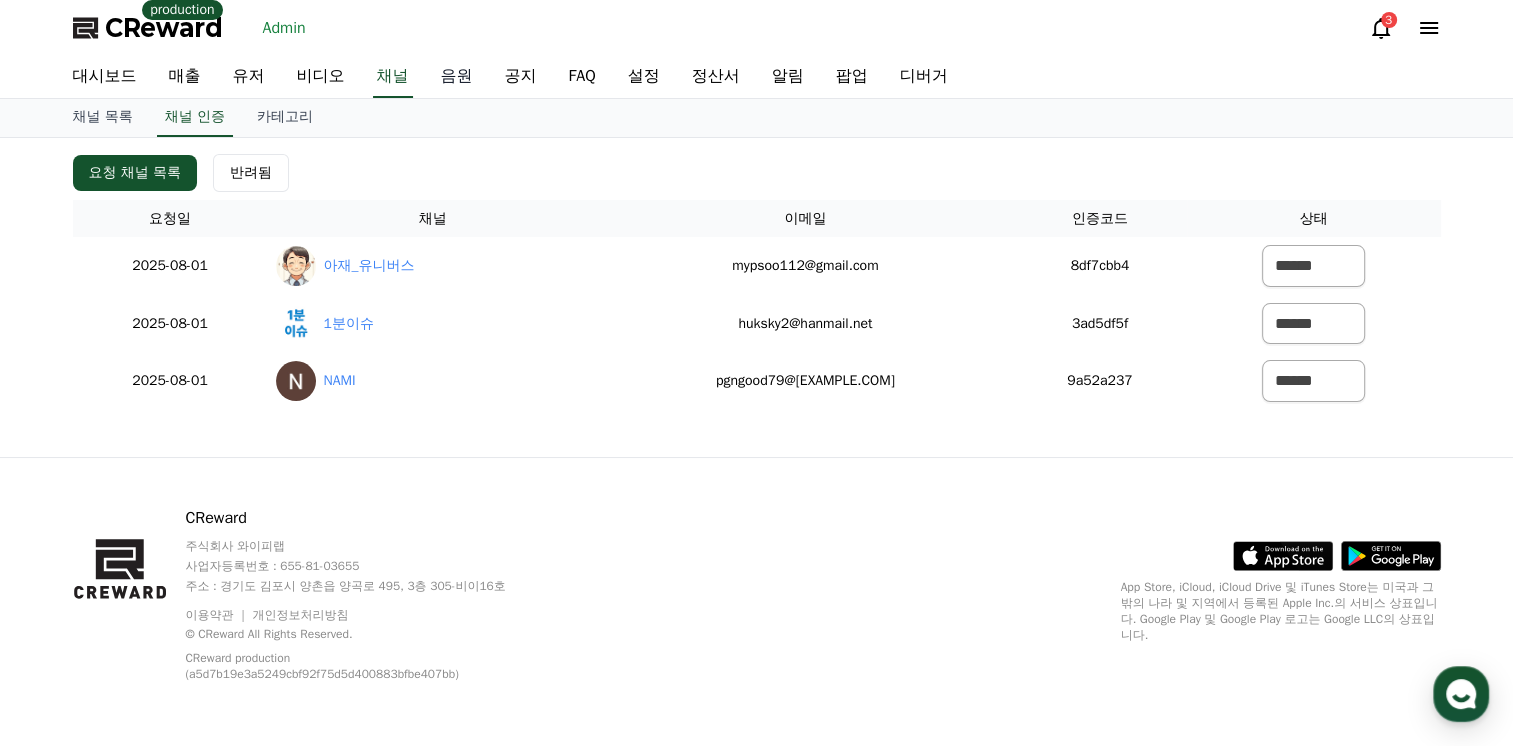 click on "음원" at bounding box center (457, 77) 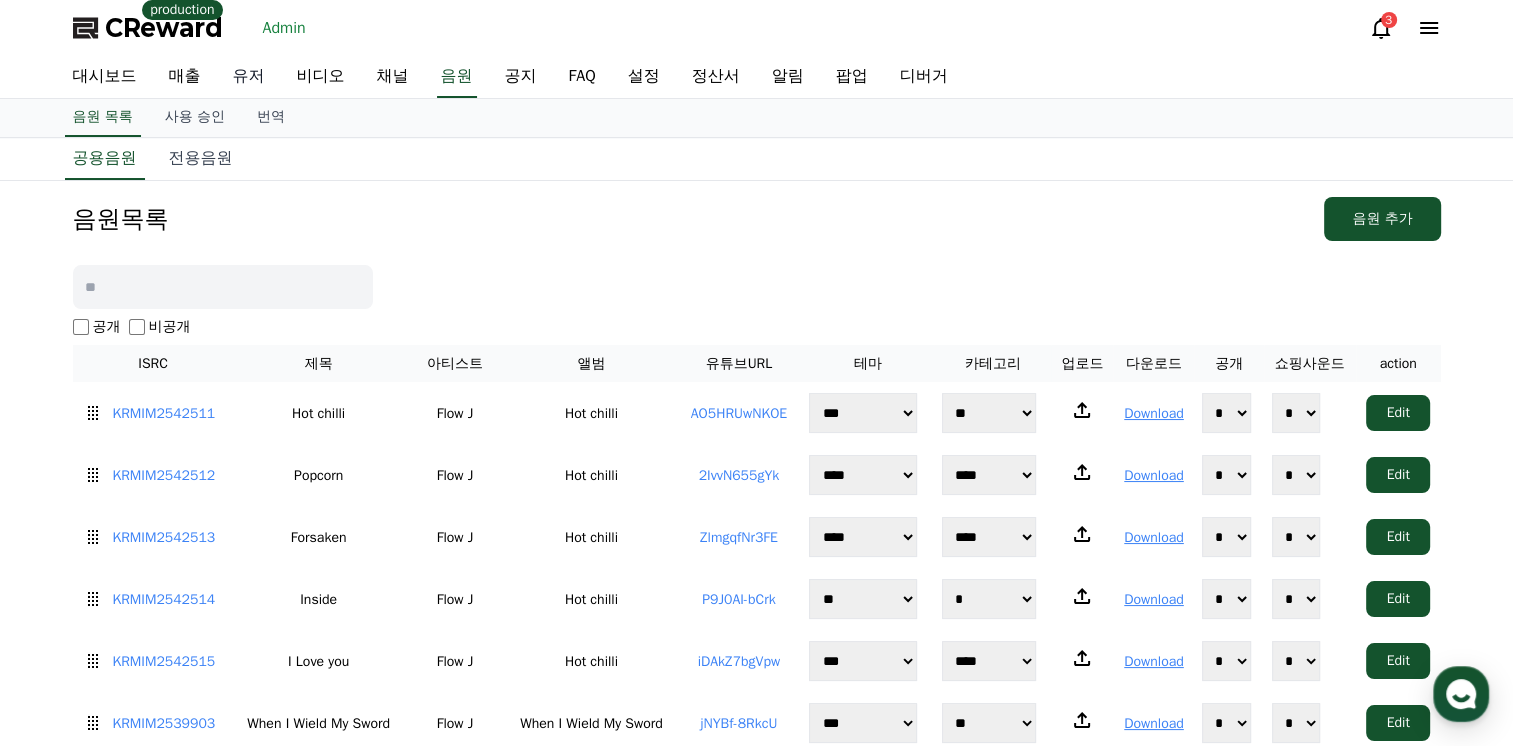 click on "유저" at bounding box center [249, 77] 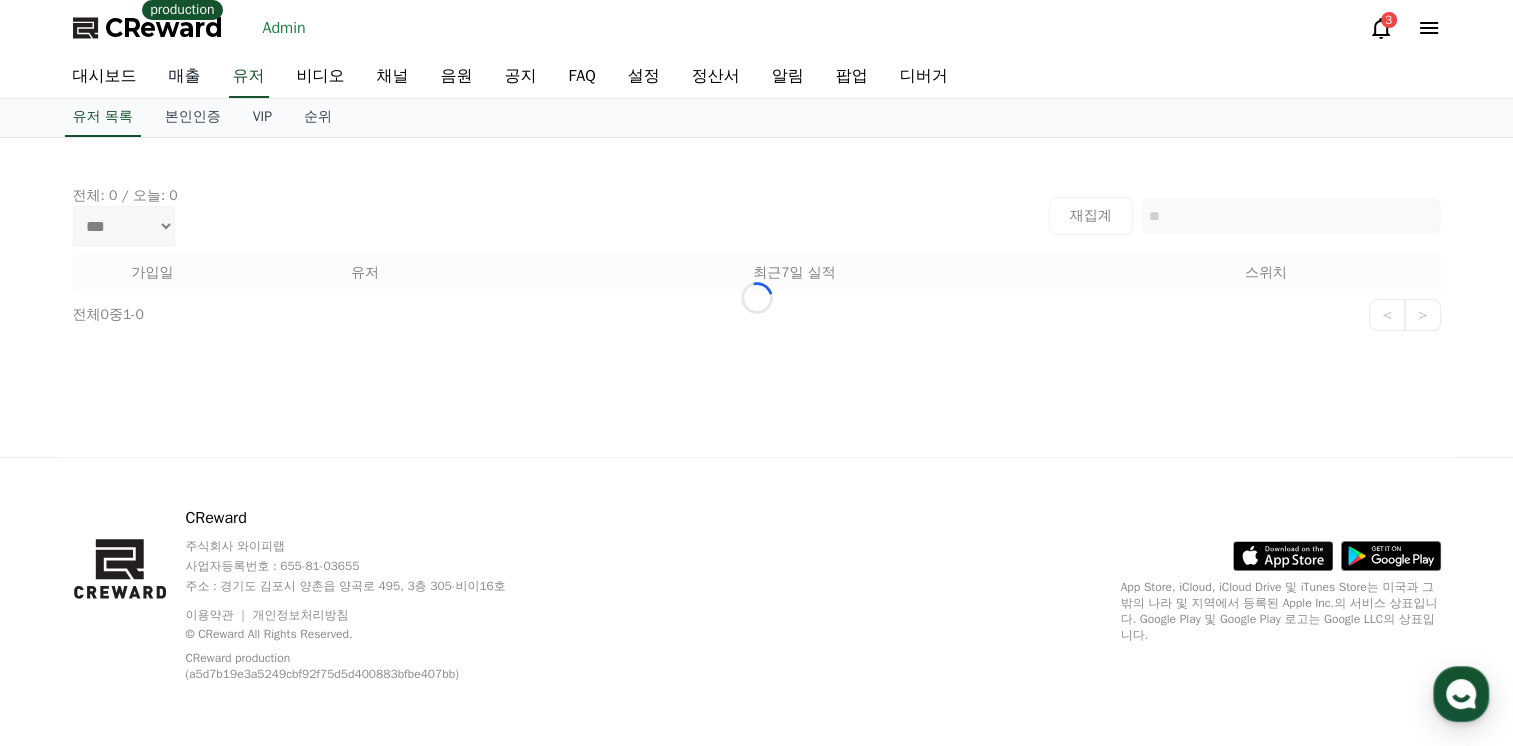 click on "매출" at bounding box center (185, 77) 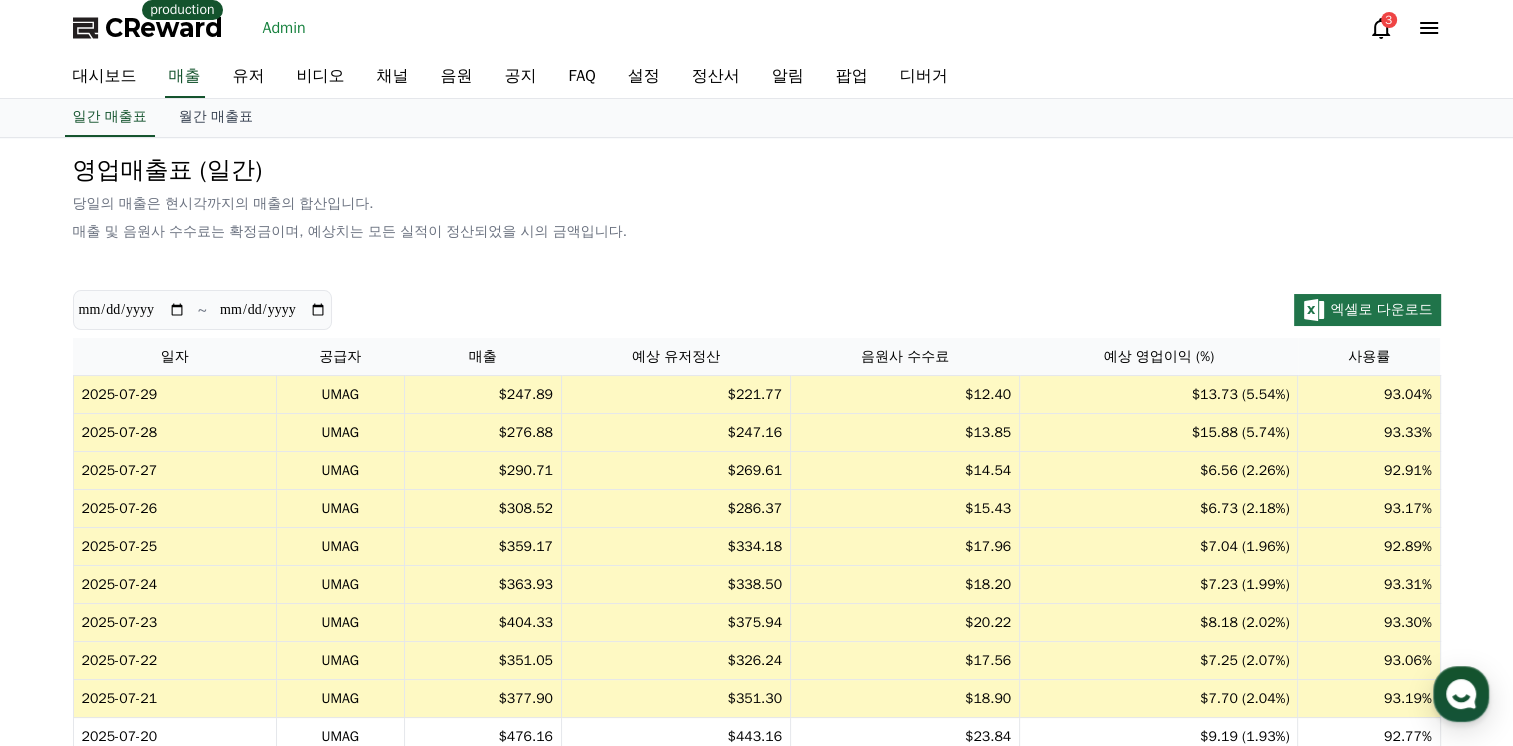 click on "비디오" at bounding box center (321, 77) 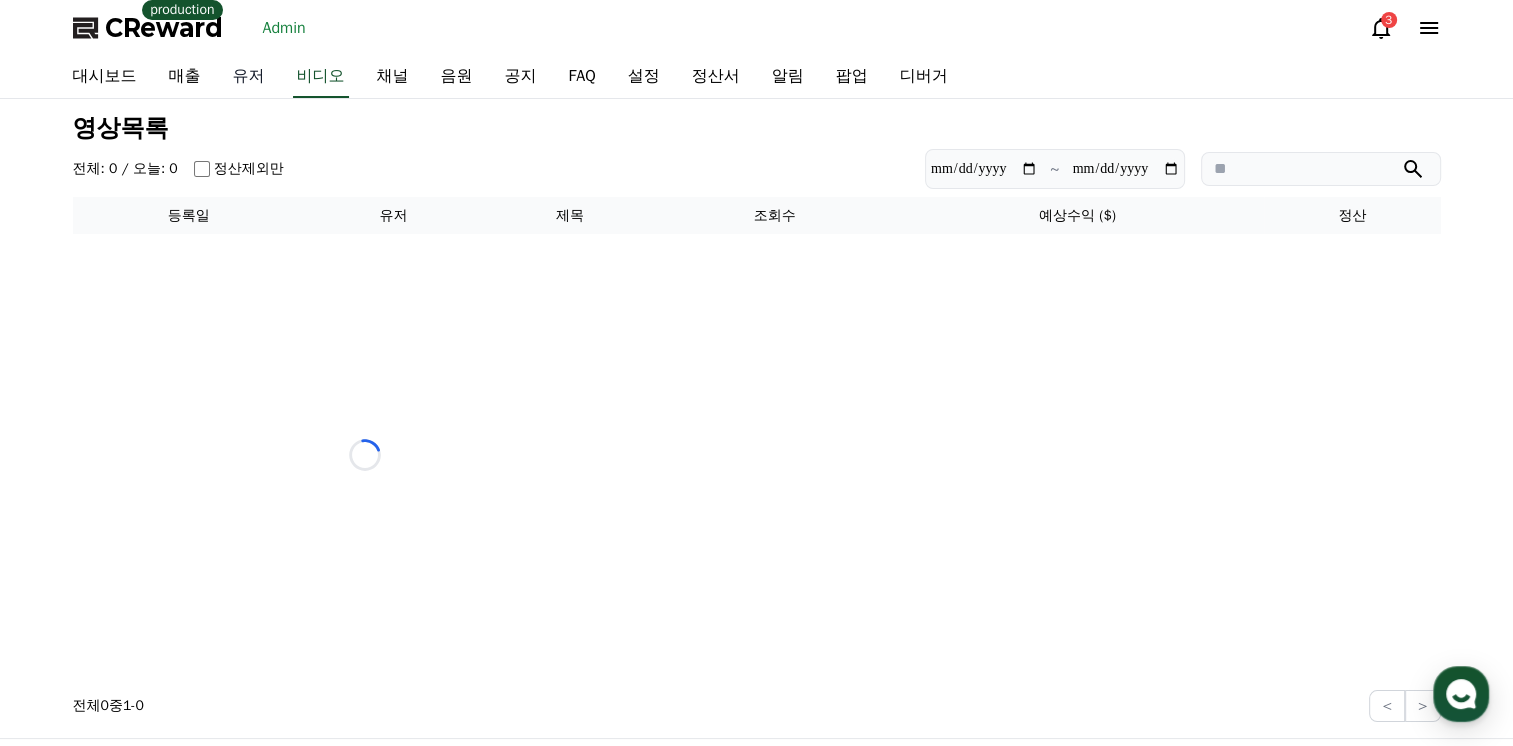 click on "유저" at bounding box center (249, 77) 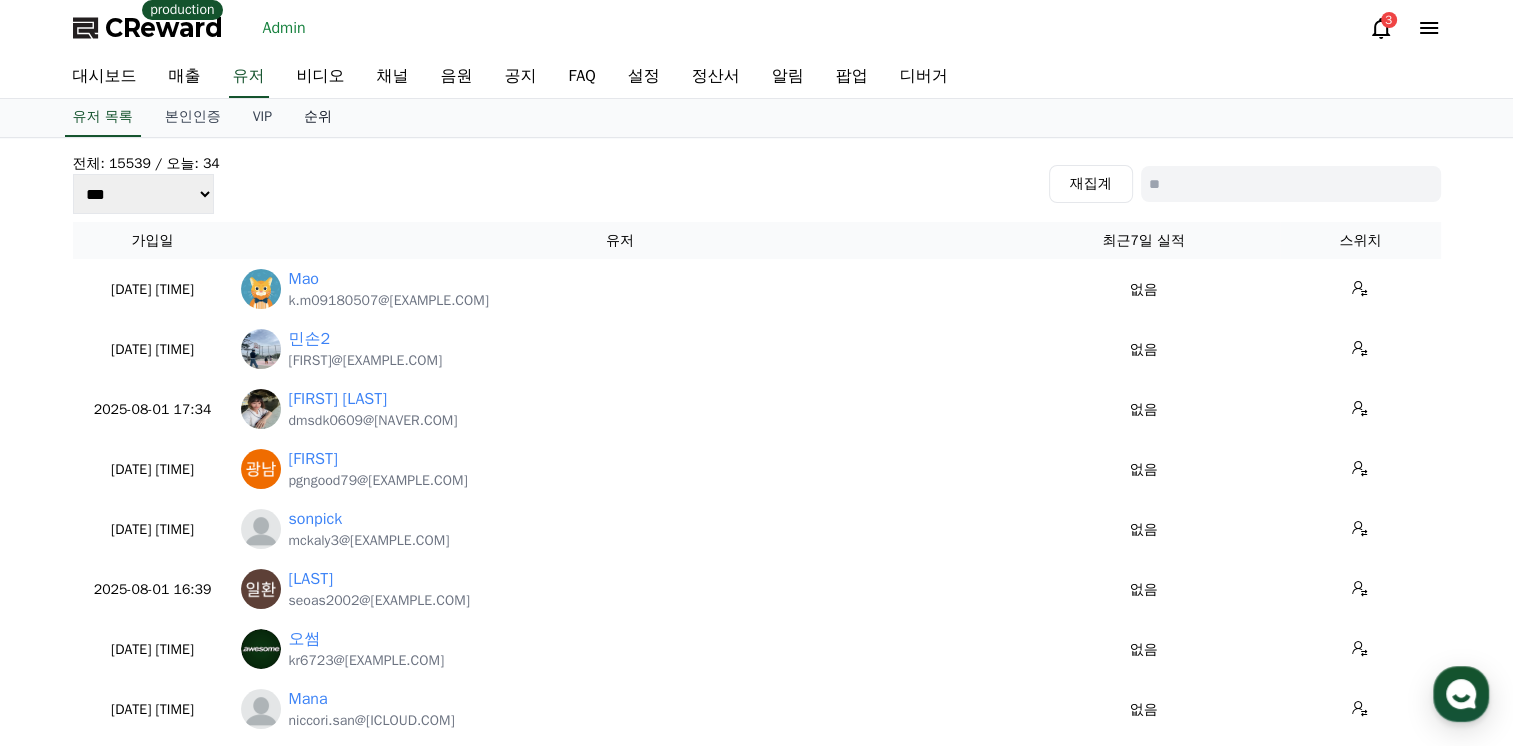 click on "순위" at bounding box center [318, 118] 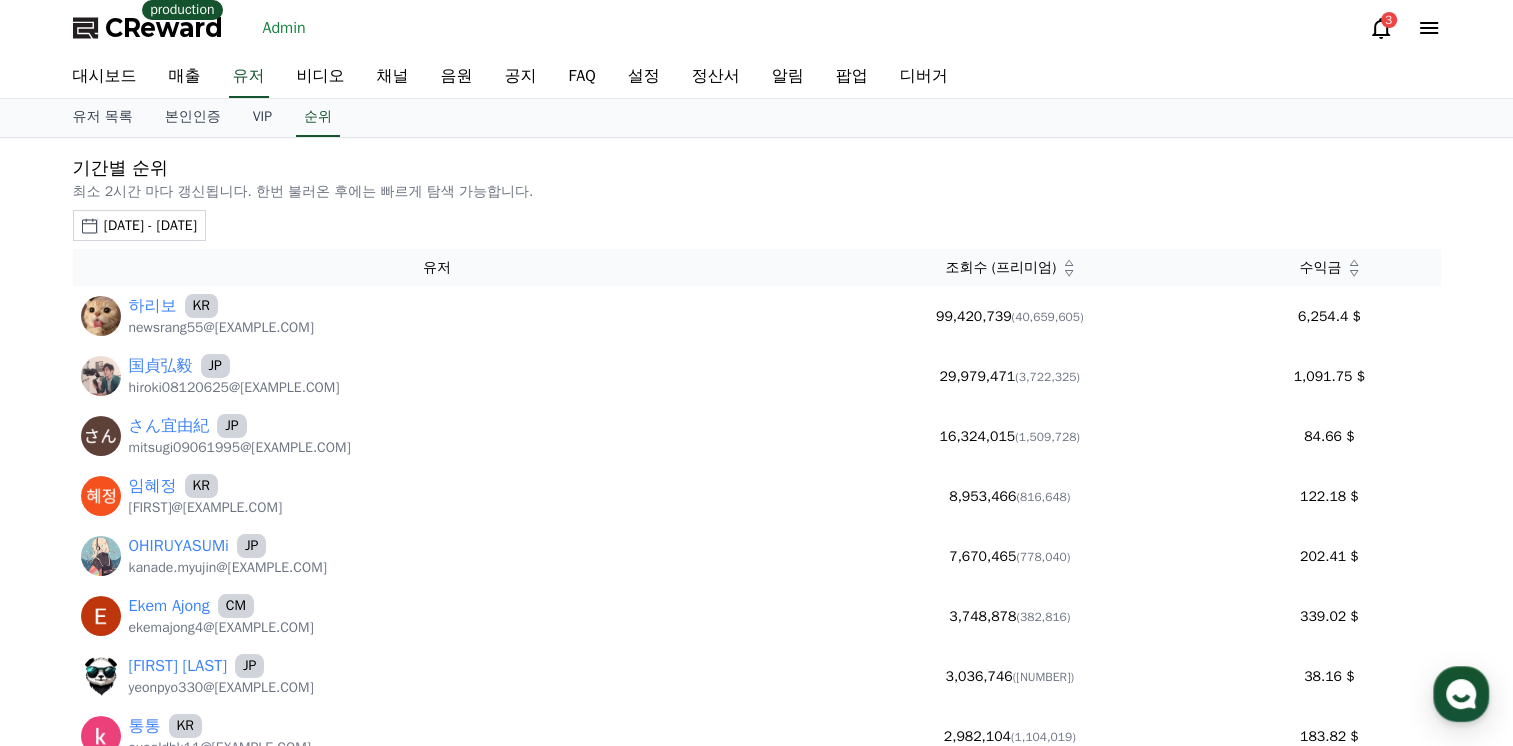click on "[DATE] - [DATE]" at bounding box center [150, 225] 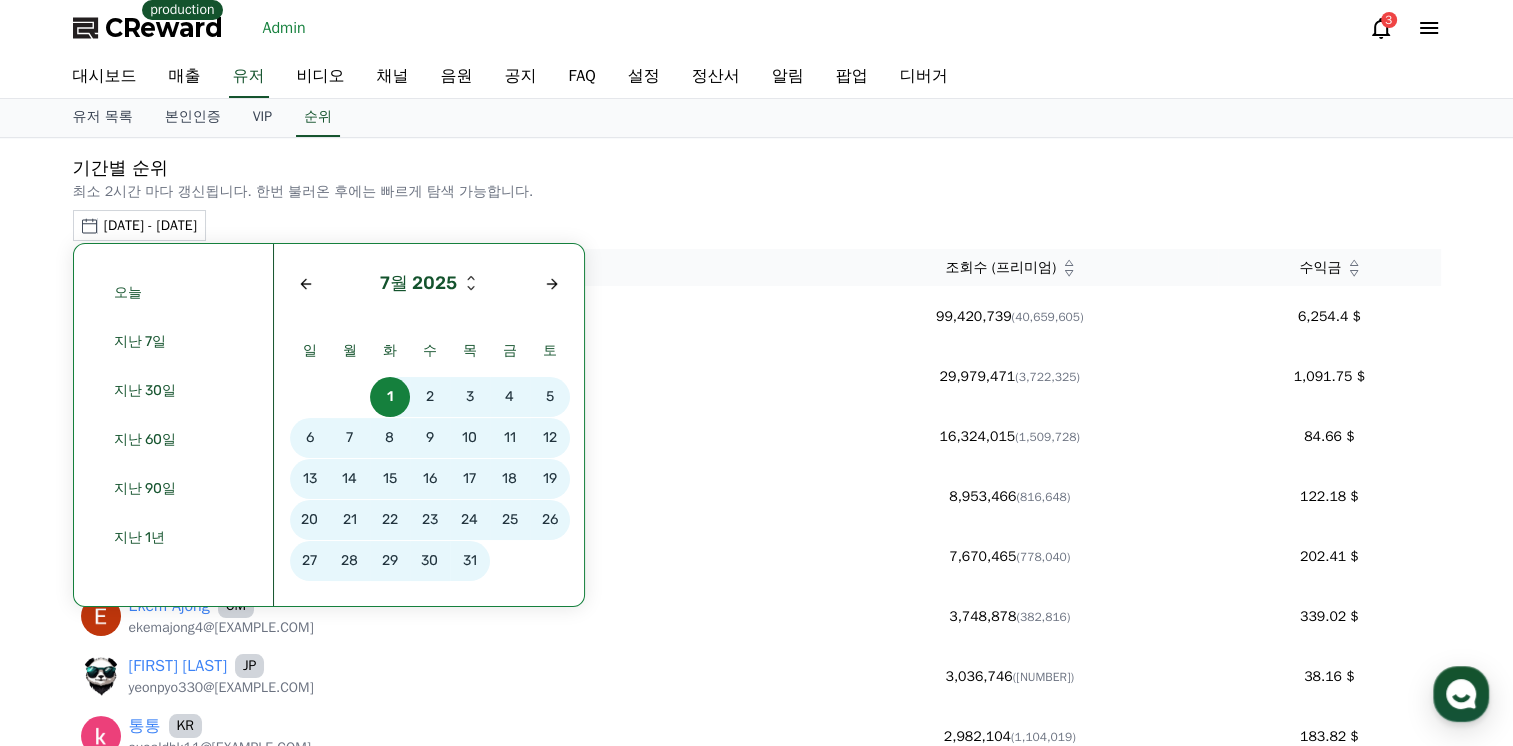 click on "30" at bounding box center (430, 561) 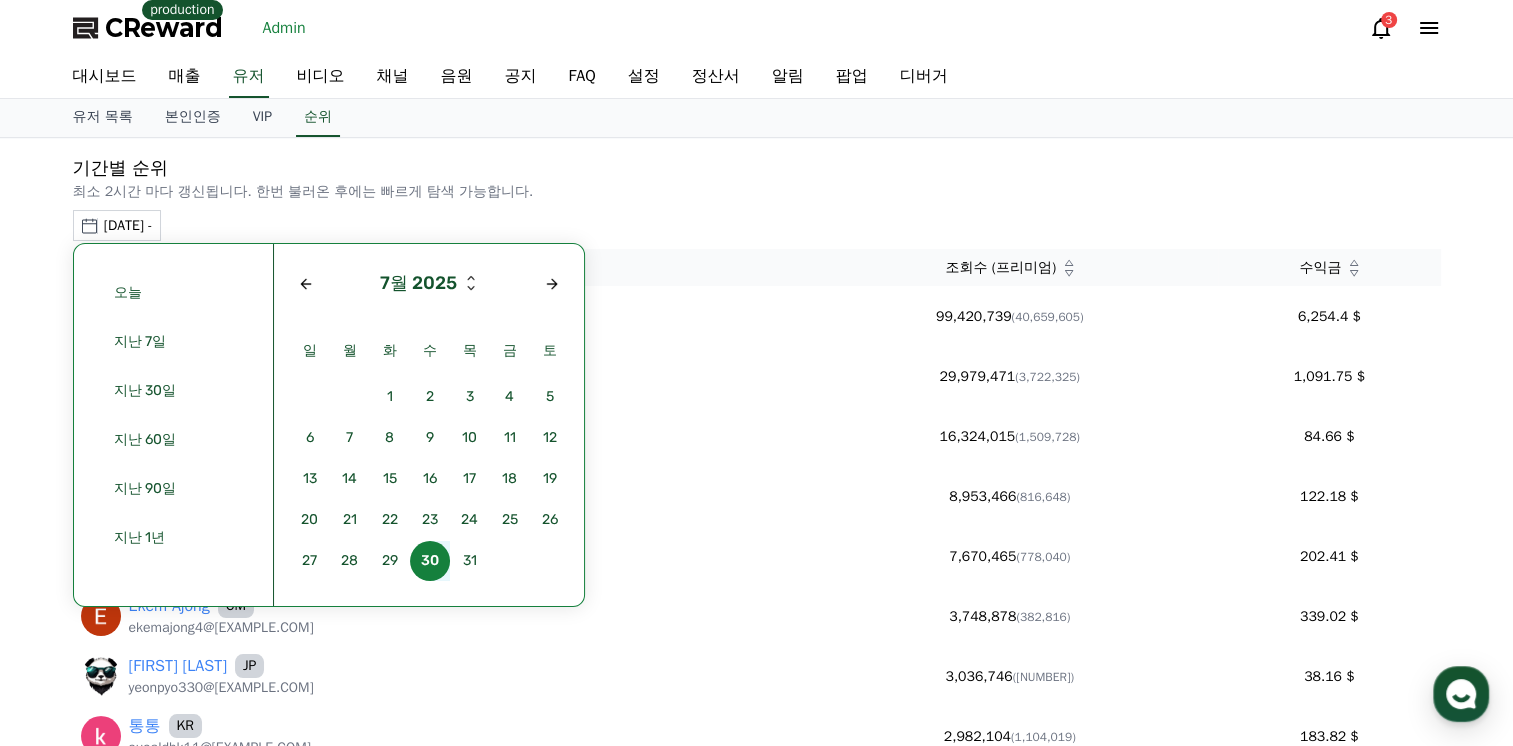 click on "30" at bounding box center (430, 561) 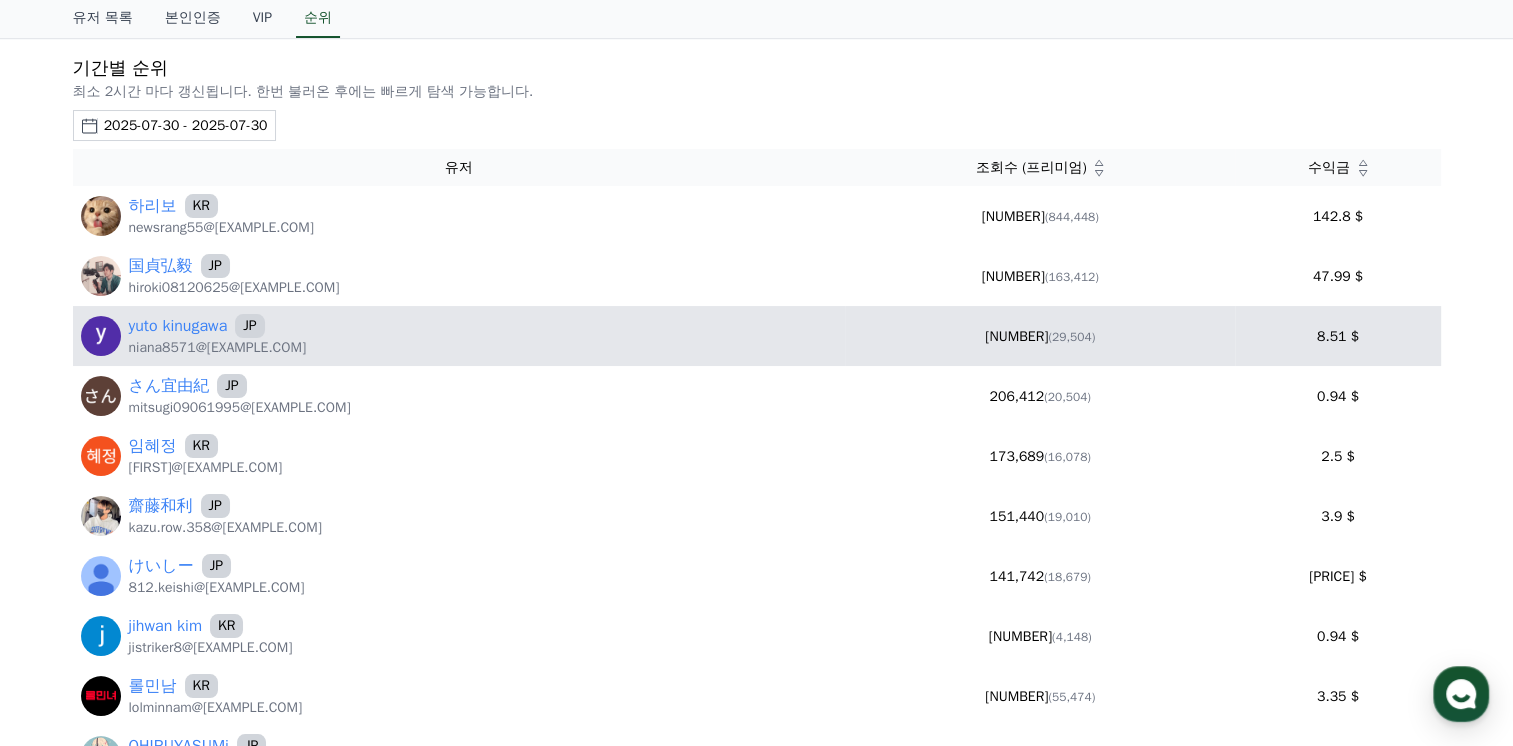 scroll, scrollTop: 200, scrollLeft: 0, axis: vertical 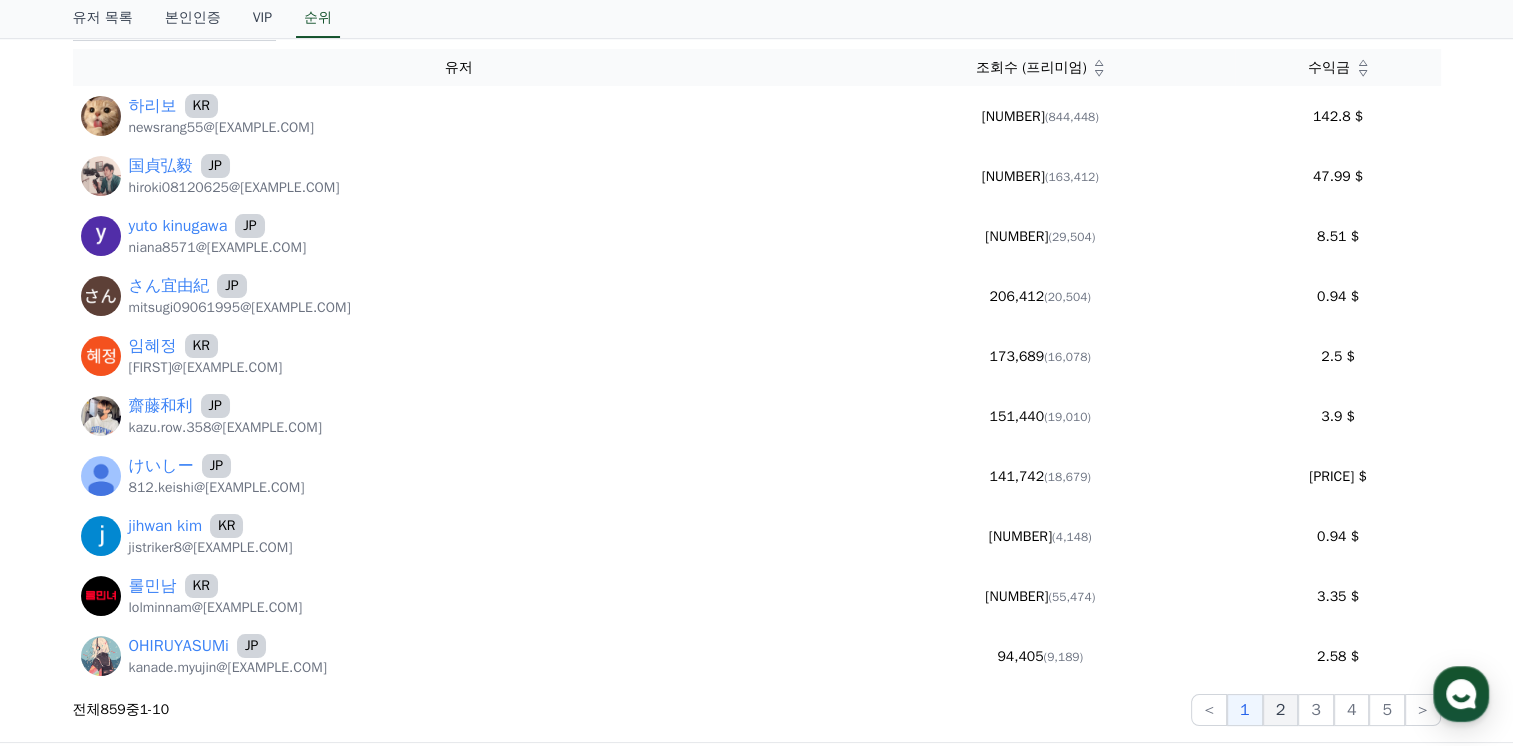 click on "2" 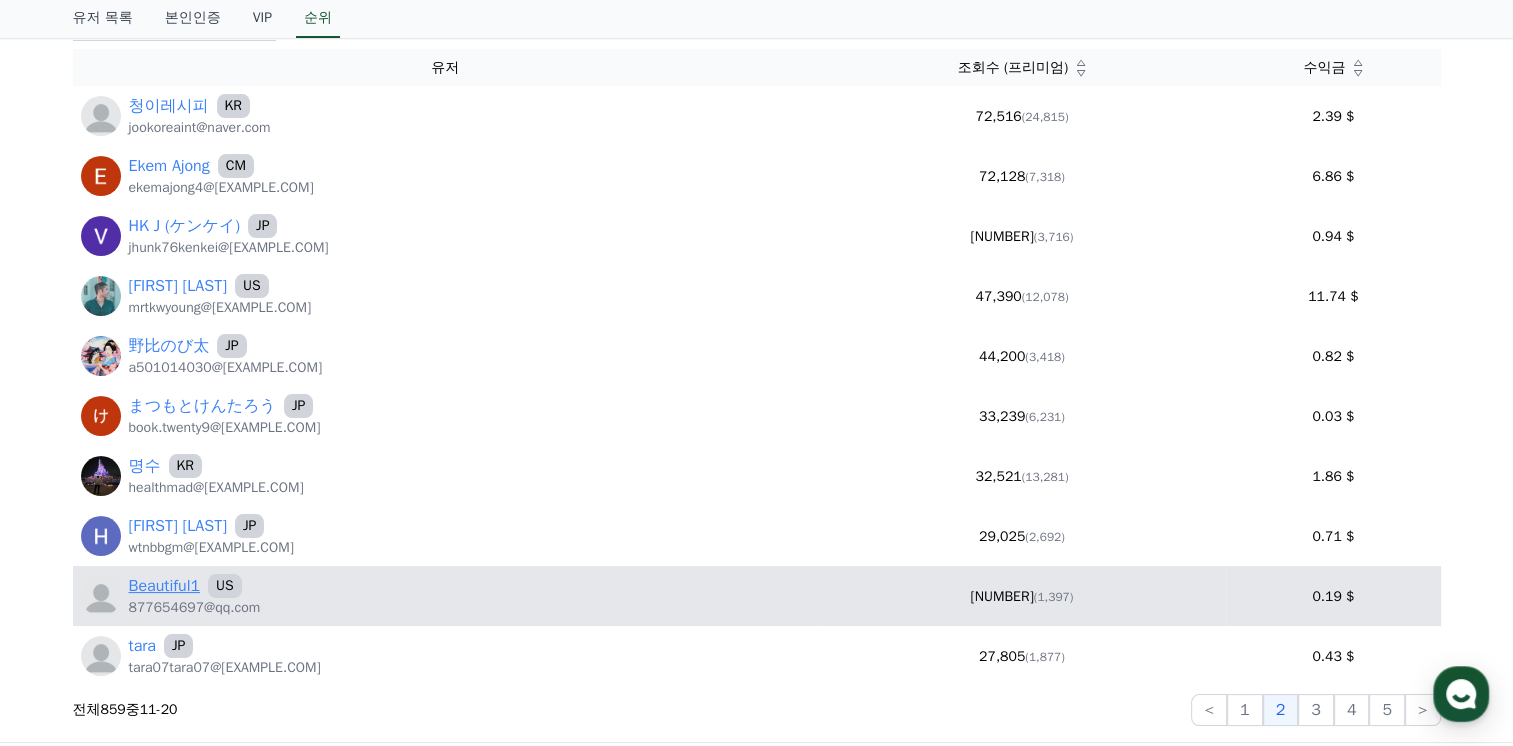 click on "Beautiful1" at bounding box center (165, 586) 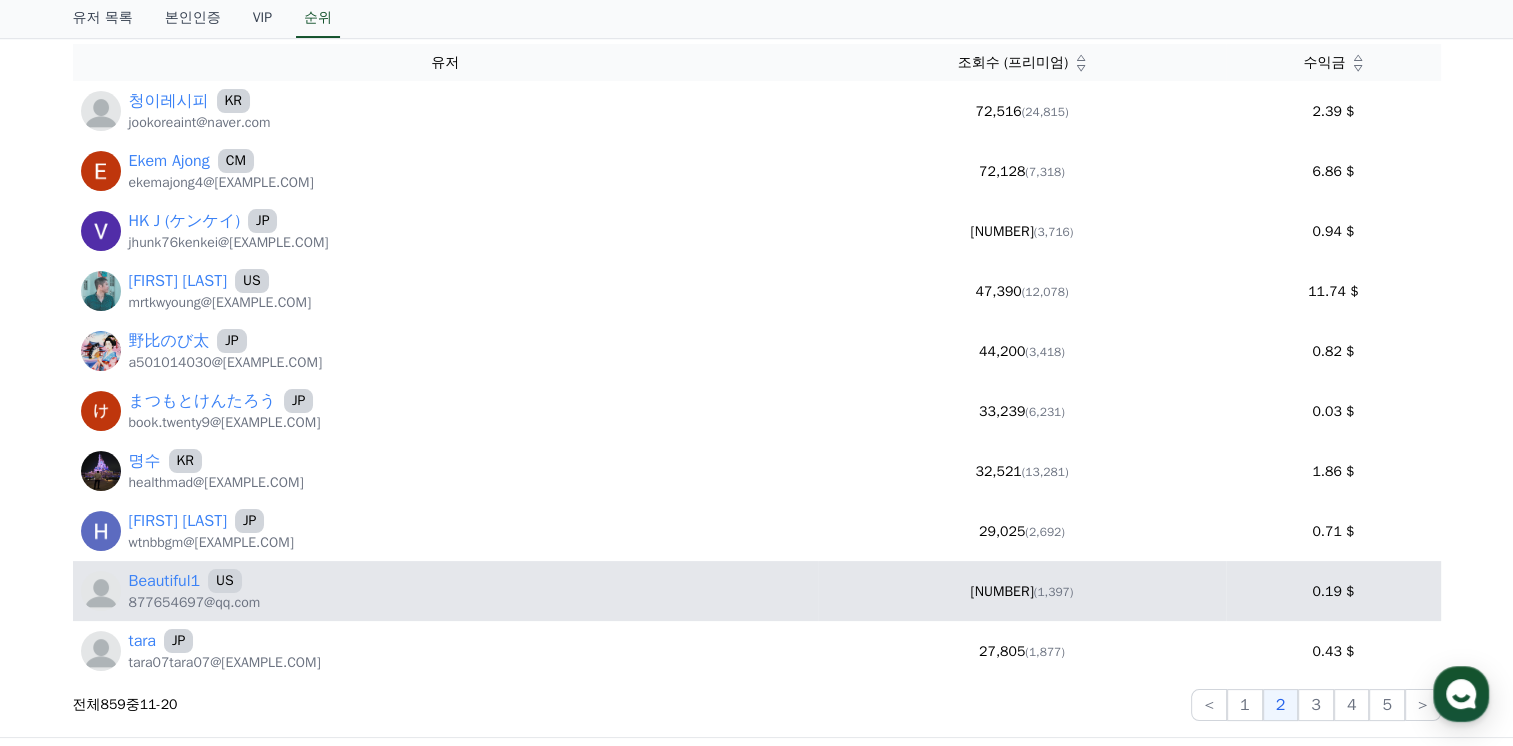 scroll, scrollTop: 300, scrollLeft: 0, axis: vertical 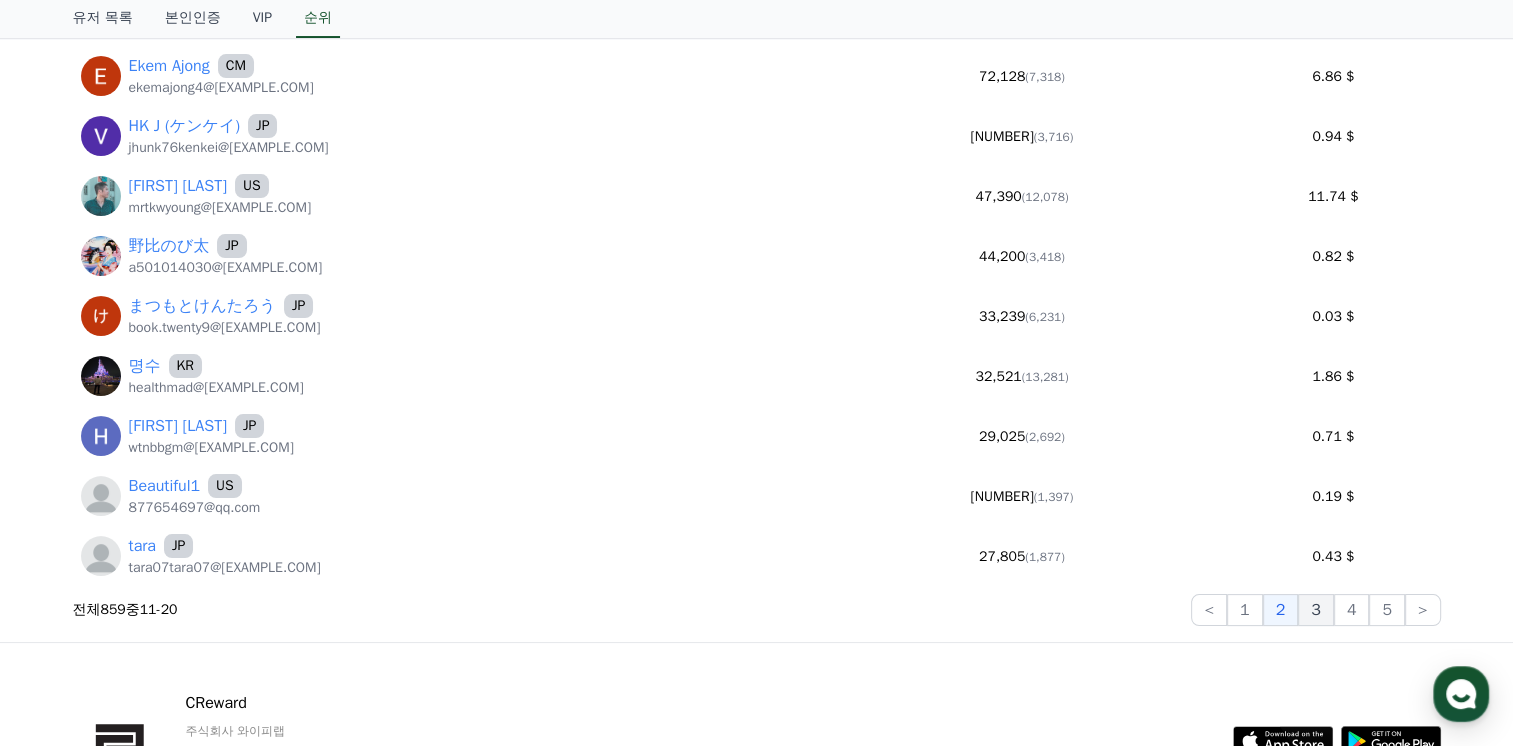 click on "3" 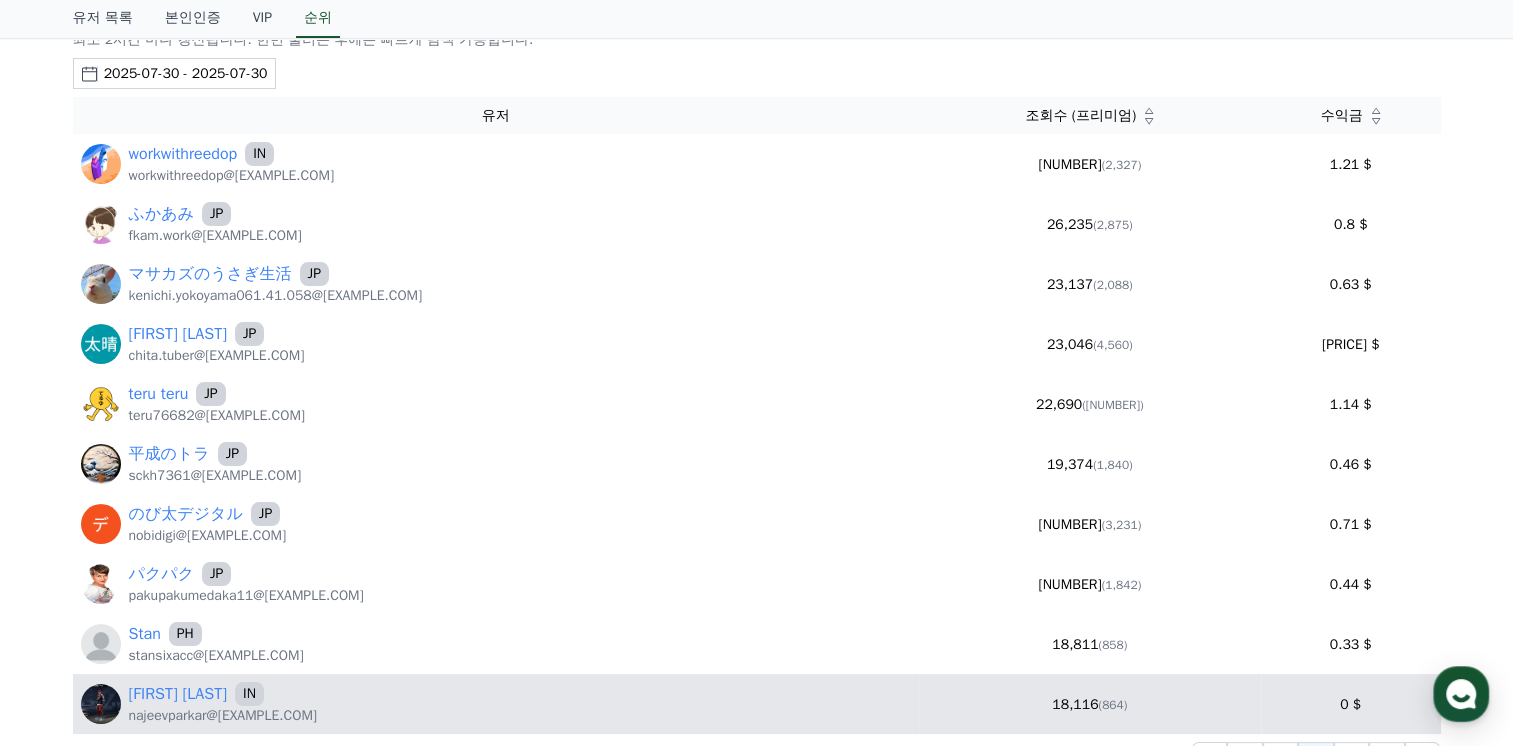 scroll, scrollTop: 0, scrollLeft: 0, axis: both 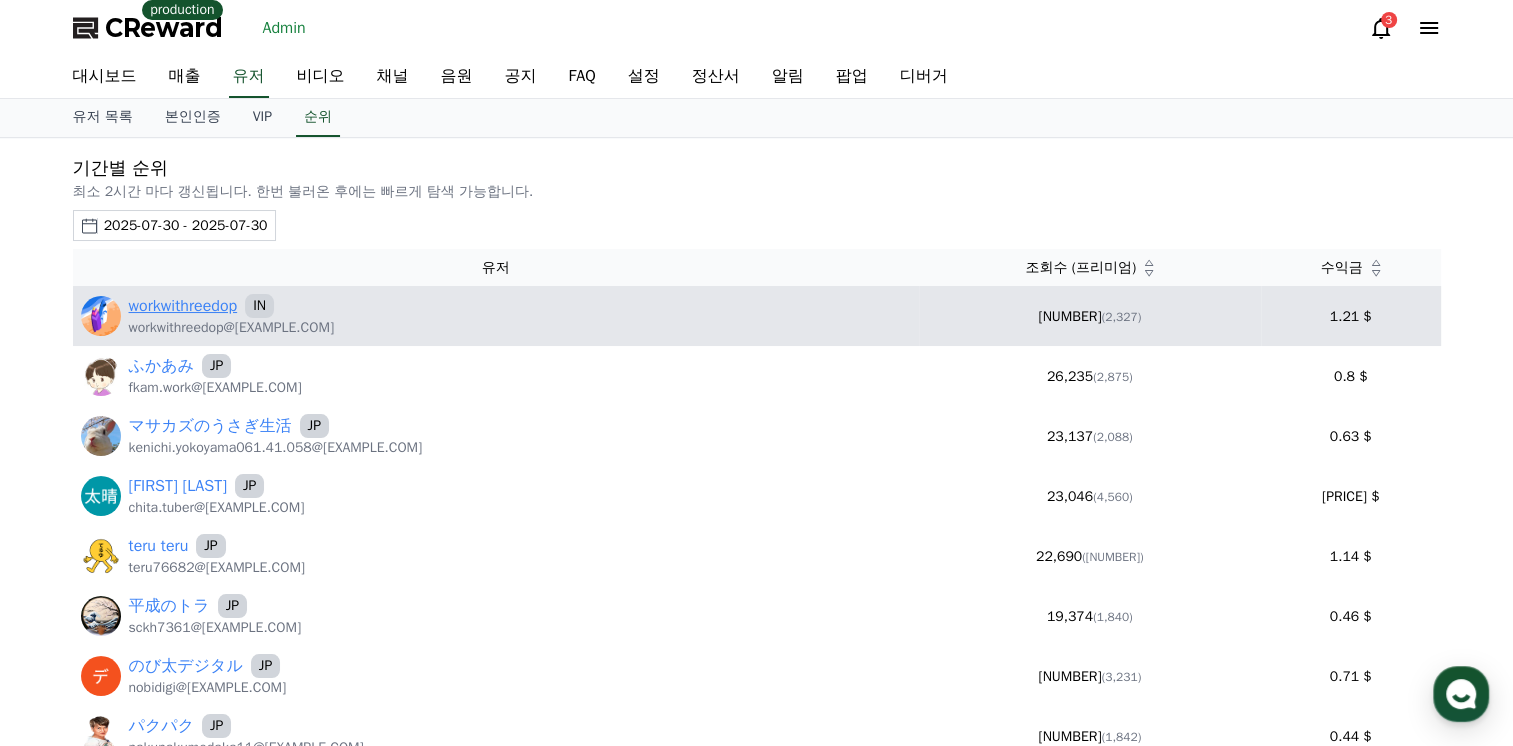 click on "workwithreedop" at bounding box center [183, 306] 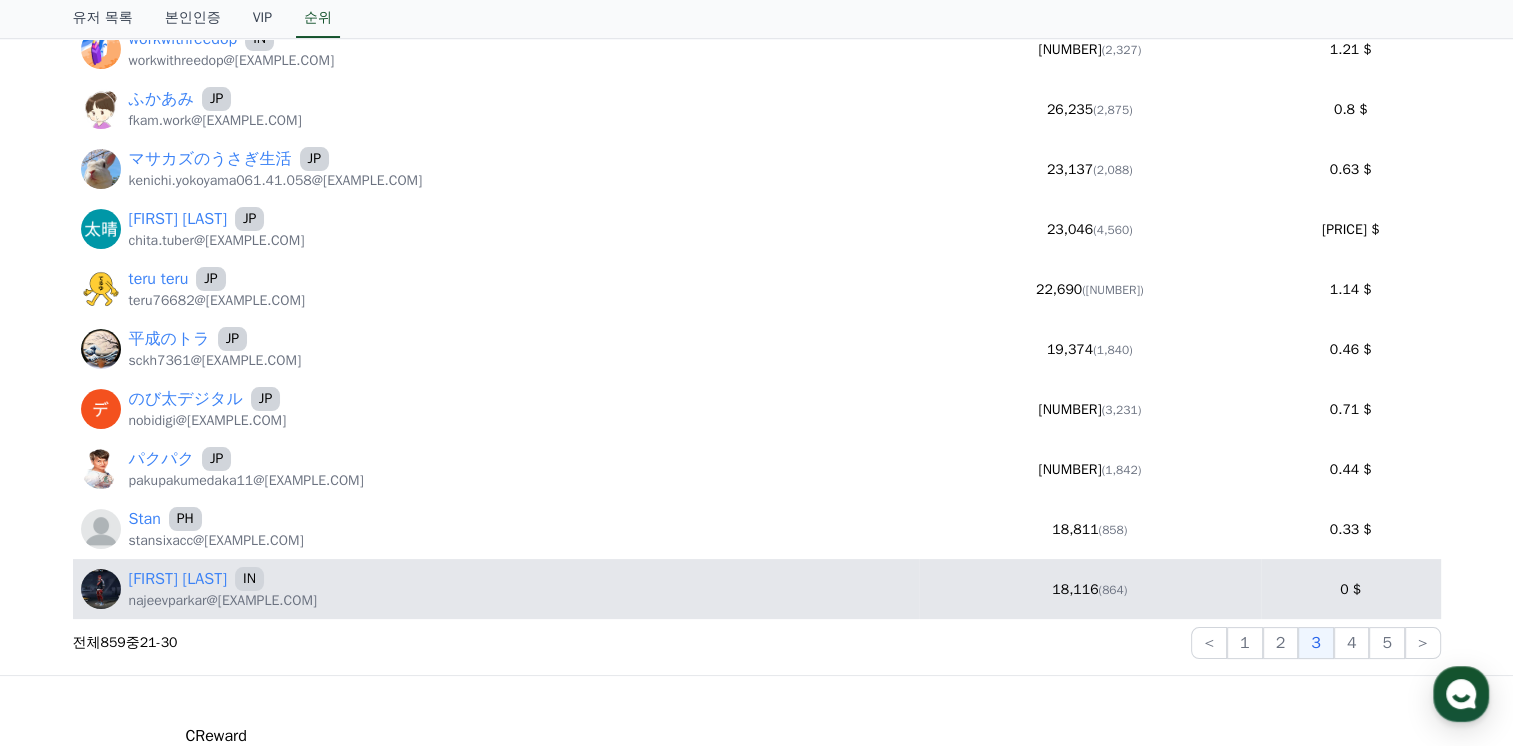 scroll, scrollTop: 300, scrollLeft: 0, axis: vertical 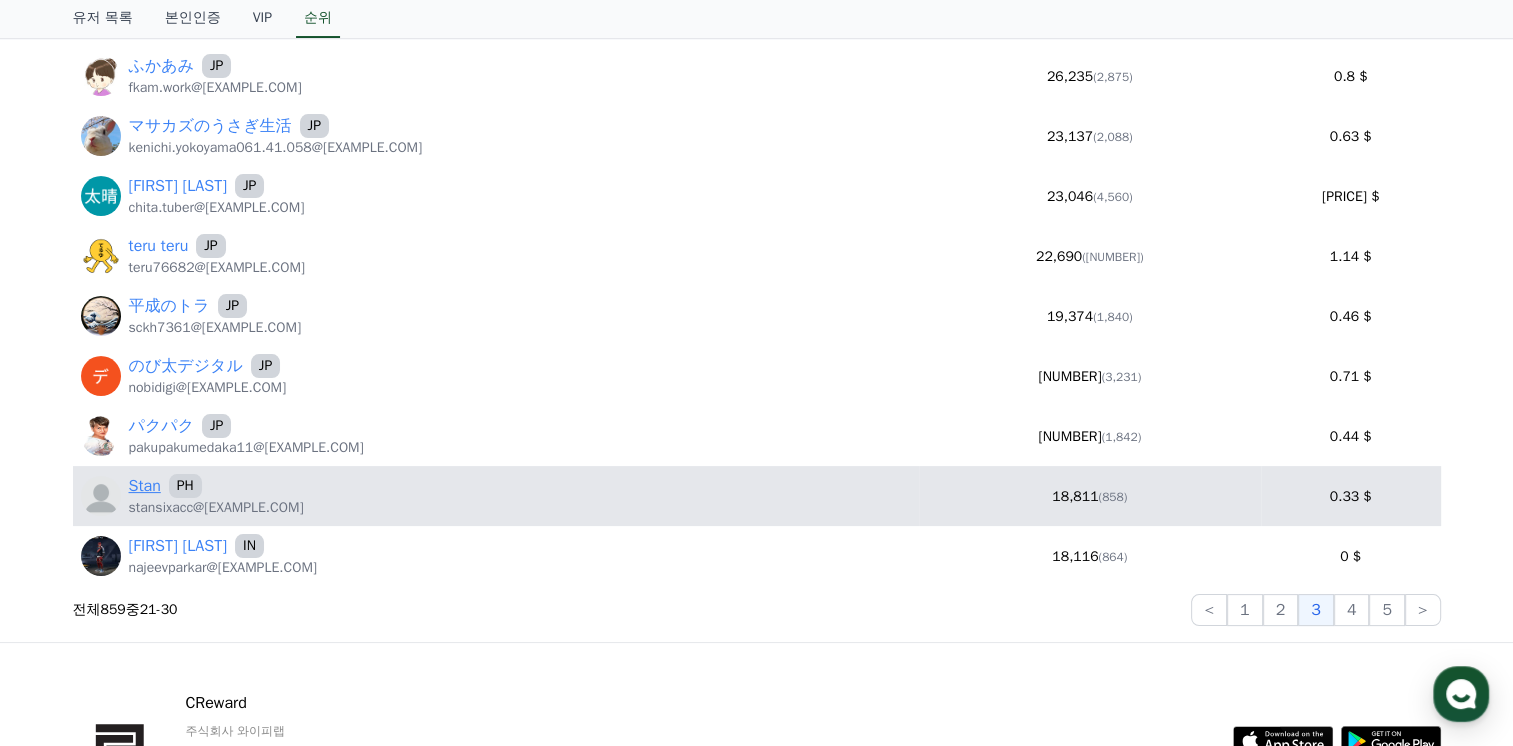 click on "Stan" at bounding box center (145, 486) 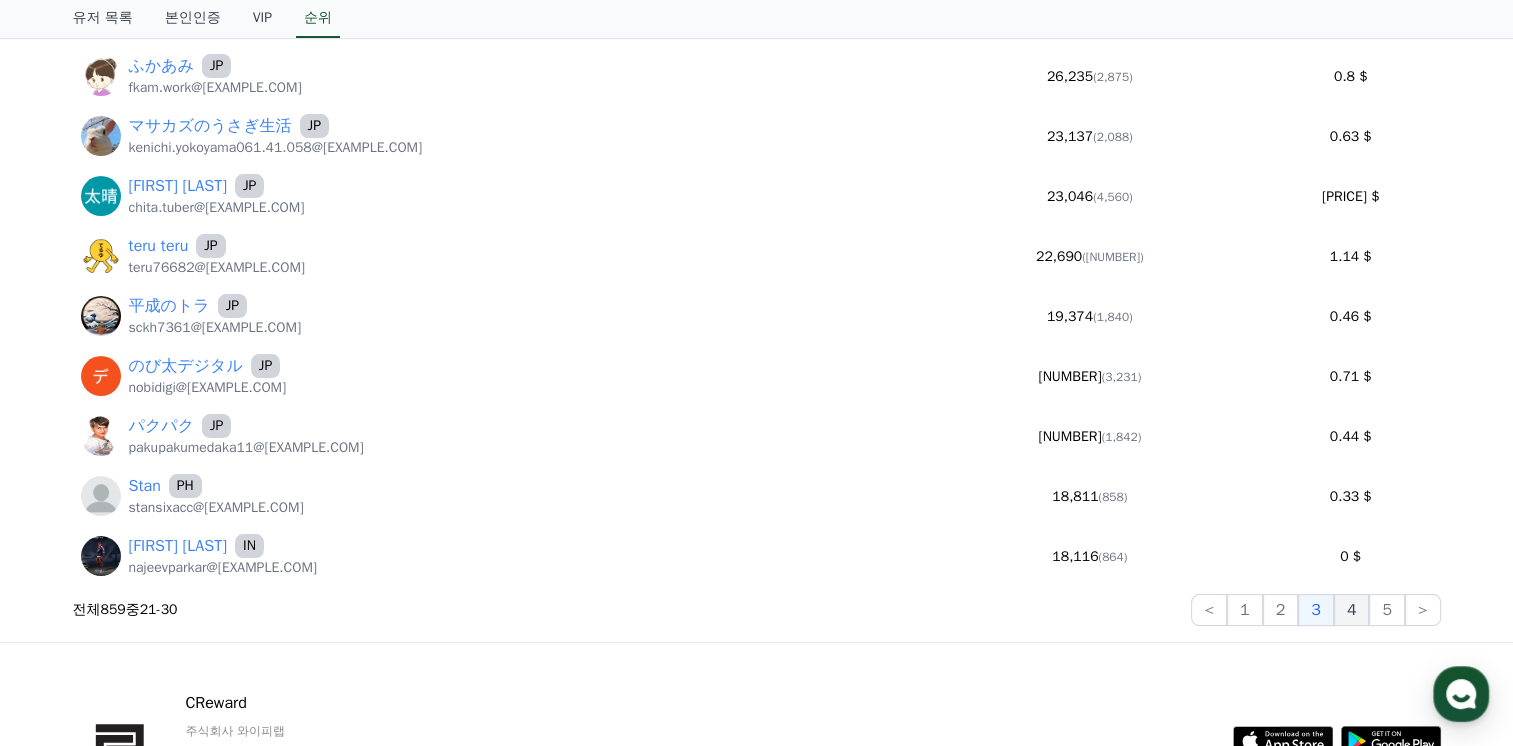 click on "4" 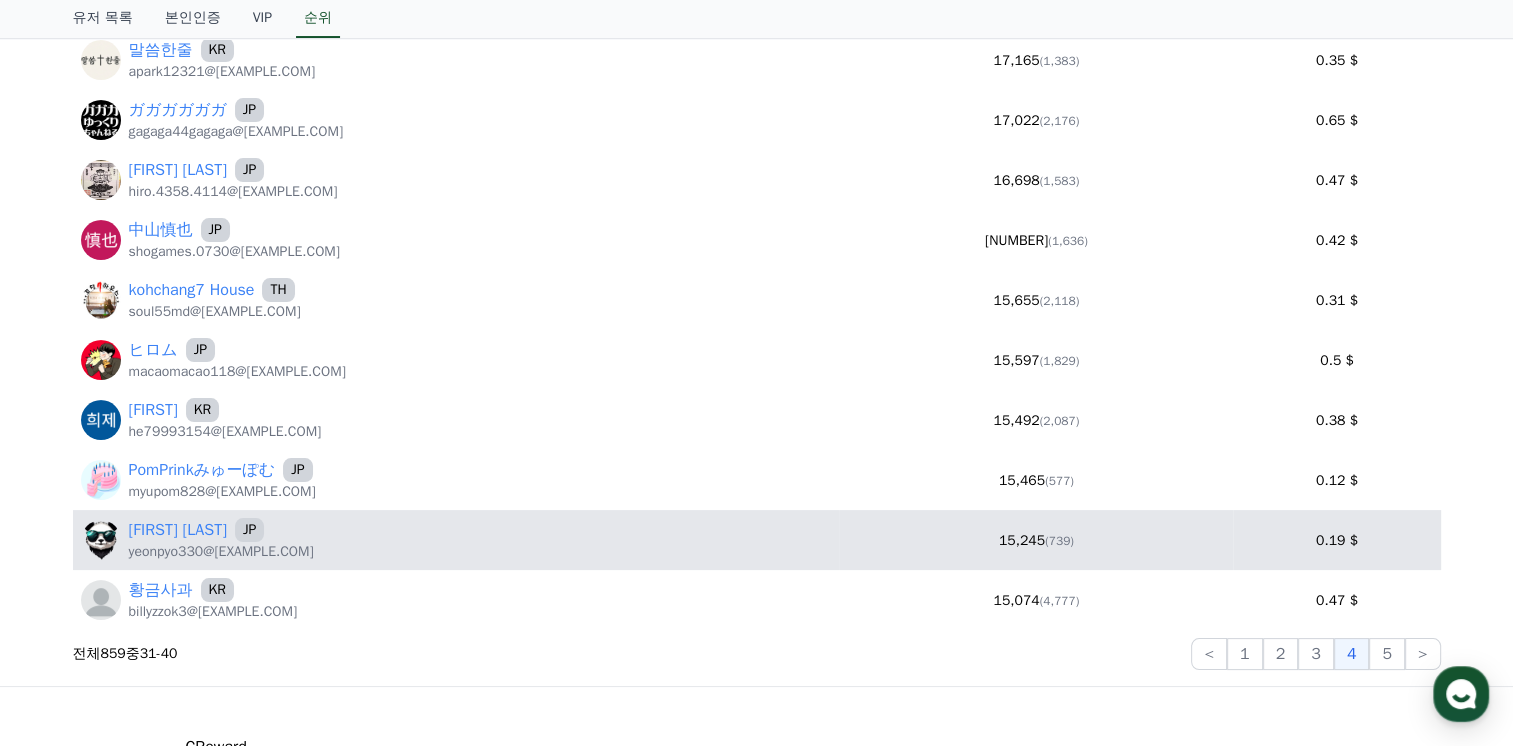 scroll, scrollTop: 300, scrollLeft: 0, axis: vertical 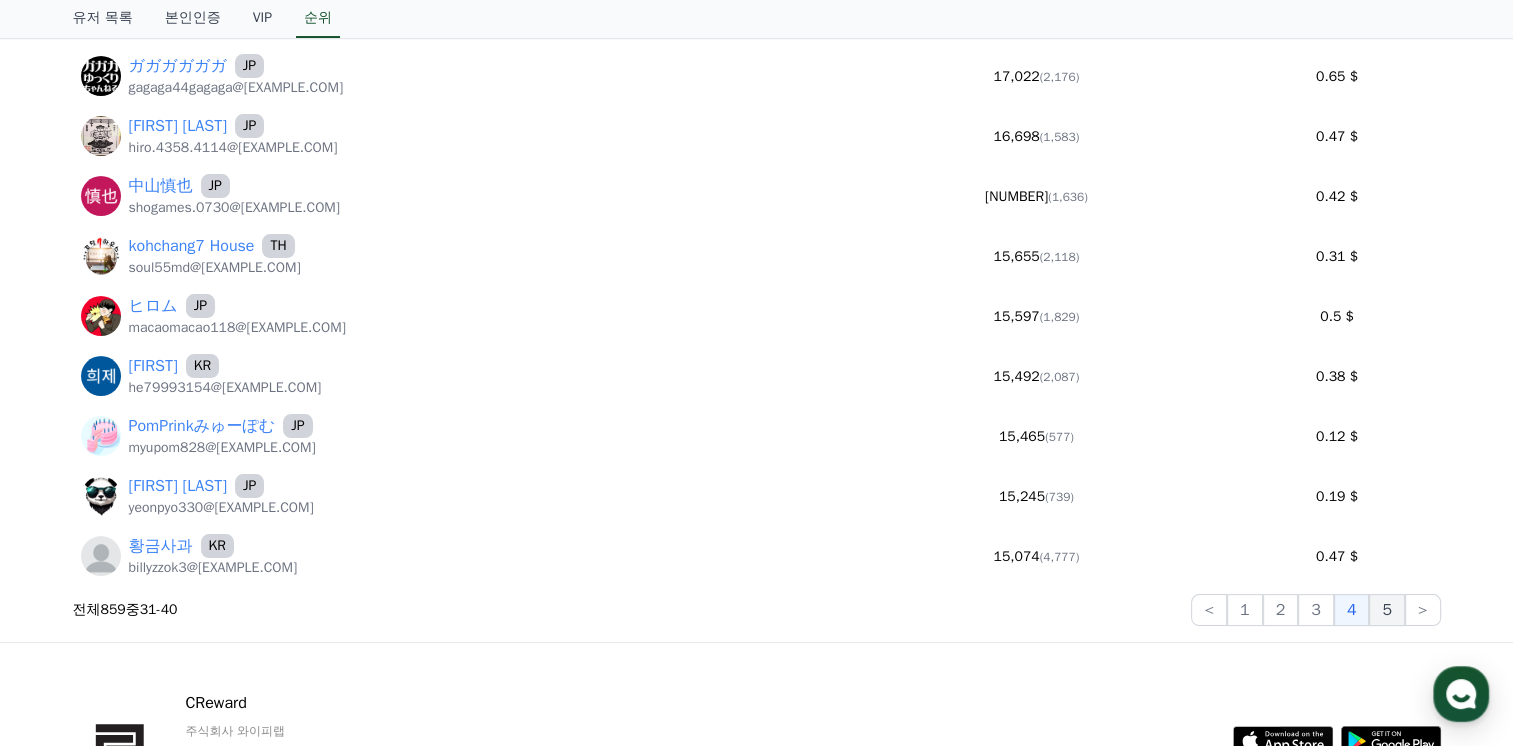 click on "5" 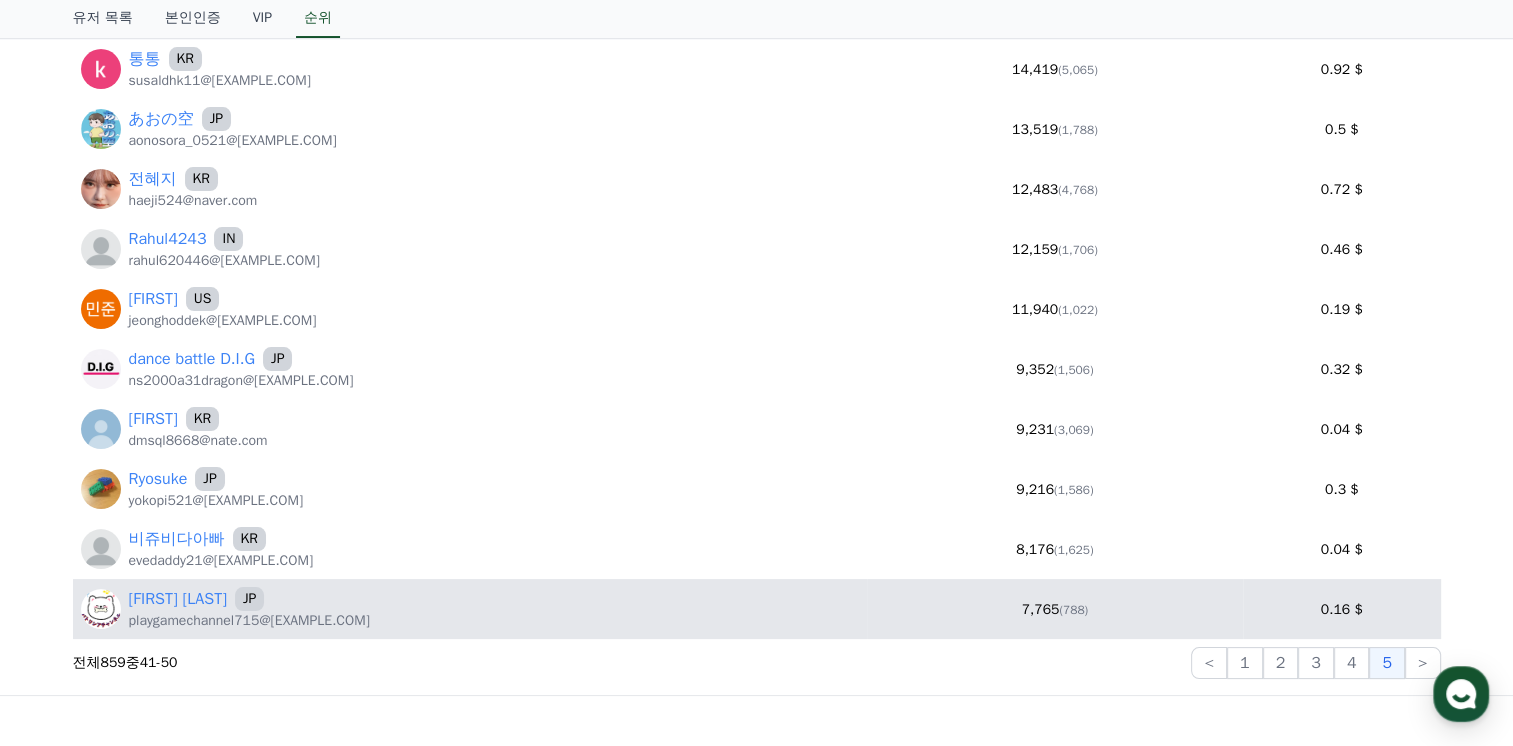 scroll, scrollTop: 200, scrollLeft: 0, axis: vertical 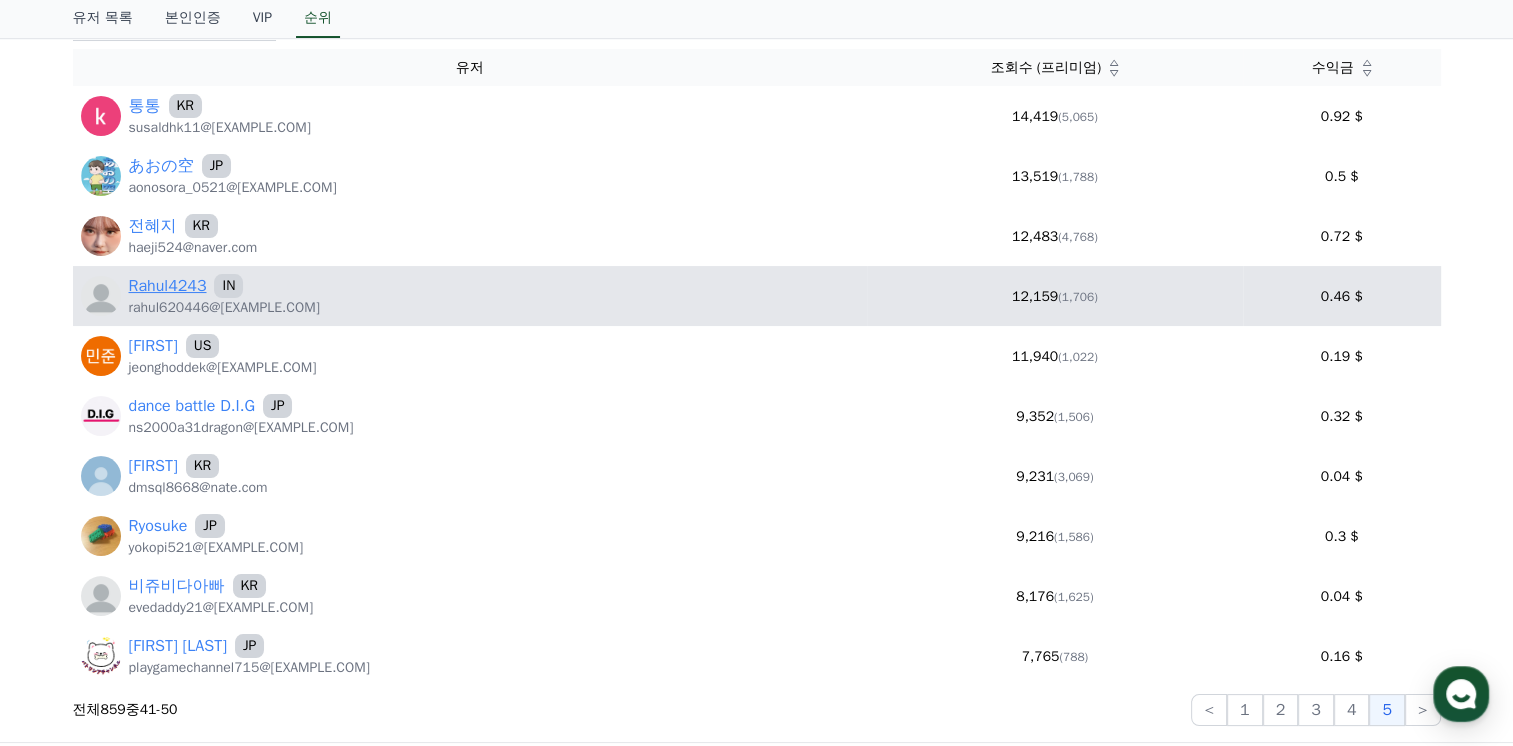 click on "Rahul4243" at bounding box center [168, 286] 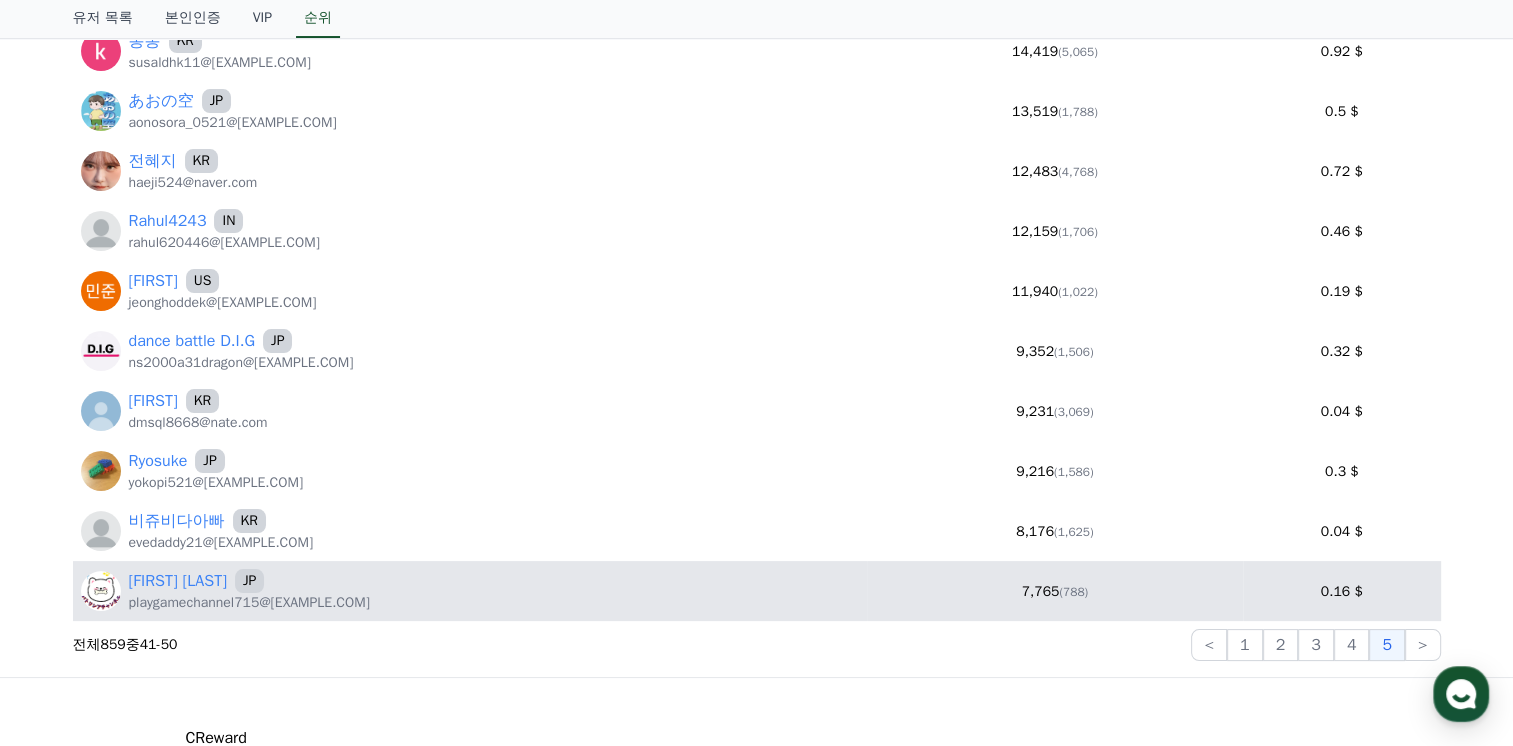 scroll, scrollTop: 300, scrollLeft: 0, axis: vertical 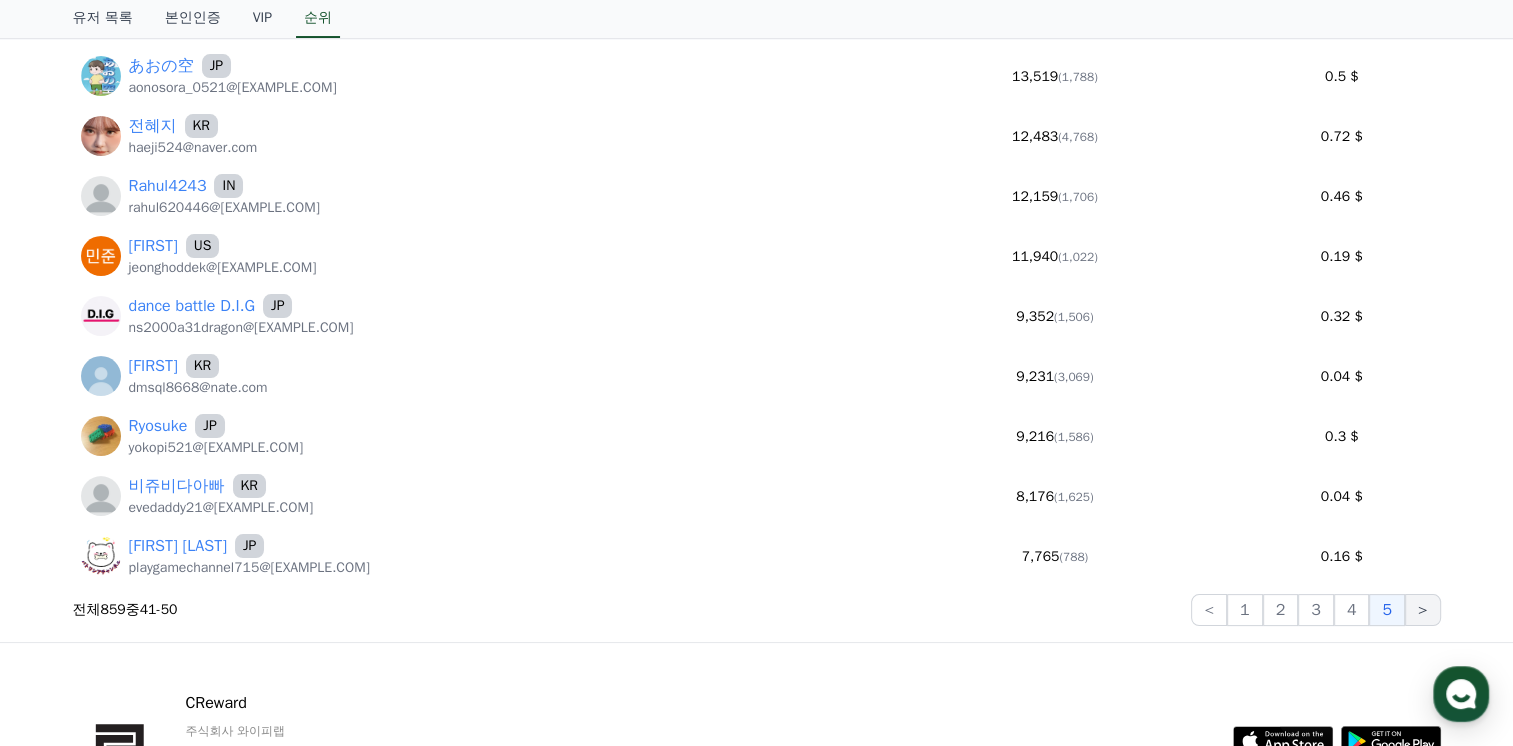 click on ">" 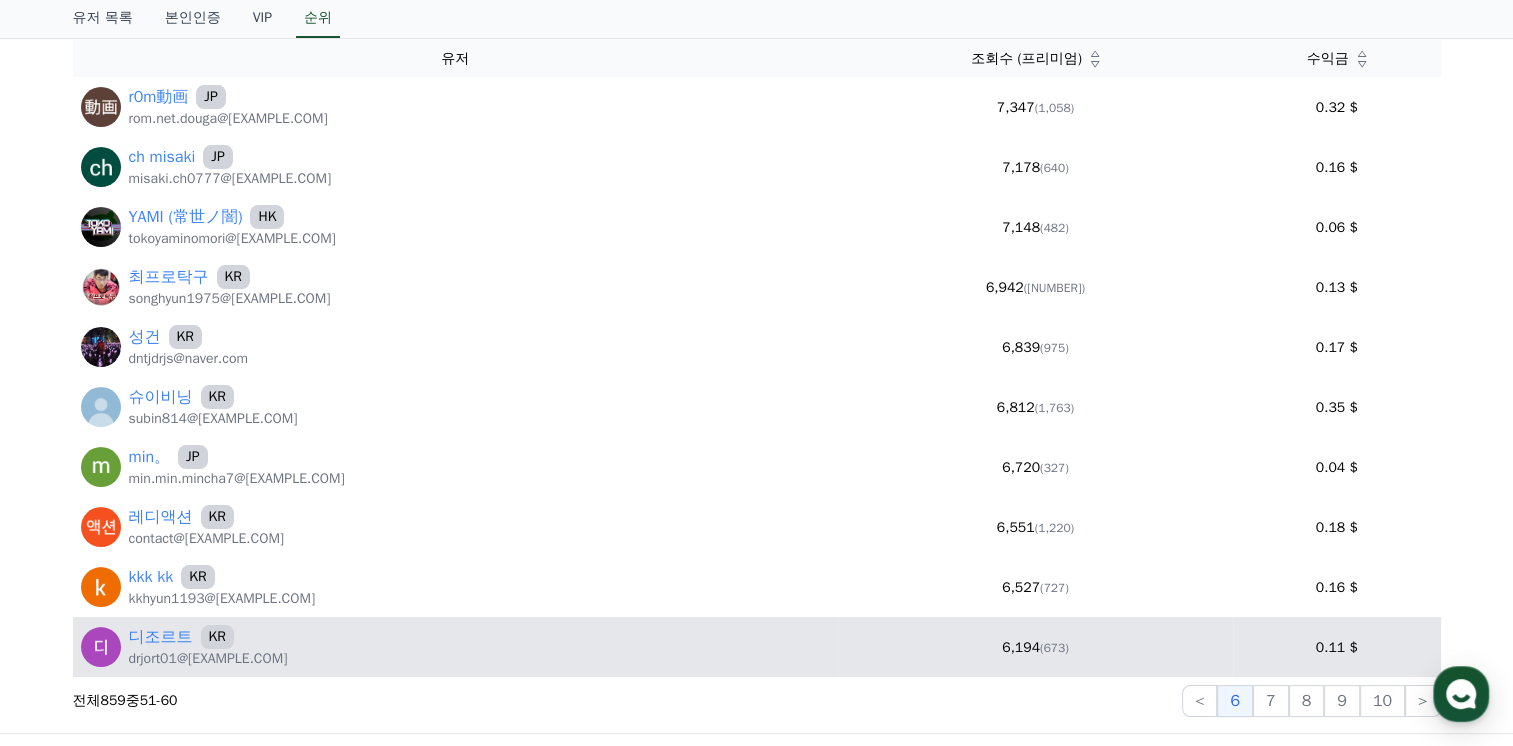 scroll, scrollTop: 400, scrollLeft: 0, axis: vertical 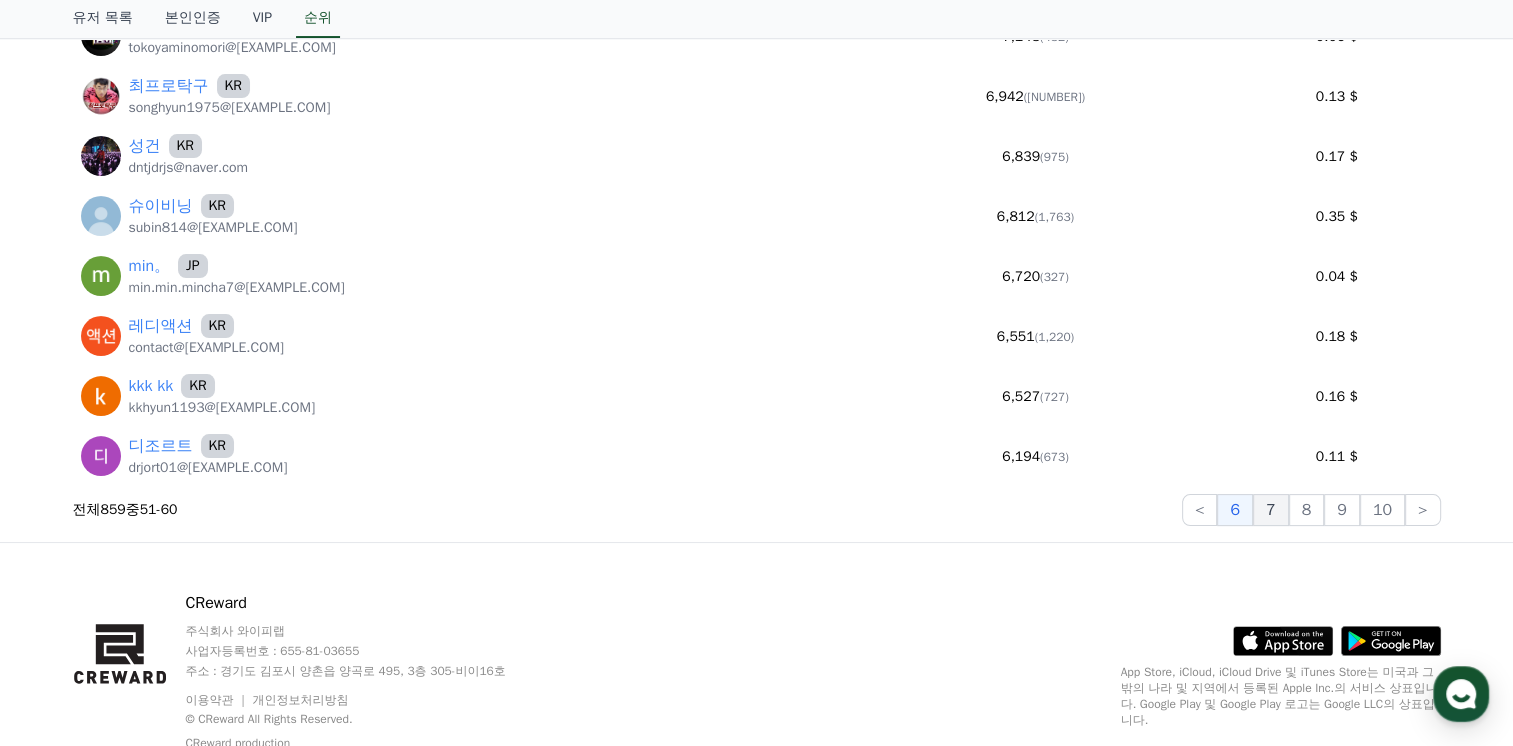 click on "7" 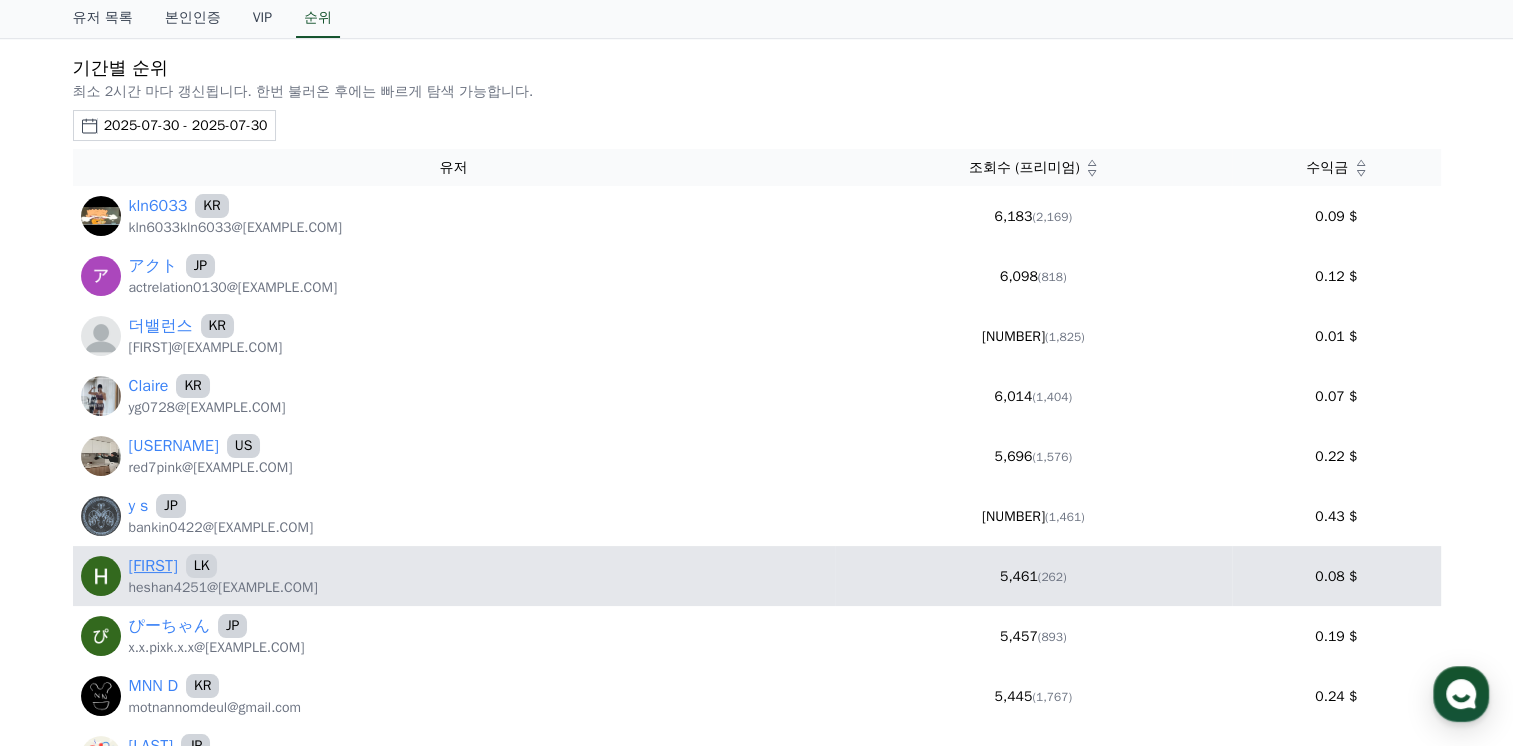 scroll, scrollTop: 100, scrollLeft: 0, axis: vertical 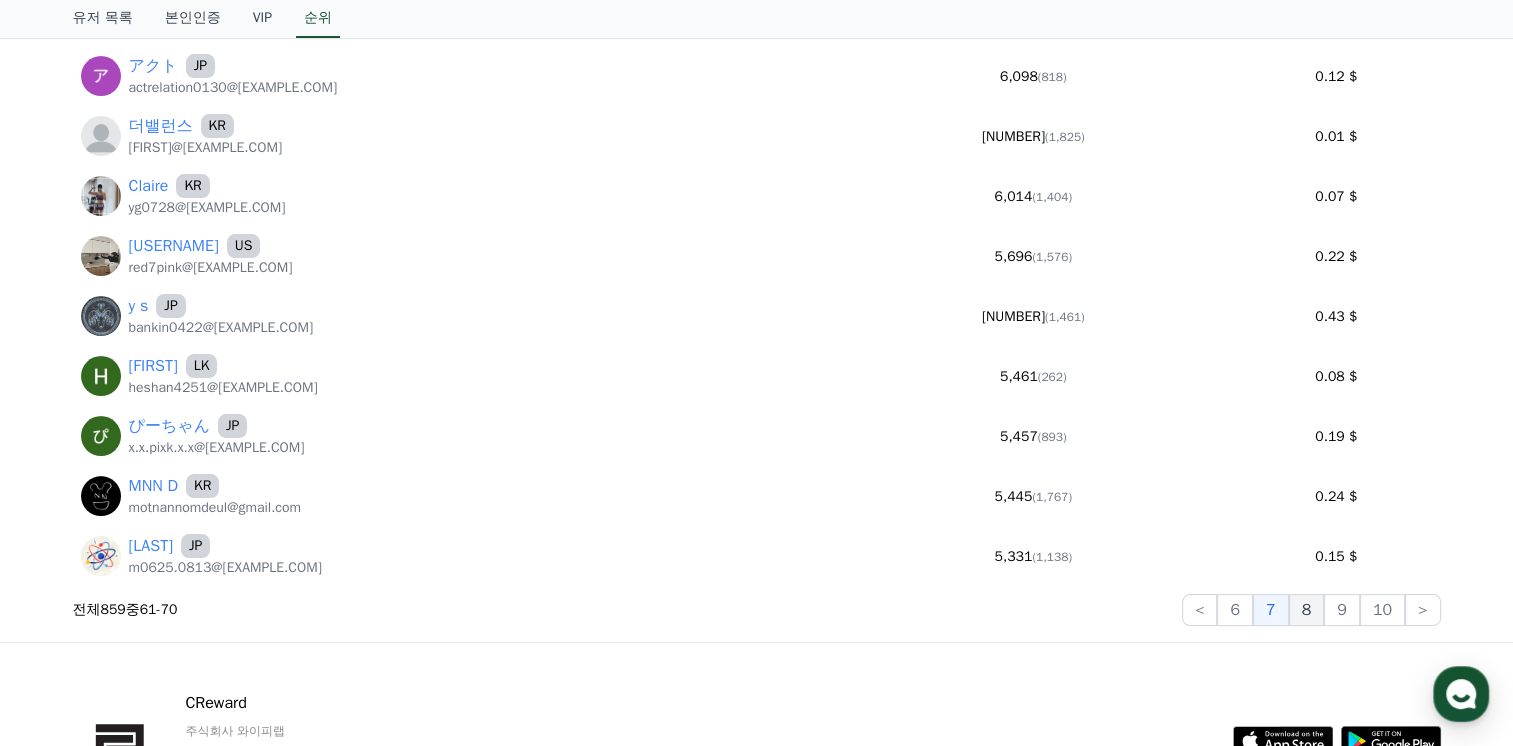 click on "8" 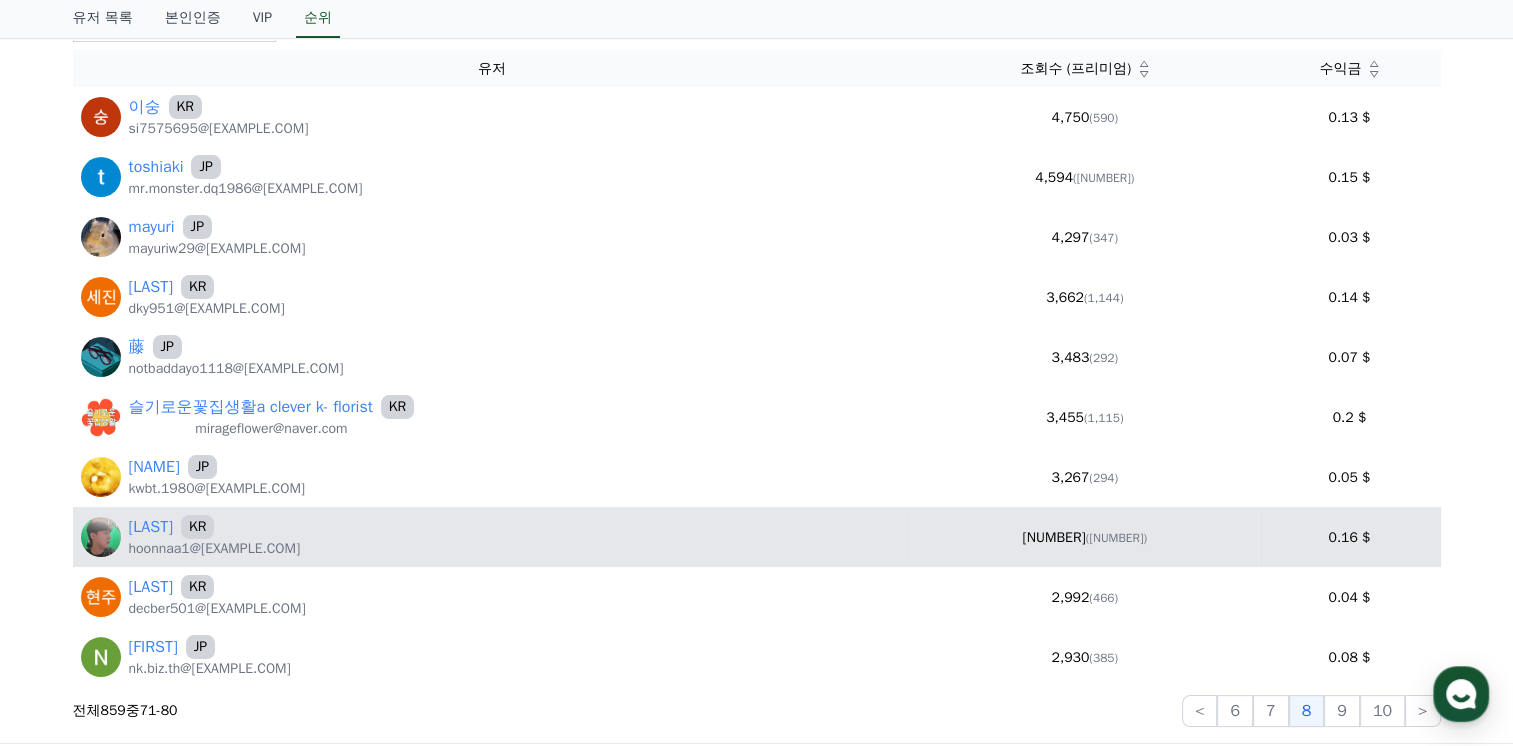 scroll, scrollTop: 300, scrollLeft: 0, axis: vertical 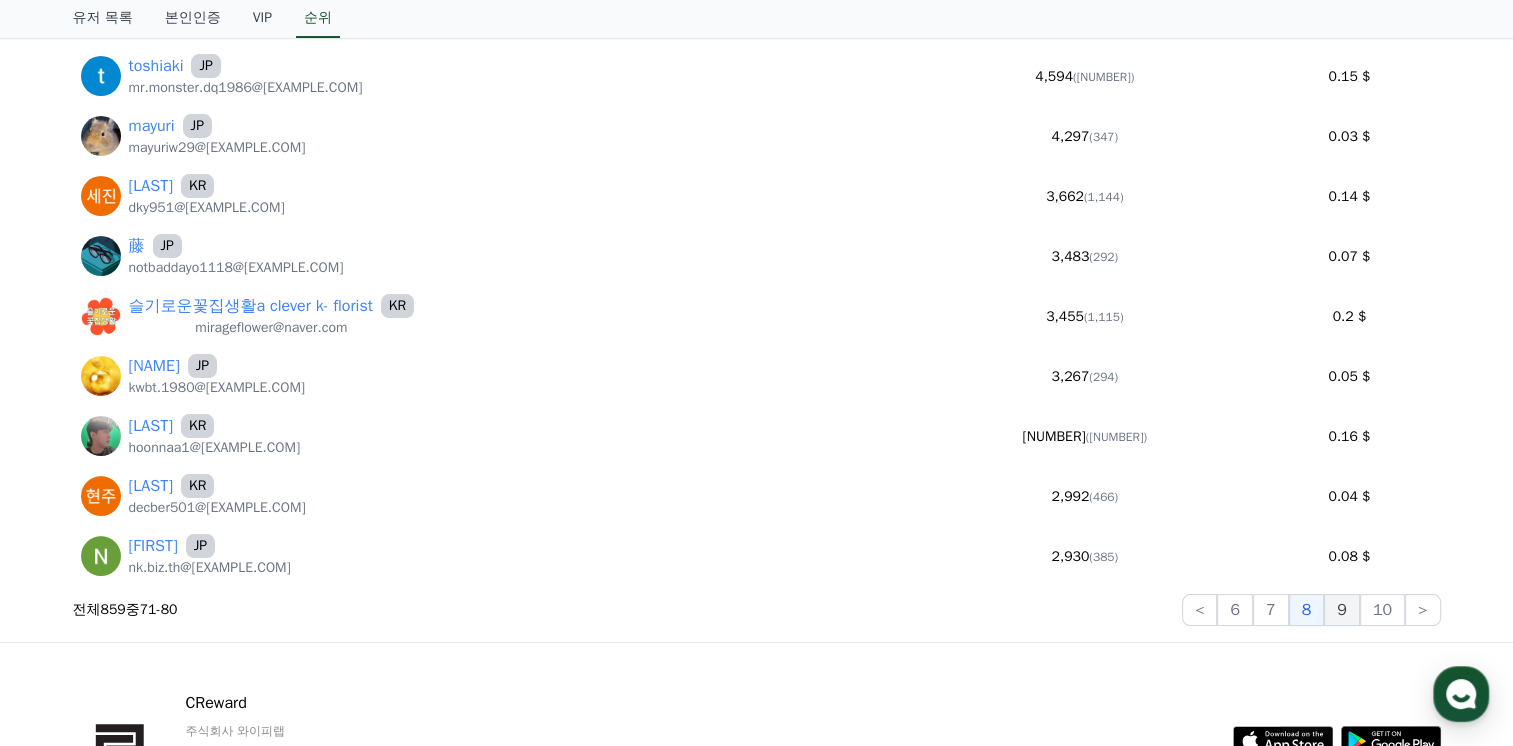 click on "9" 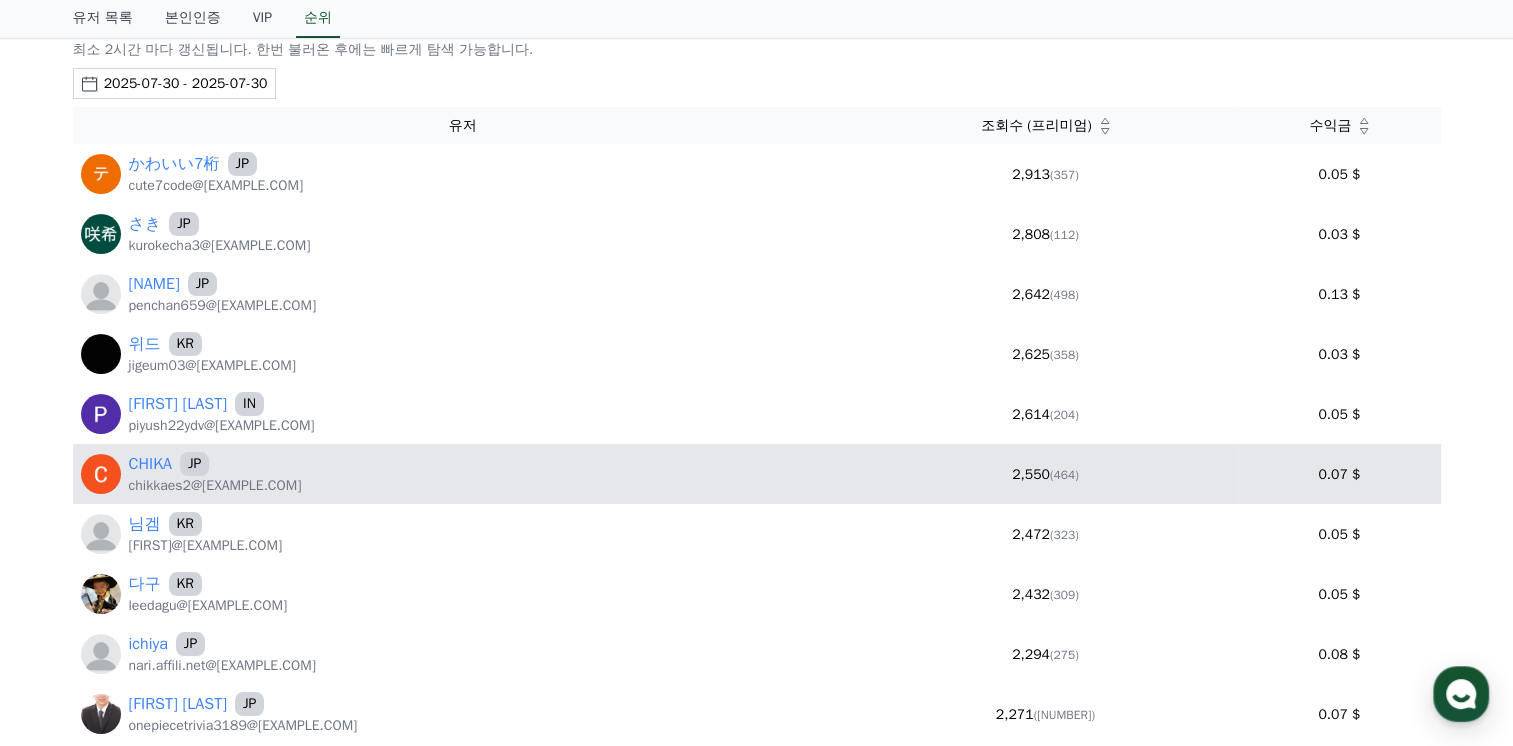 scroll, scrollTop: 300, scrollLeft: 0, axis: vertical 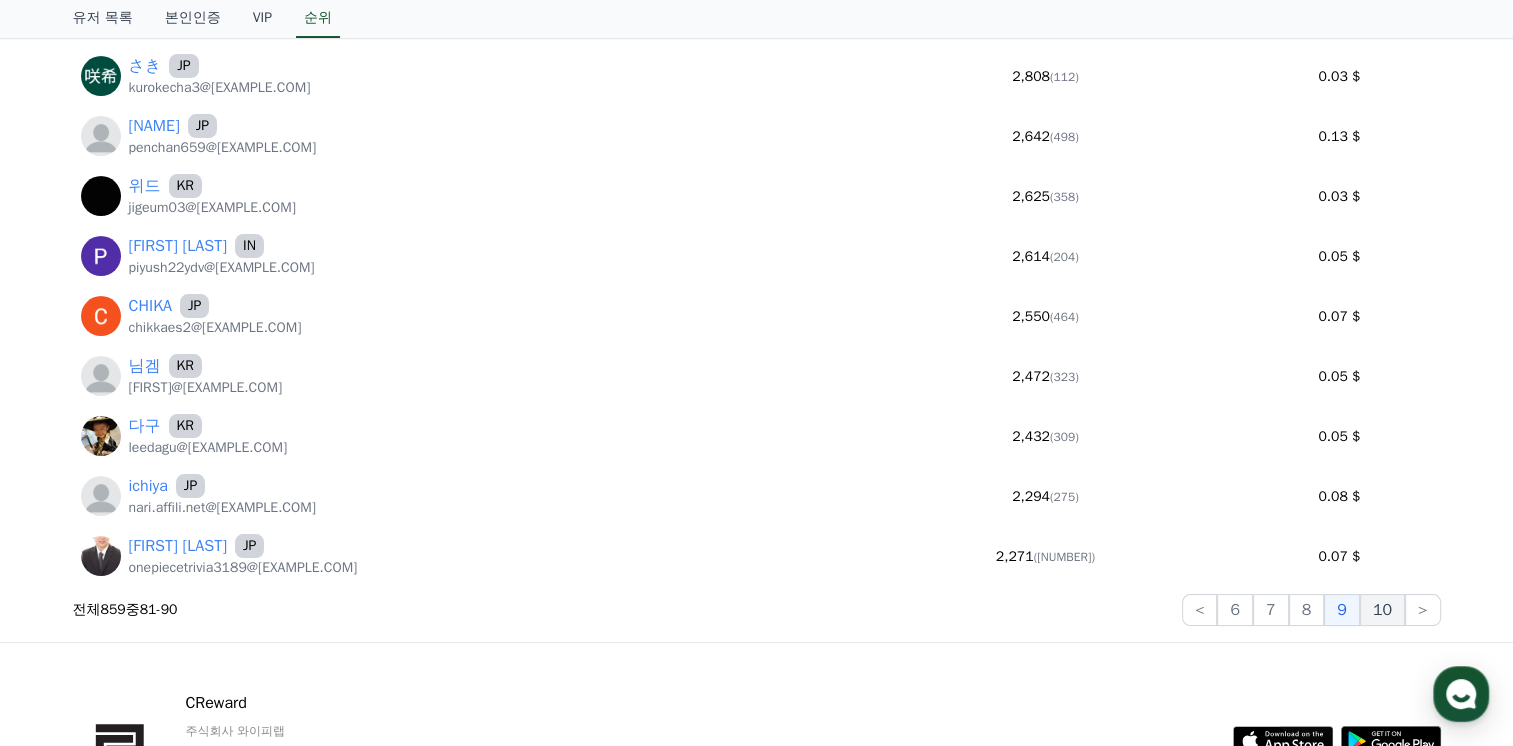 click on "10" 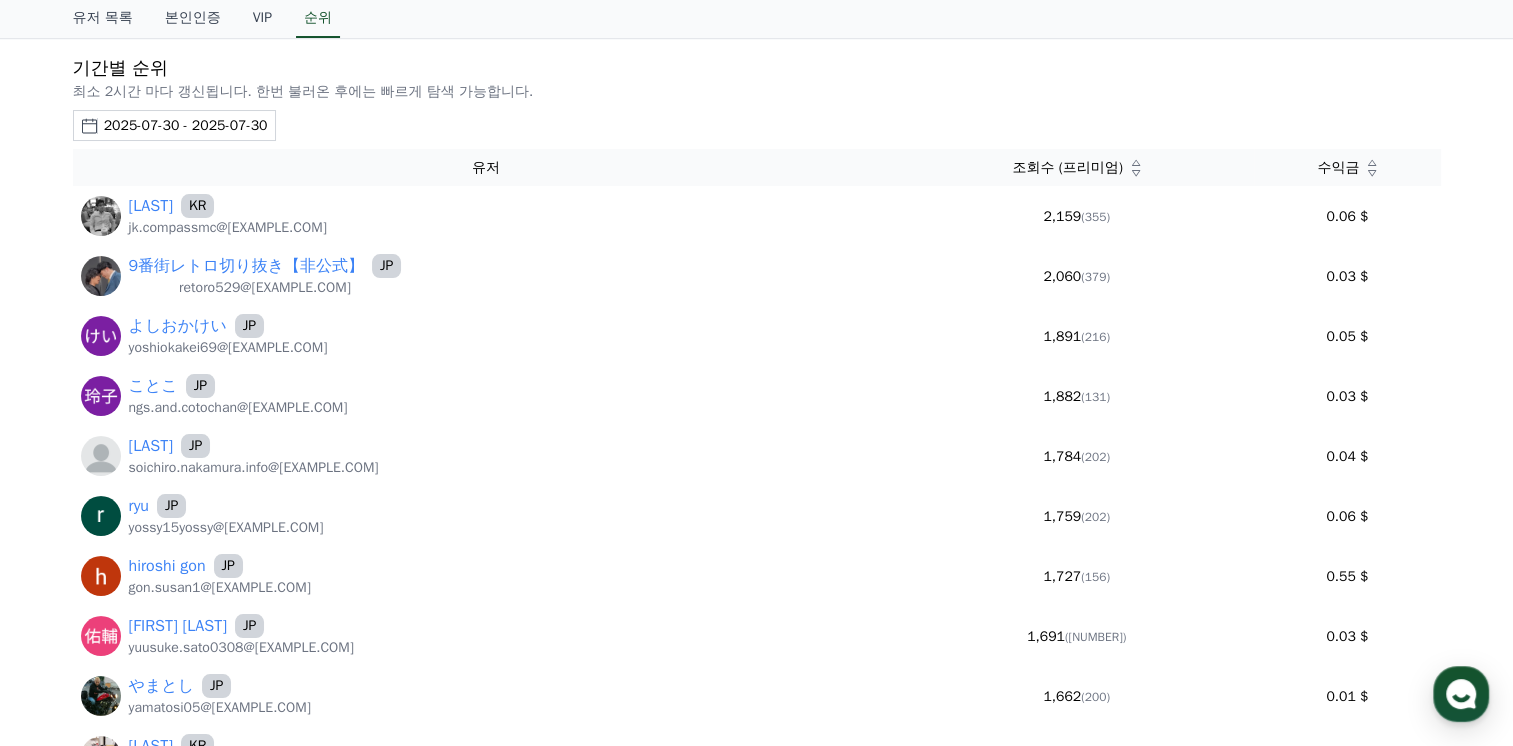 scroll, scrollTop: 483, scrollLeft: 0, axis: vertical 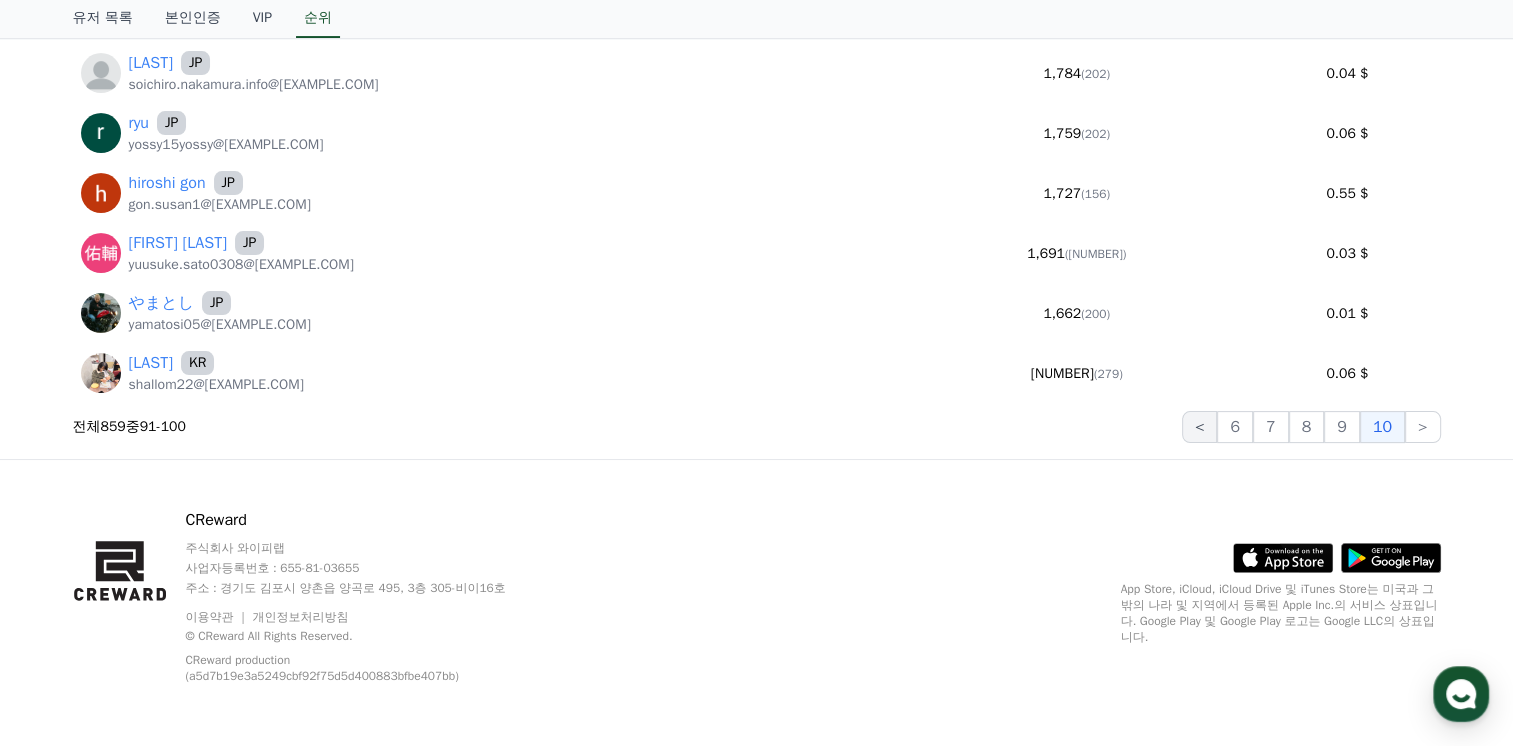 click on "<" at bounding box center (1200, 427) 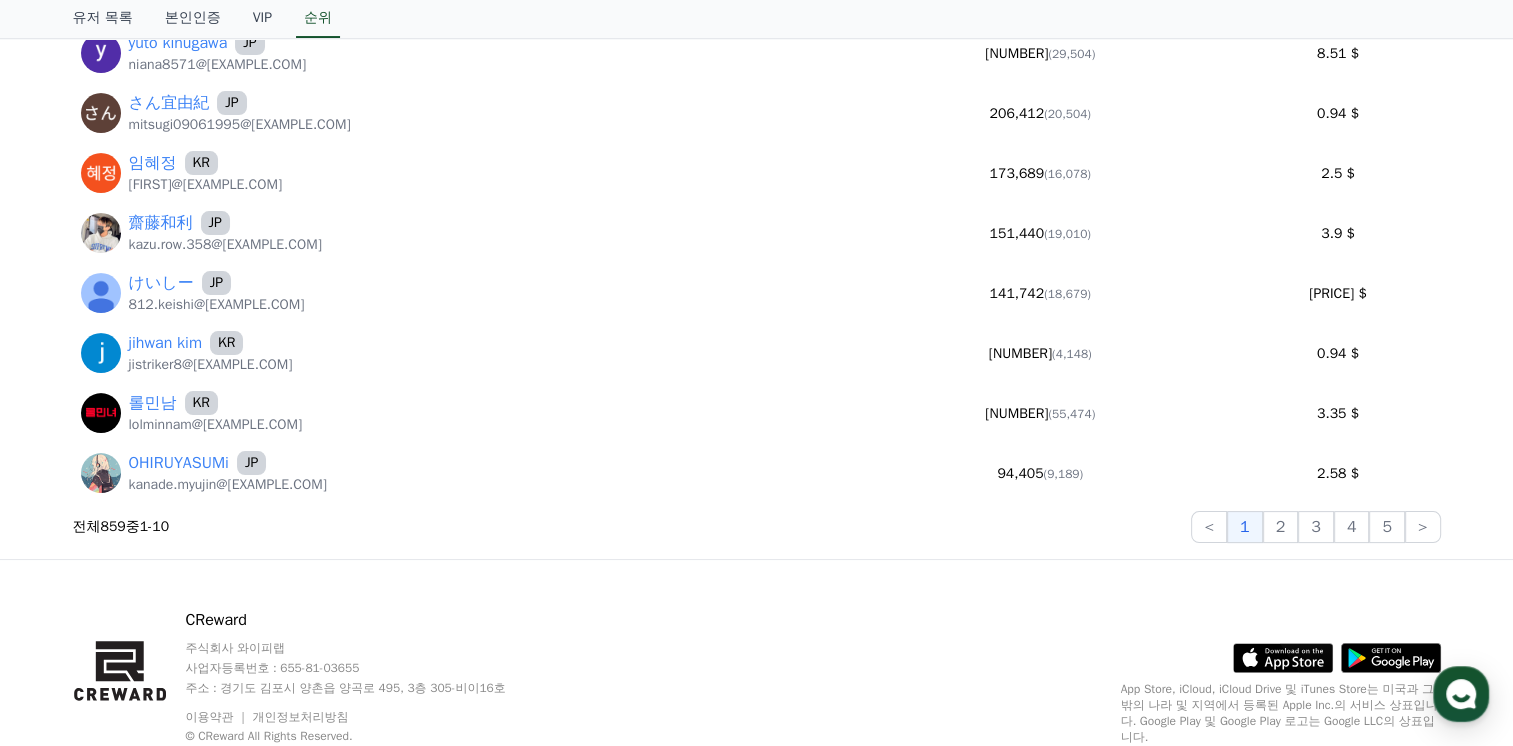 scroll, scrollTop: 283, scrollLeft: 0, axis: vertical 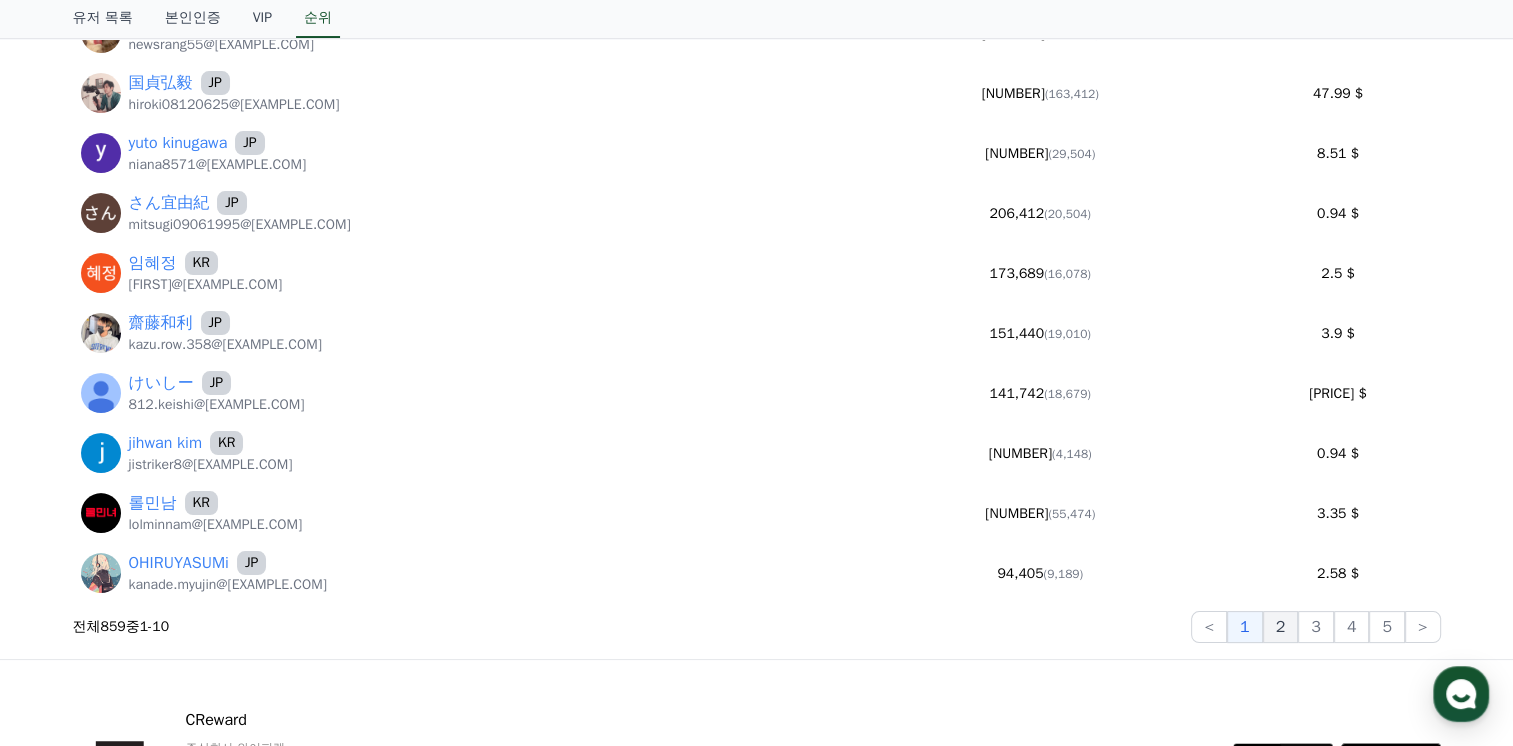 click on "2" 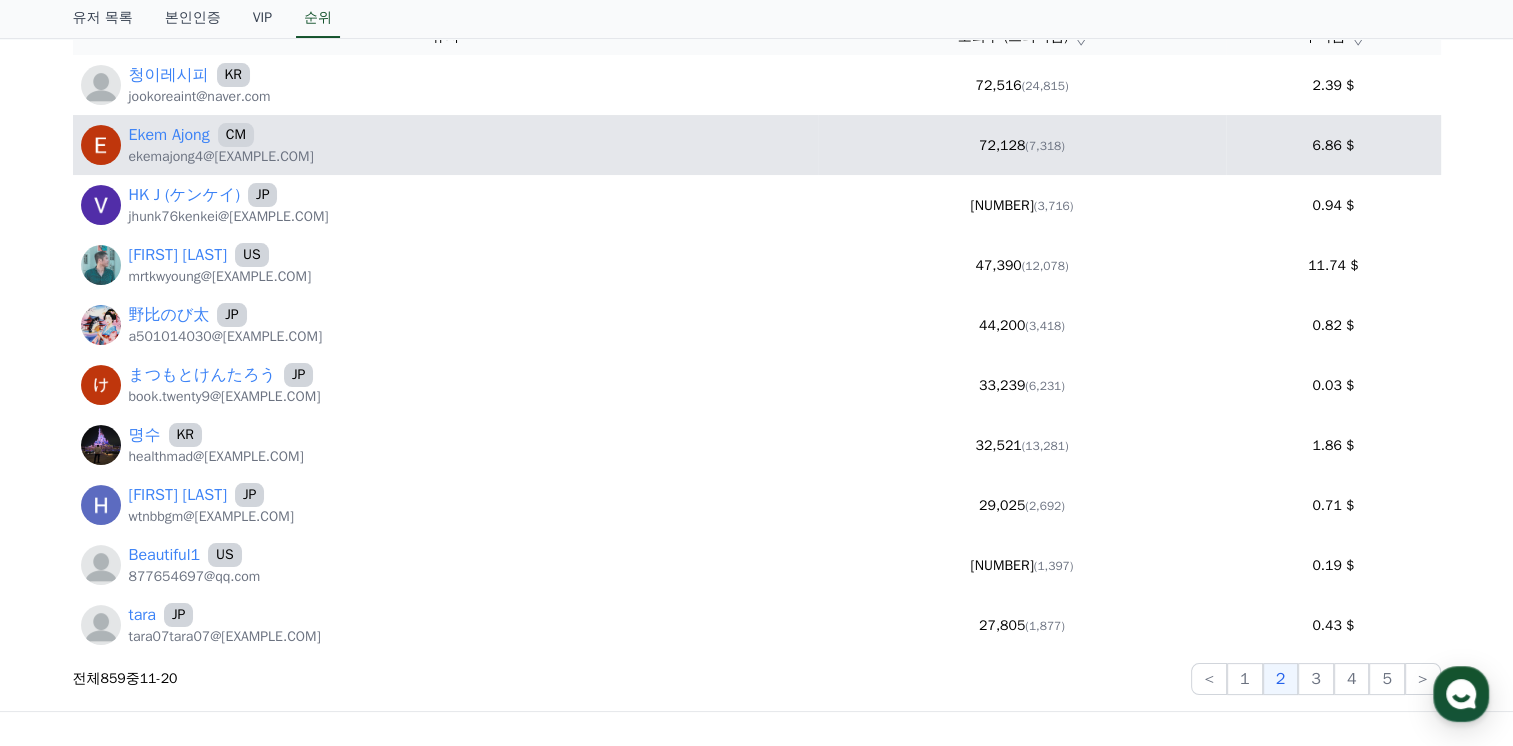scroll, scrollTop: 383, scrollLeft: 0, axis: vertical 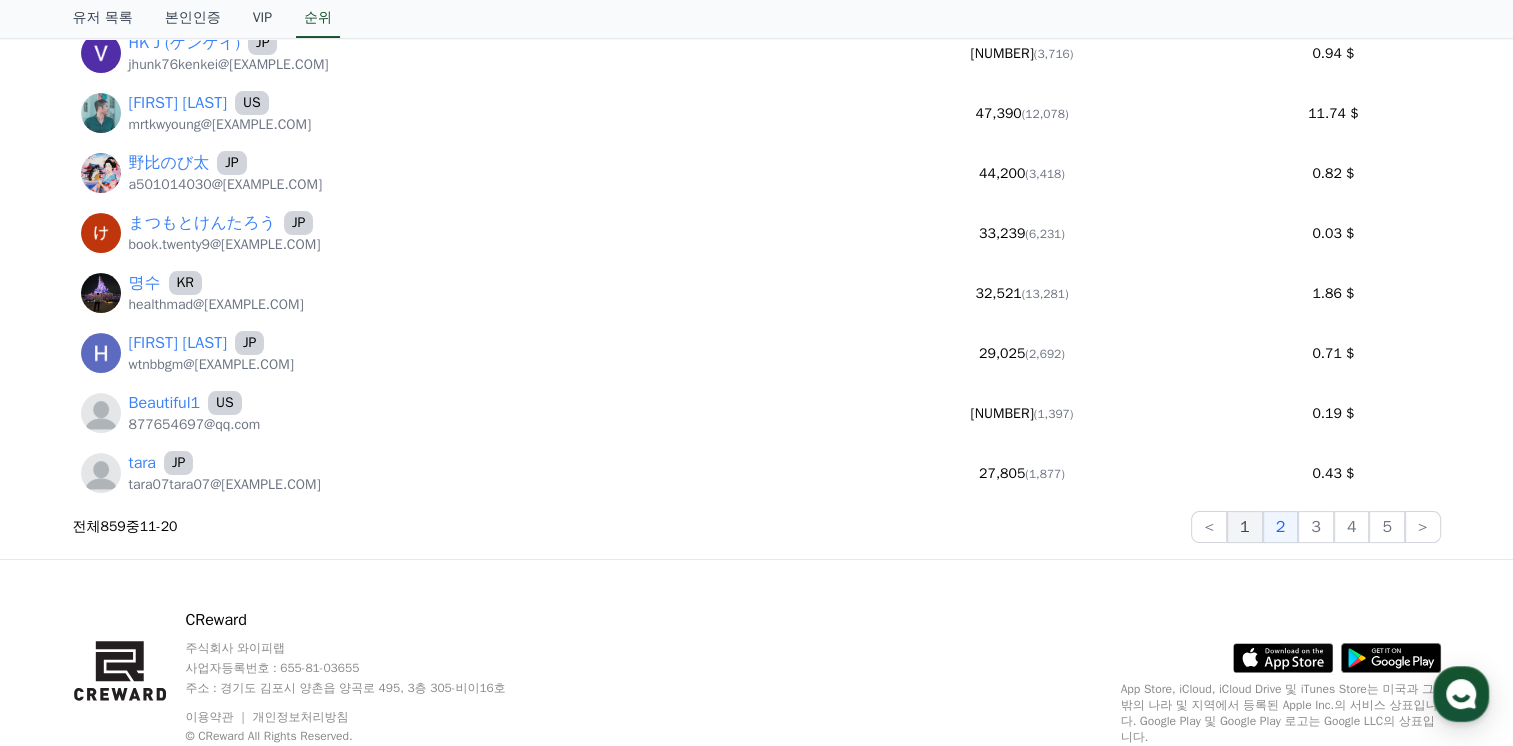 click on "1" at bounding box center (1245, 527) 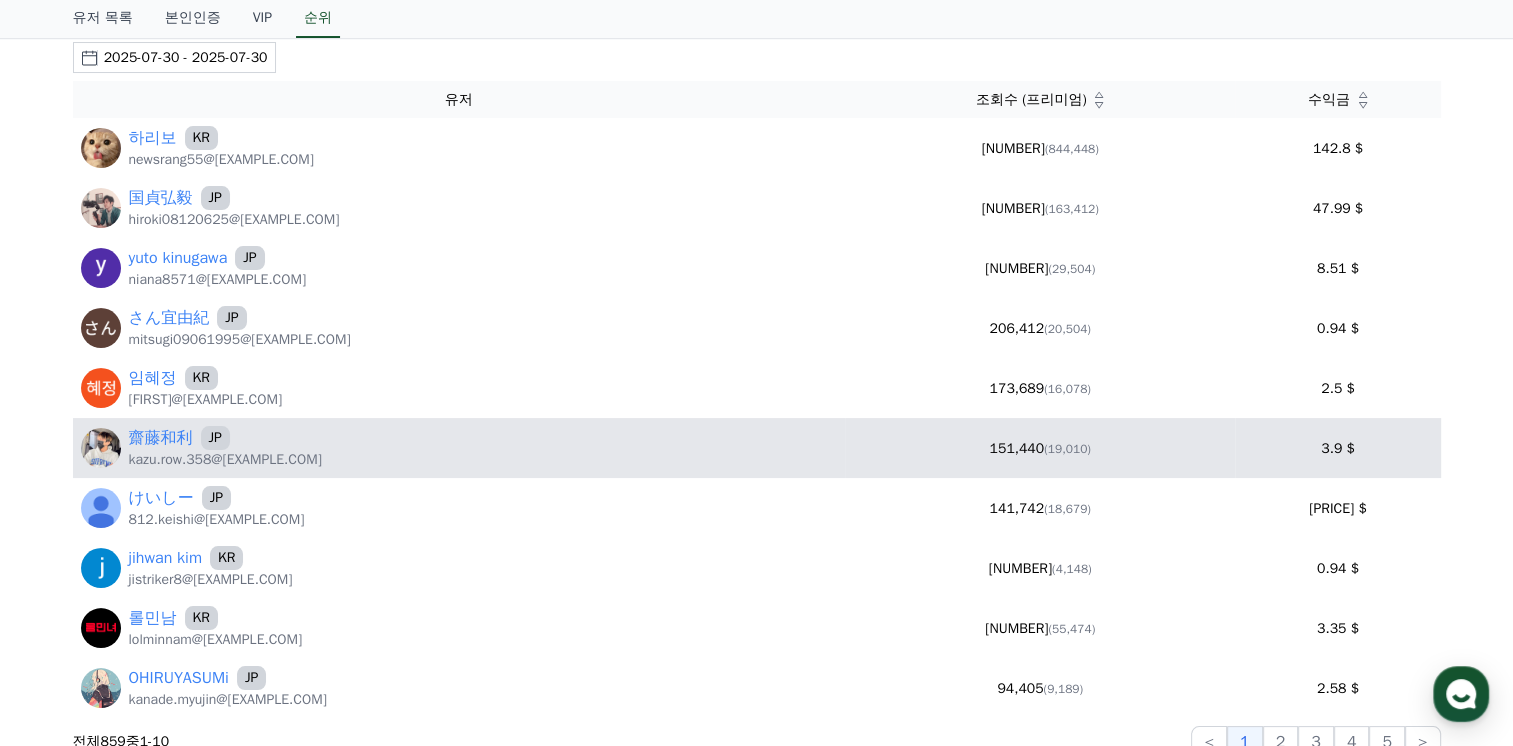 scroll, scrollTop: 0, scrollLeft: 0, axis: both 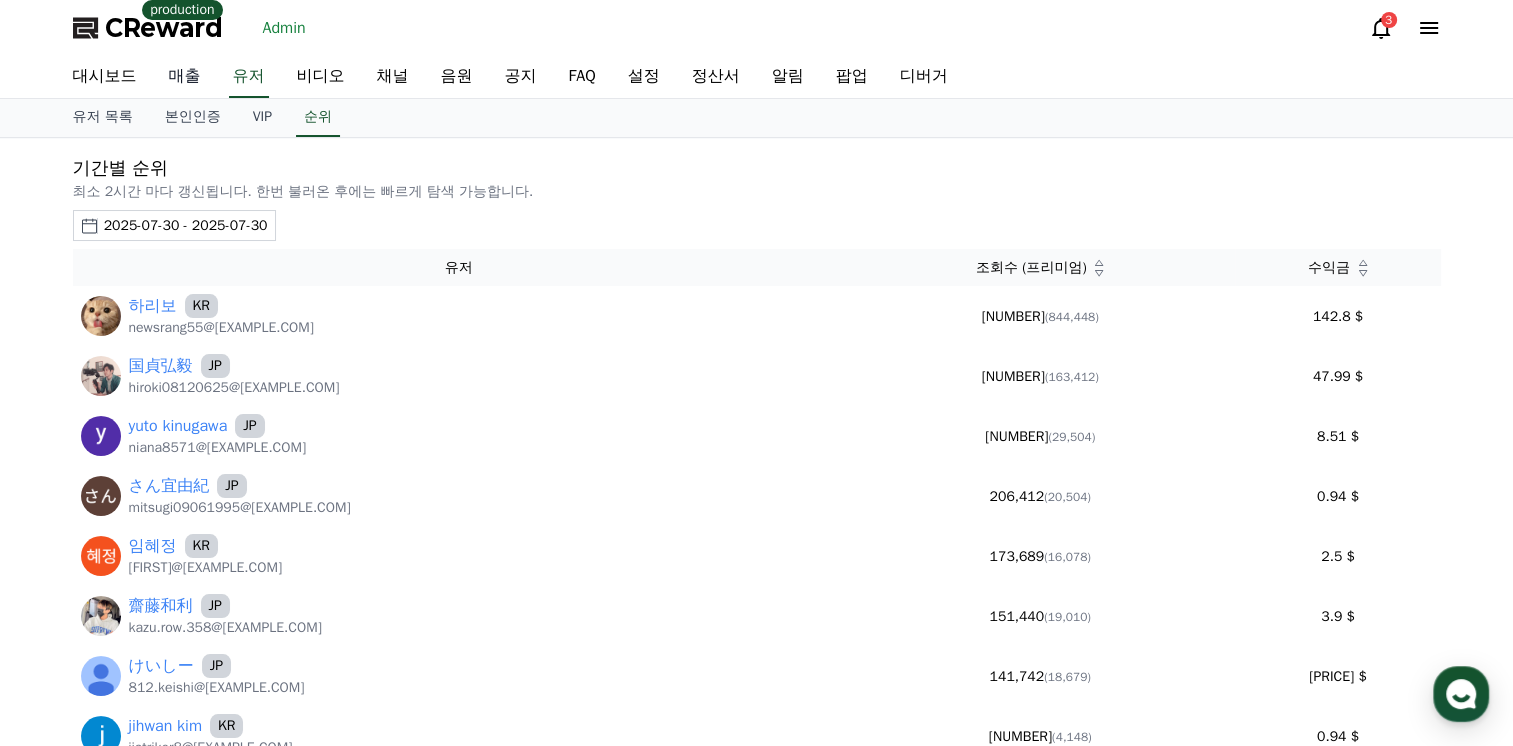 click on "매출" at bounding box center [185, 77] 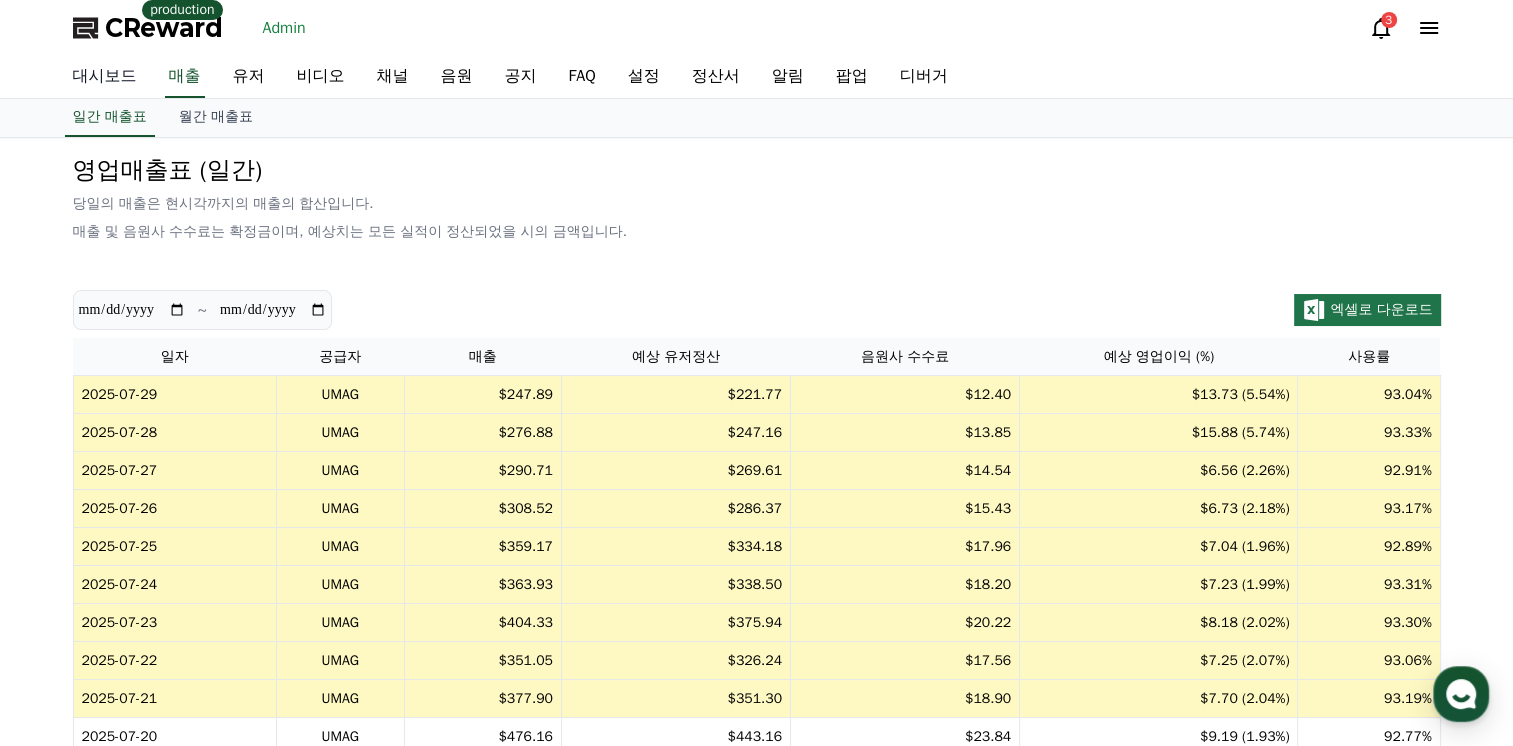 click on "대시보드" at bounding box center [105, 77] 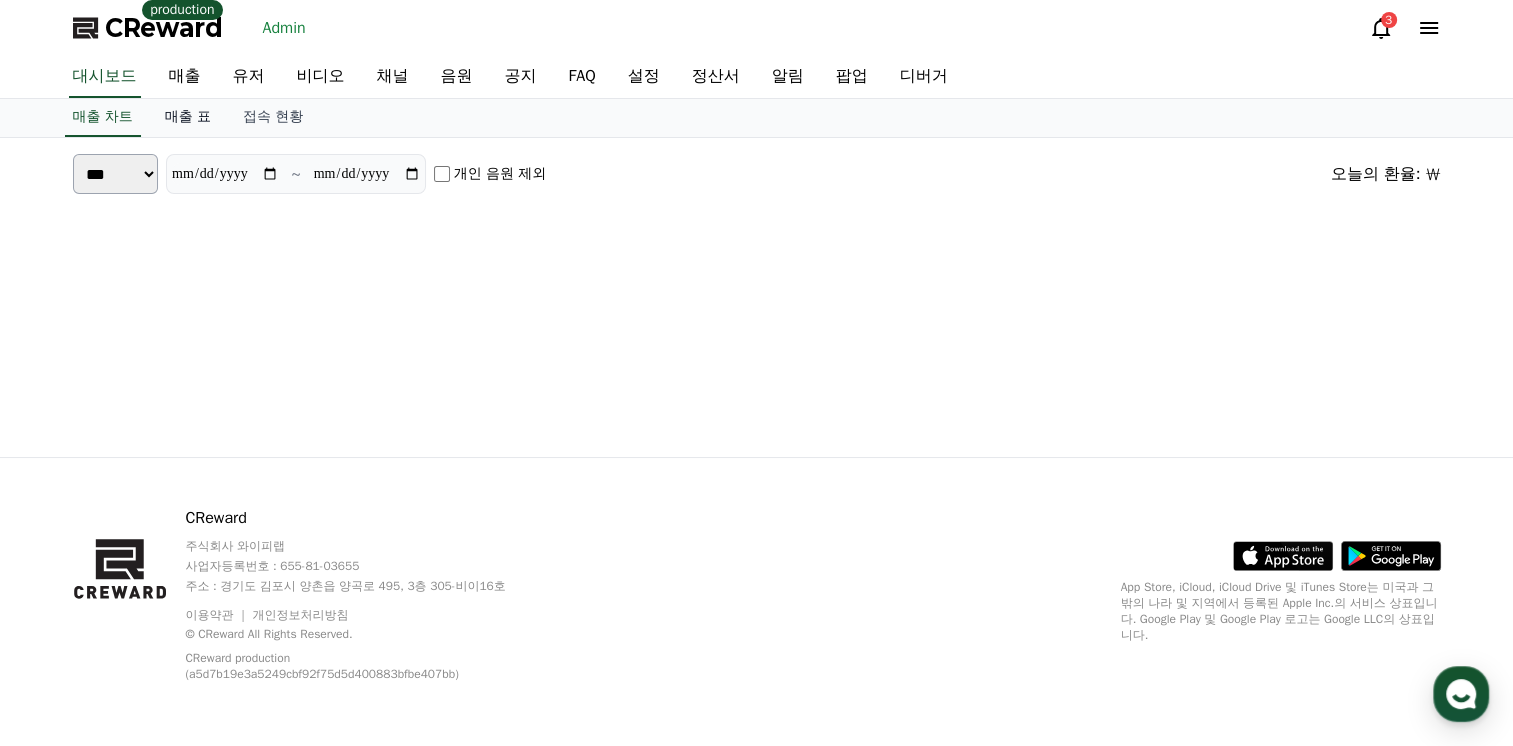 click on "매출 표" at bounding box center (188, 118) 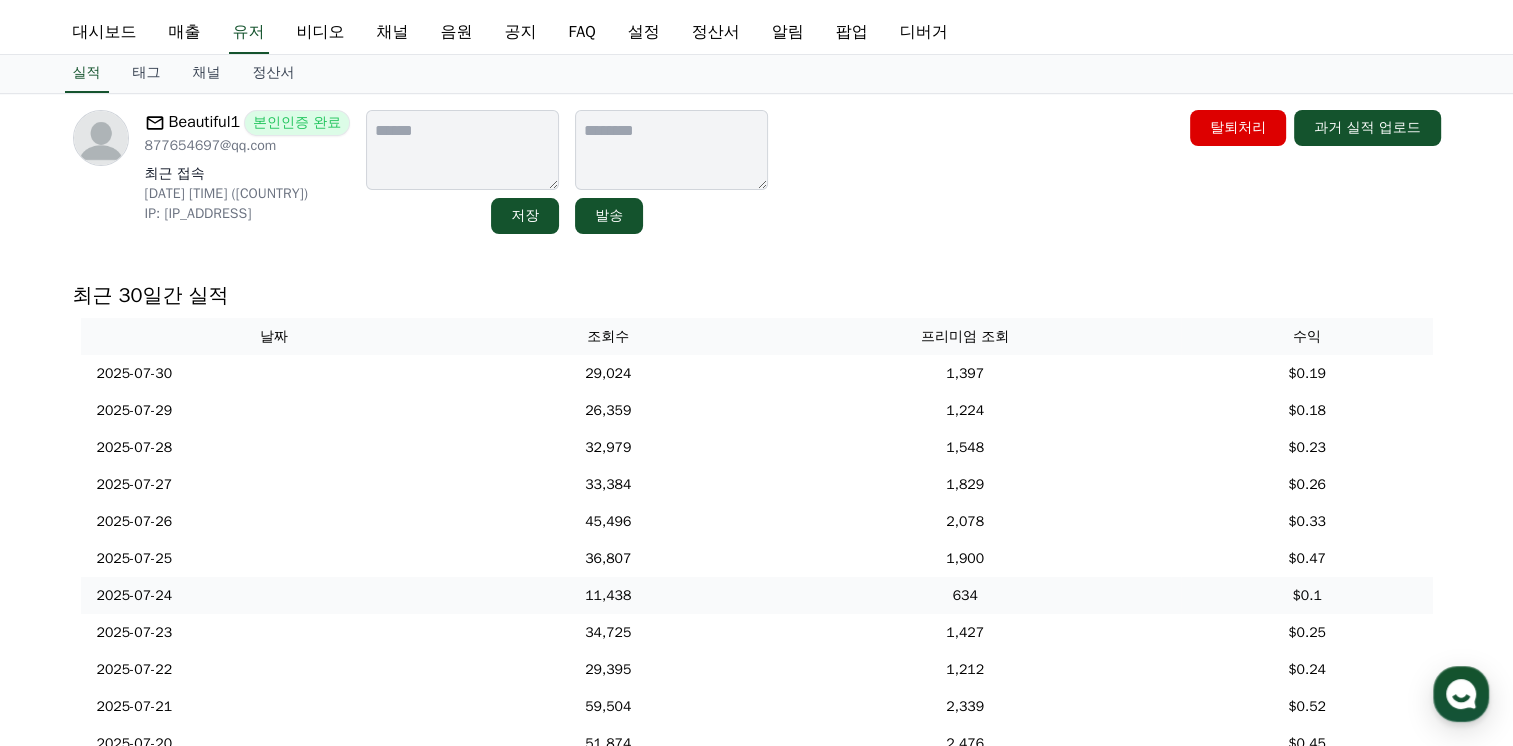 scroll, scrollTop: 0, scrollLeft: 0, axis: both 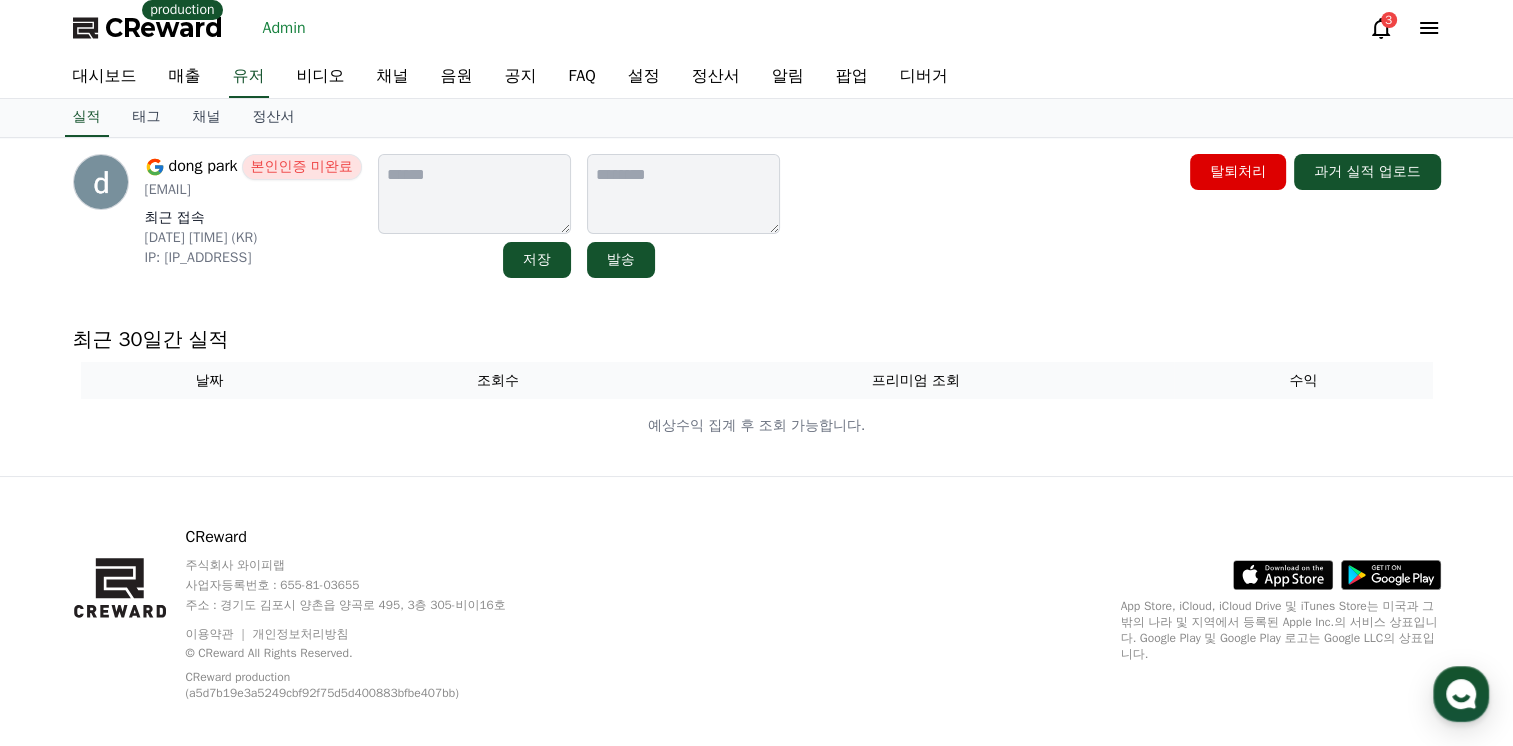 click on "dong park 본인인증 미완료 [EMAIL] 최근 접속 [DATE] [TIME] (KR) IP: [IP_ADDRESS] 저장 발송 탈퇴처리 과거 실적 업로드 최근 30일간 실적 날짜 조회수 프리미엄 조회 수익 예상수익 집계 후 조회 가능합니다." at bounding box center [757, 307] 